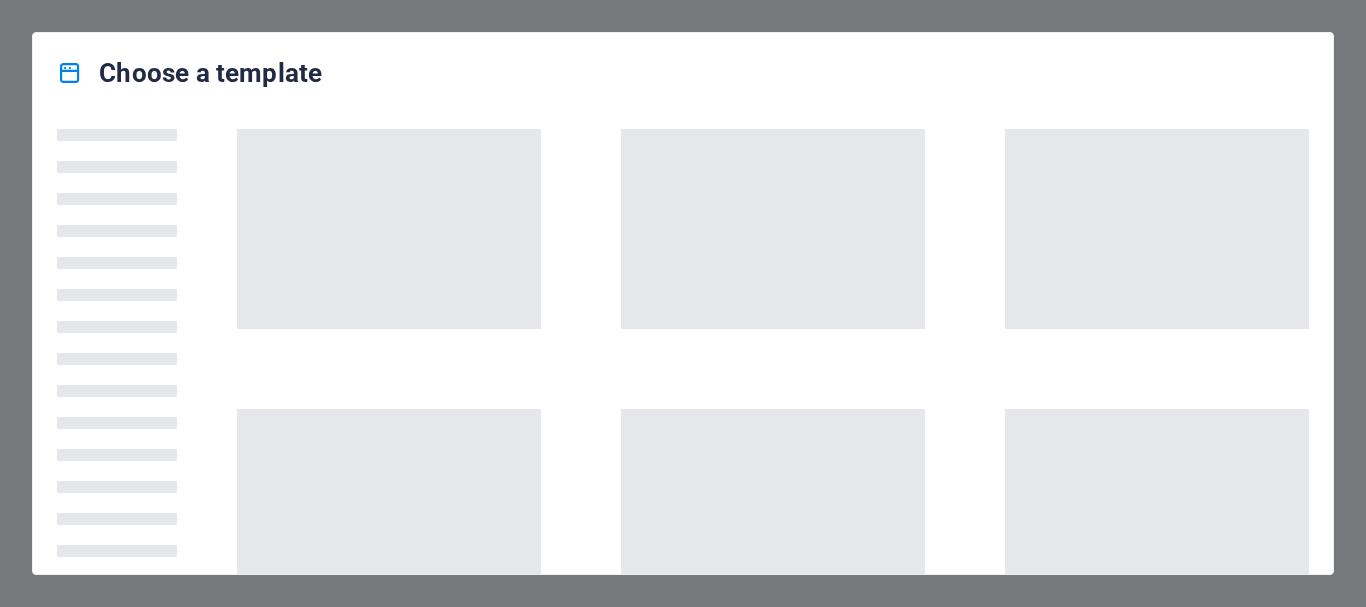 scroll, scrollTop: 0, scrollLeft: 0, axis: both 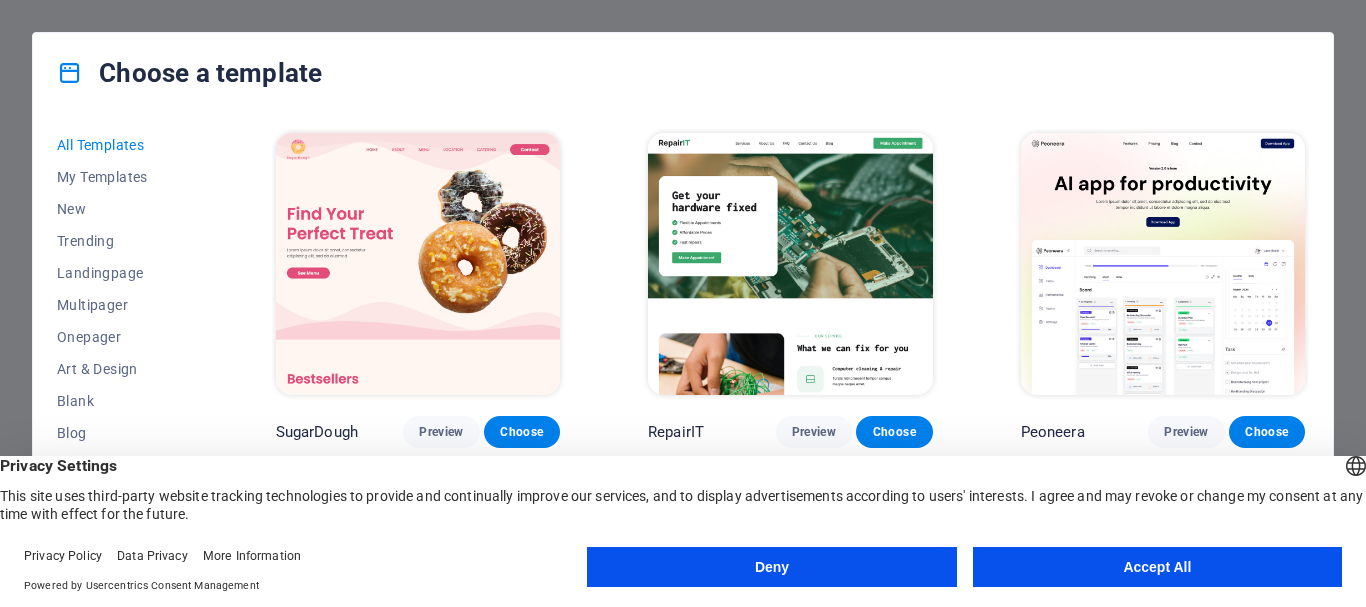 click on "Accept All" at bounding box center [1157, 567] 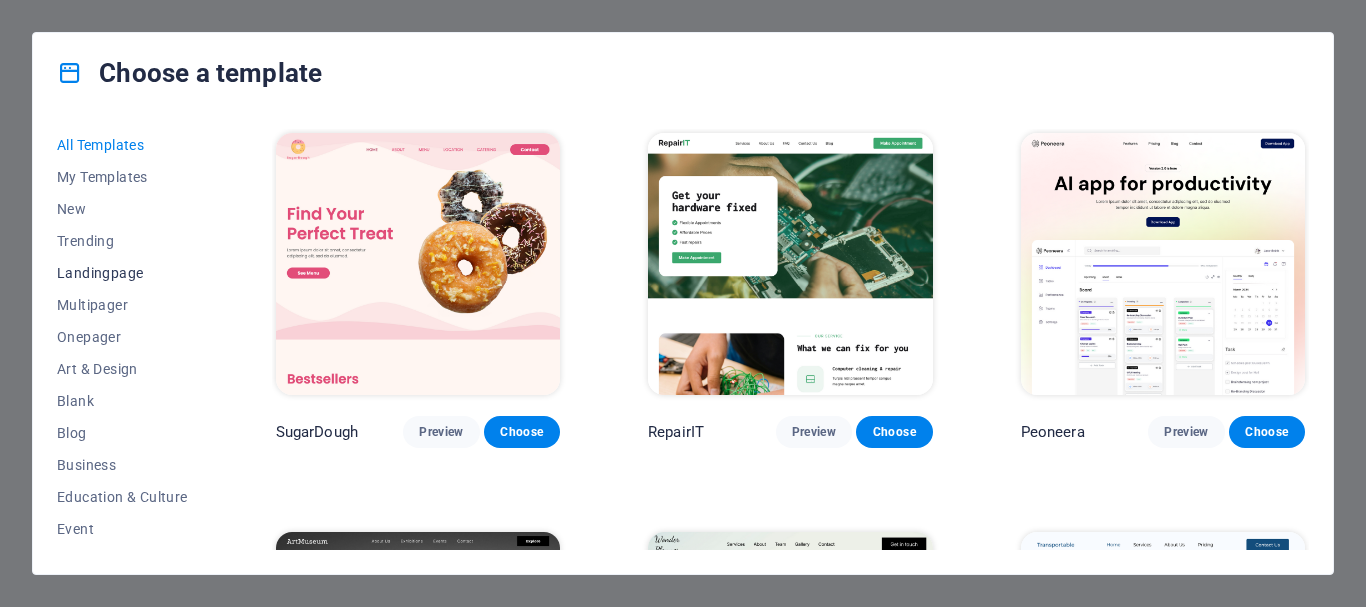 click on "Landingpage" at bounding box center (122, 273) 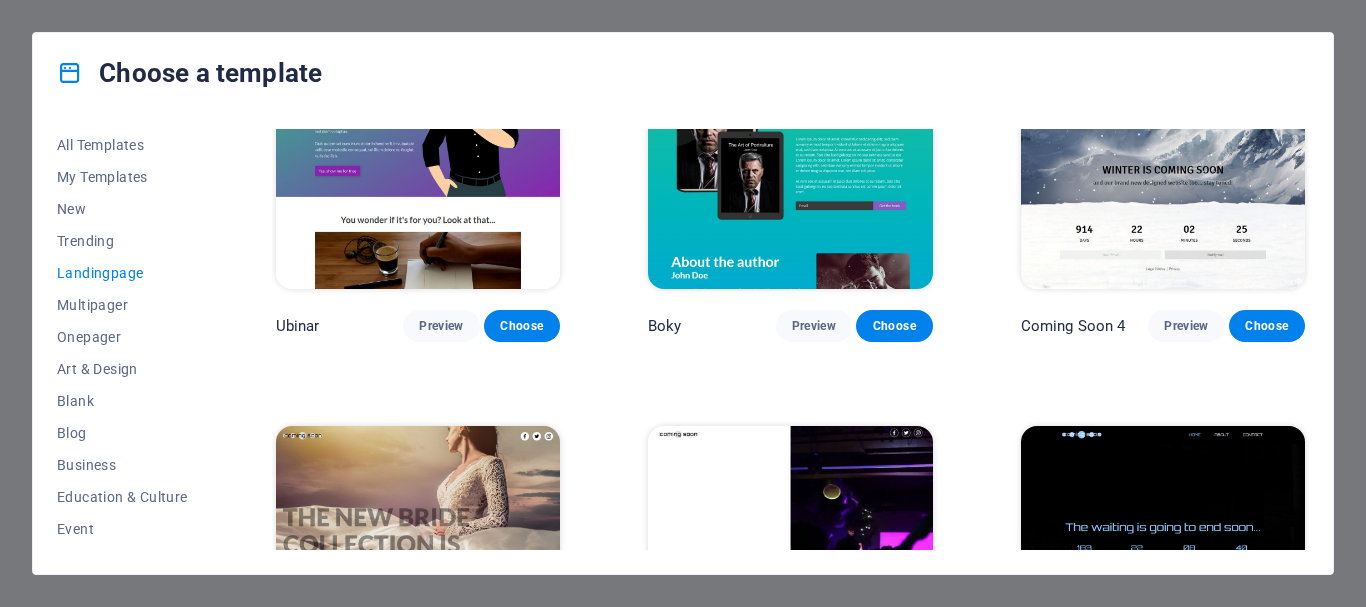scroll, scrollTop: 3070, scrollLeft: 0, axis: vertical 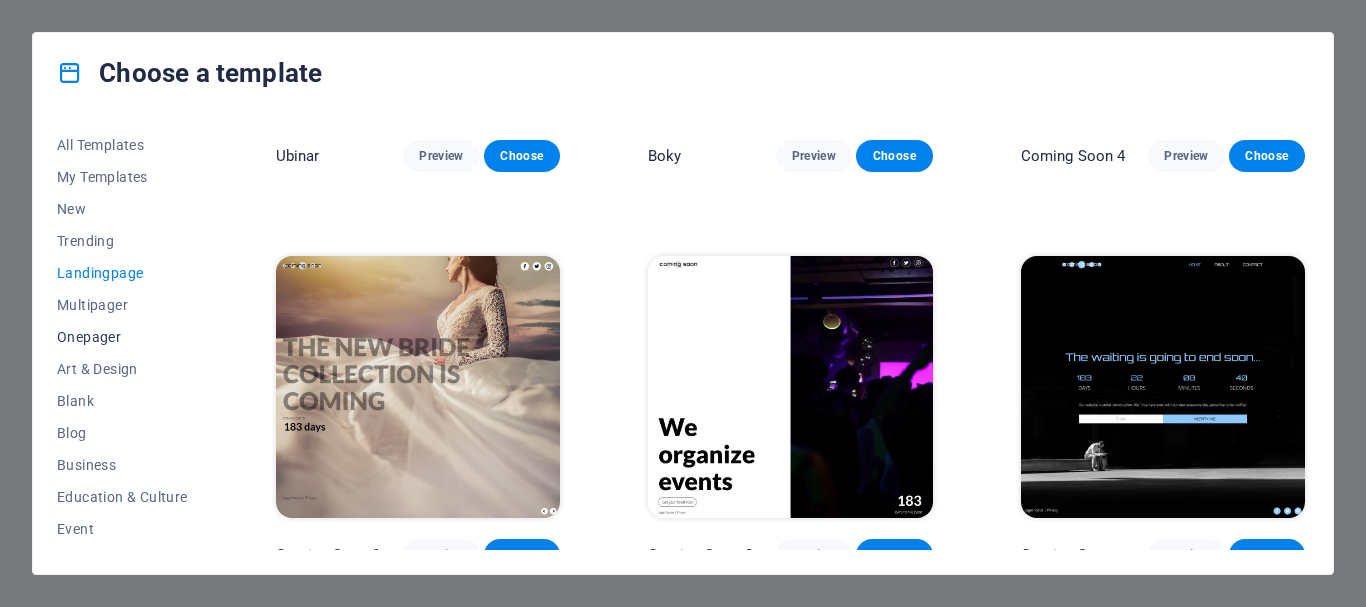 click on "Onepager" at bounding box center [122, 337] 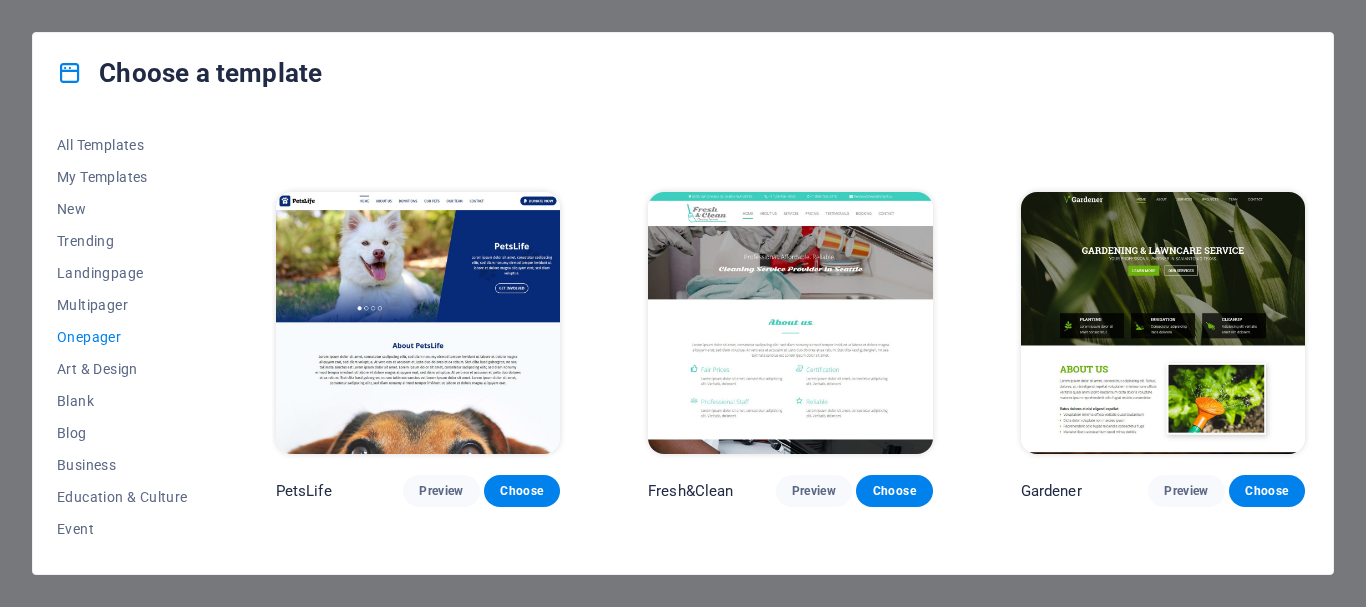 scroll, scrollTop: 6370, scrollLeft: 0, axis: vertical 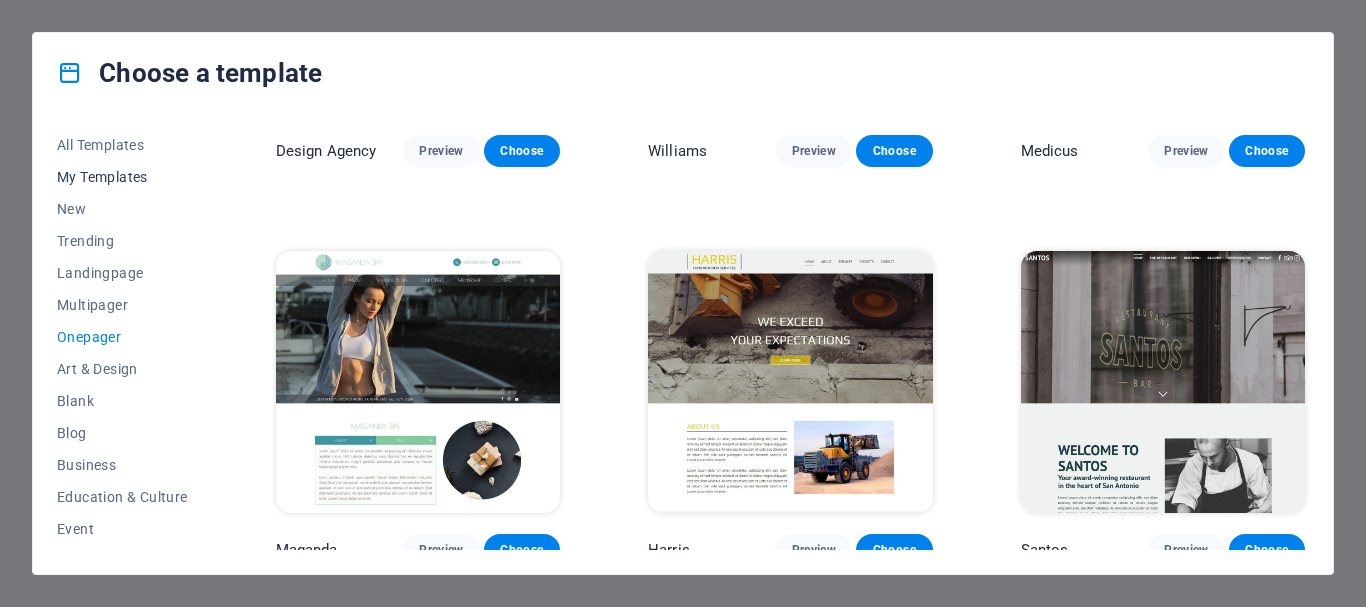 click on "My Templates" at bounding box center [122, 177] 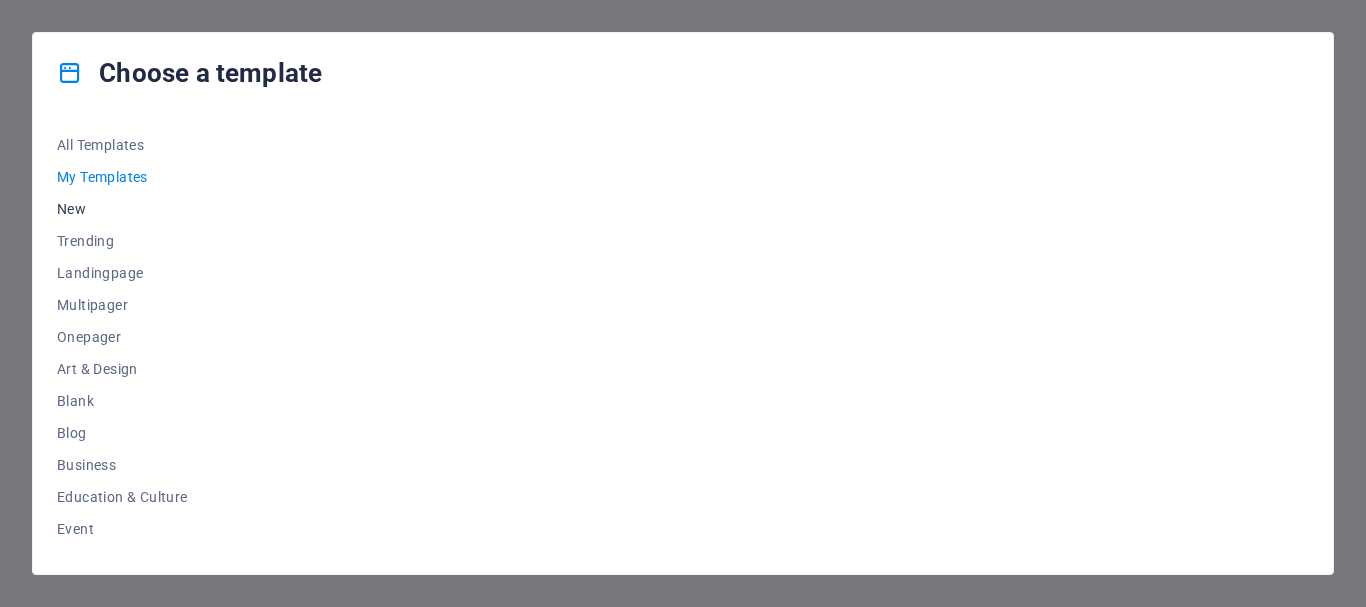 click on "New" at bounding box center [122, 209] 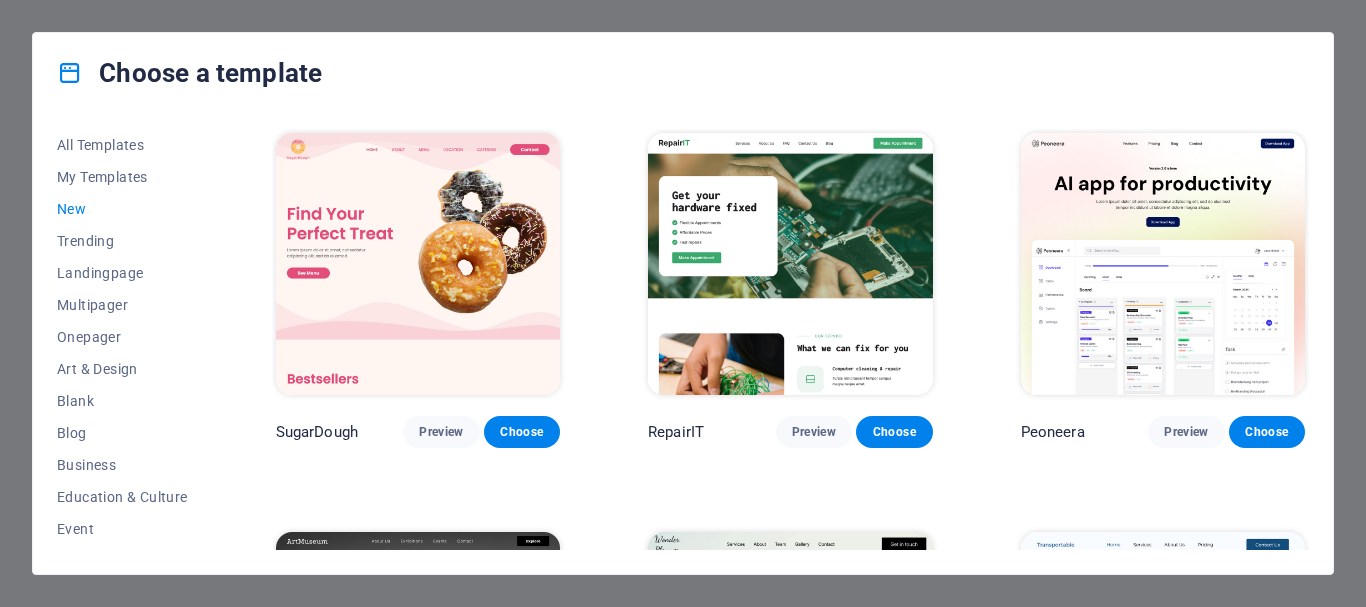 click on "New" at bounding box center (122, 209) 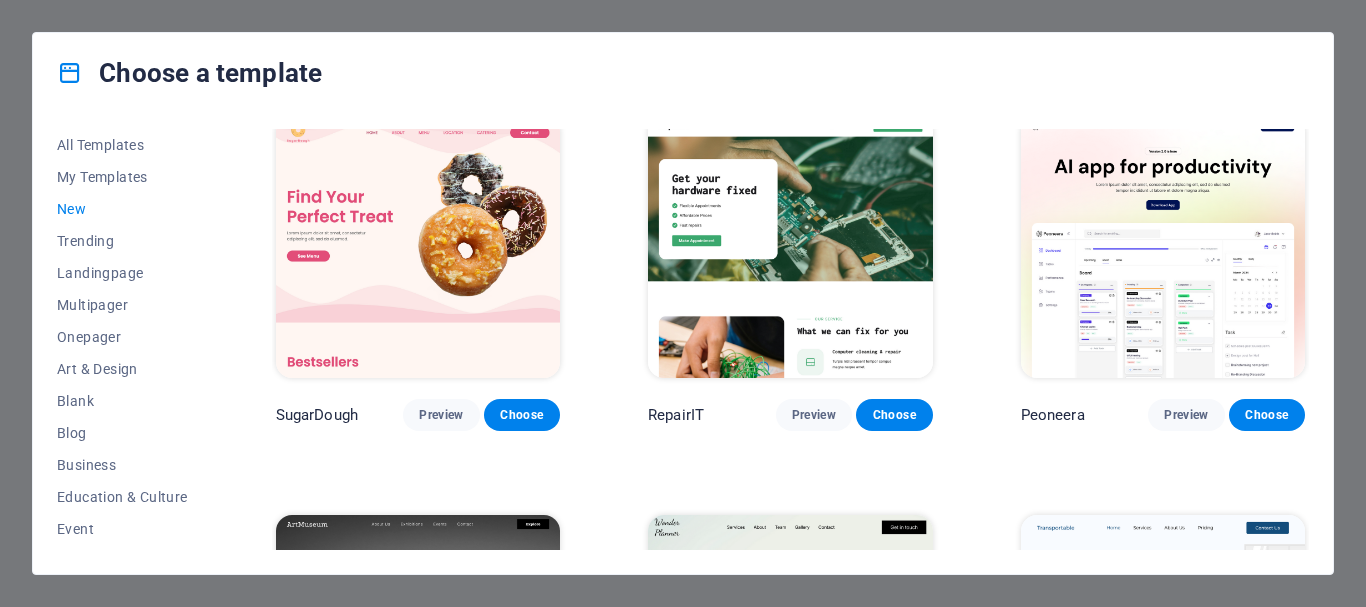 scroll, scrollTop: 0, scrollLeft: 0, axis: both 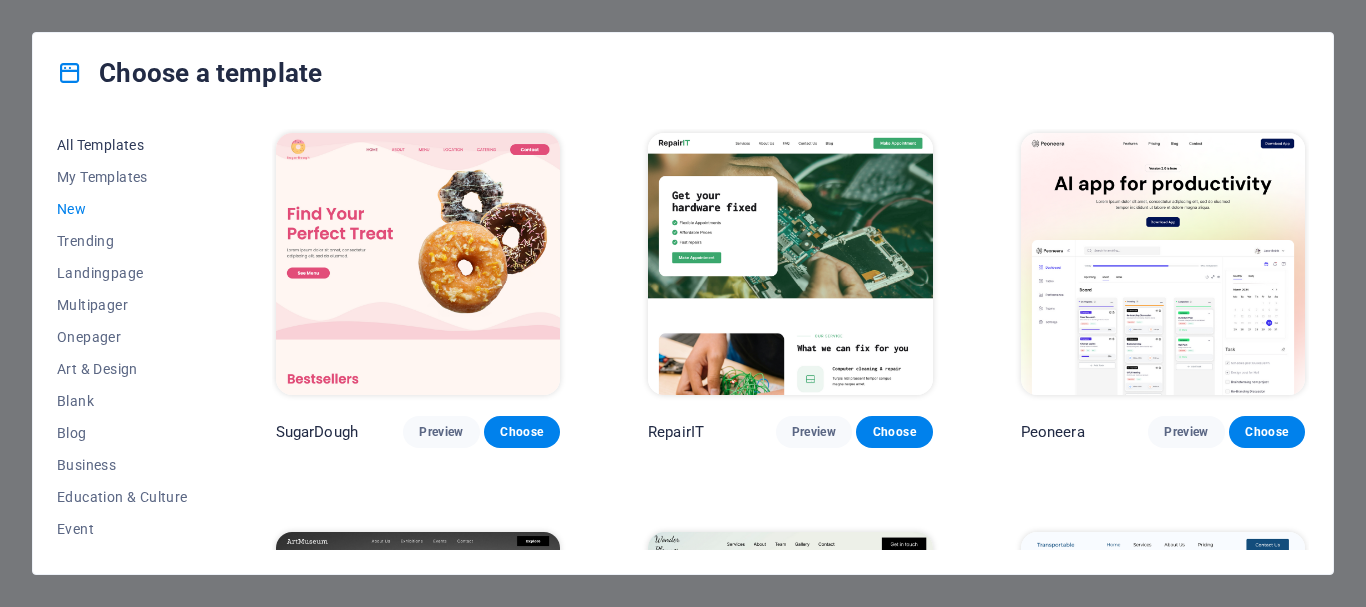click on "All Templates" at bounding box center (122, 145) 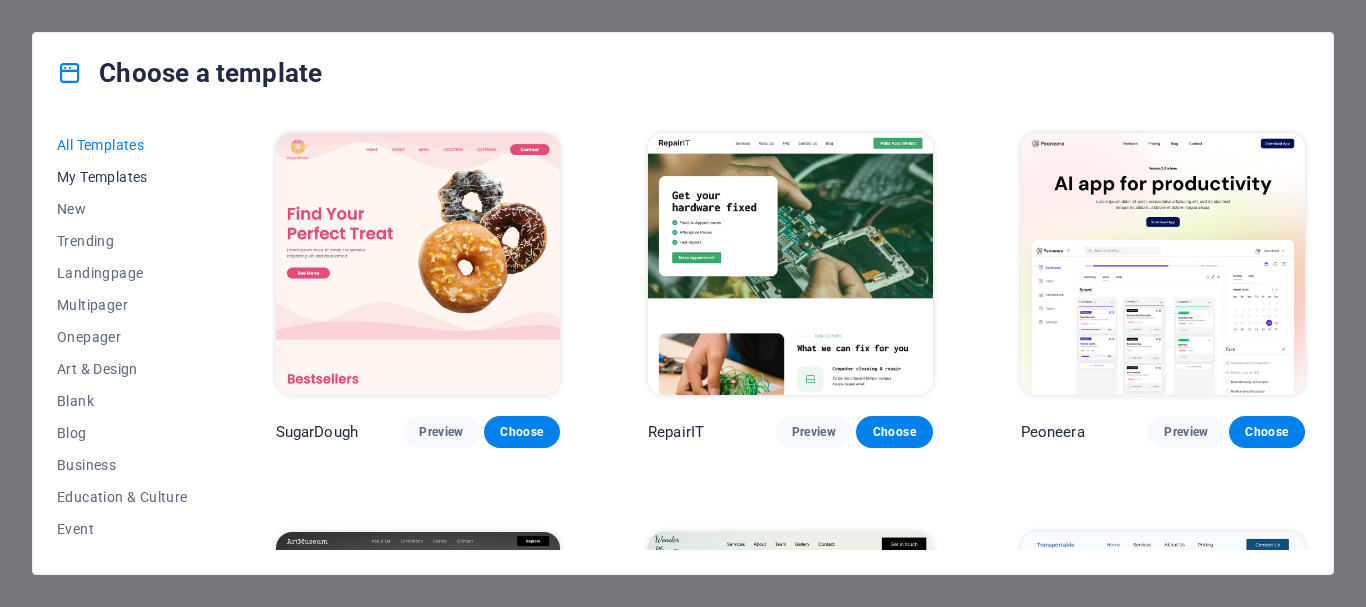 click on "My Templates" at bounding box center (122, 177) 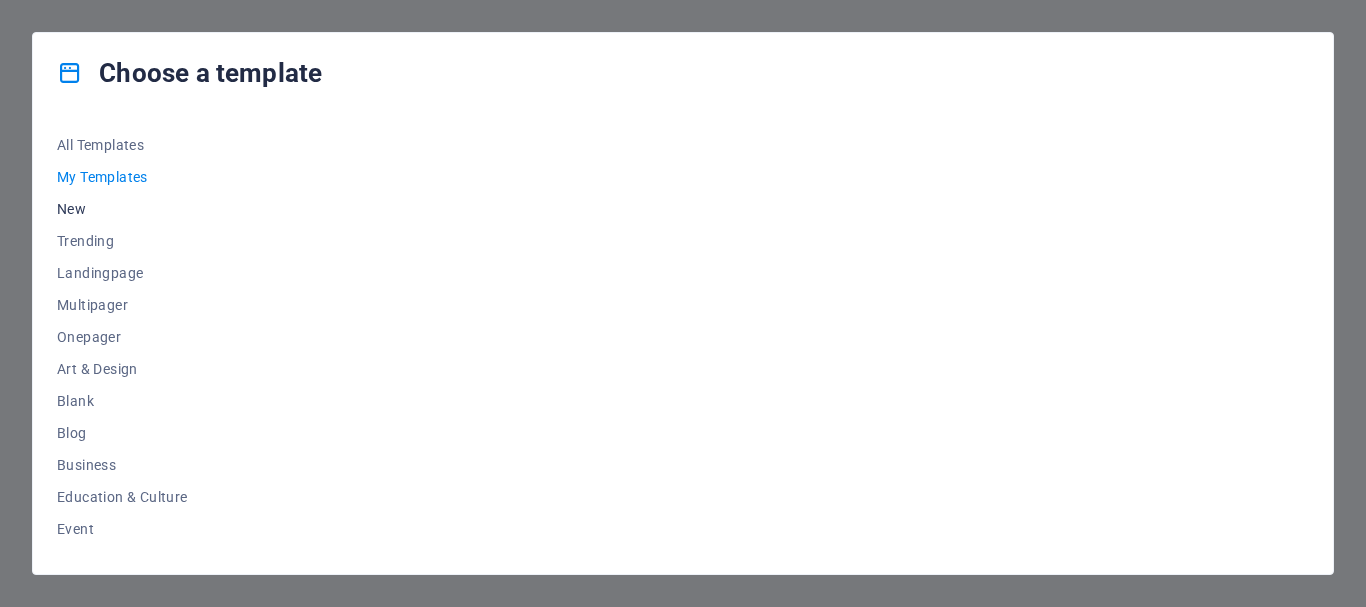 click on "New" at bounding box center (122, 209) 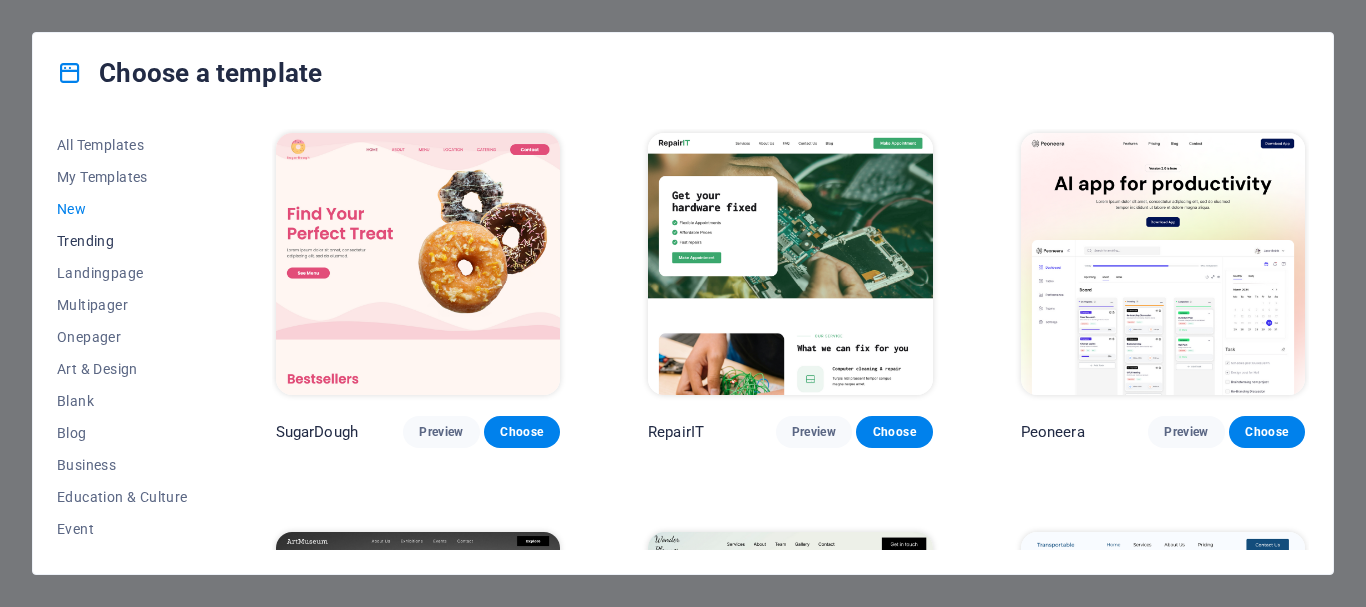 click on "Trending" at bounding box center [122, 241] 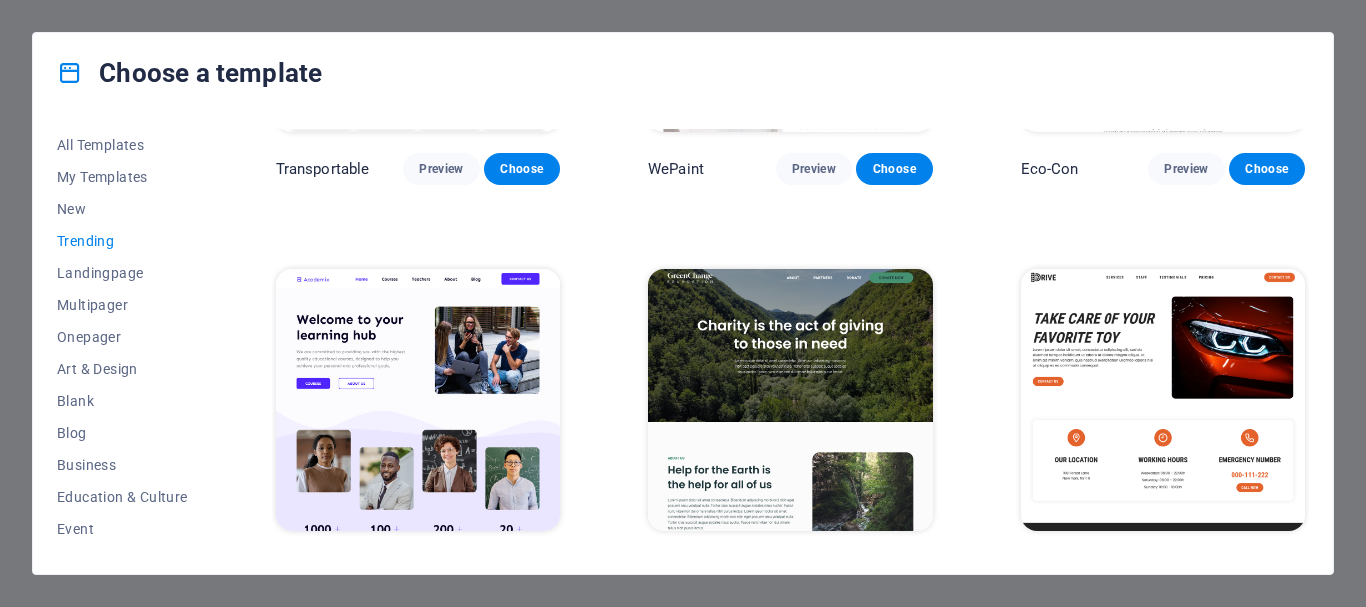 scroll, scrollTop: 700, scrollLeft: 0, axis: vertical 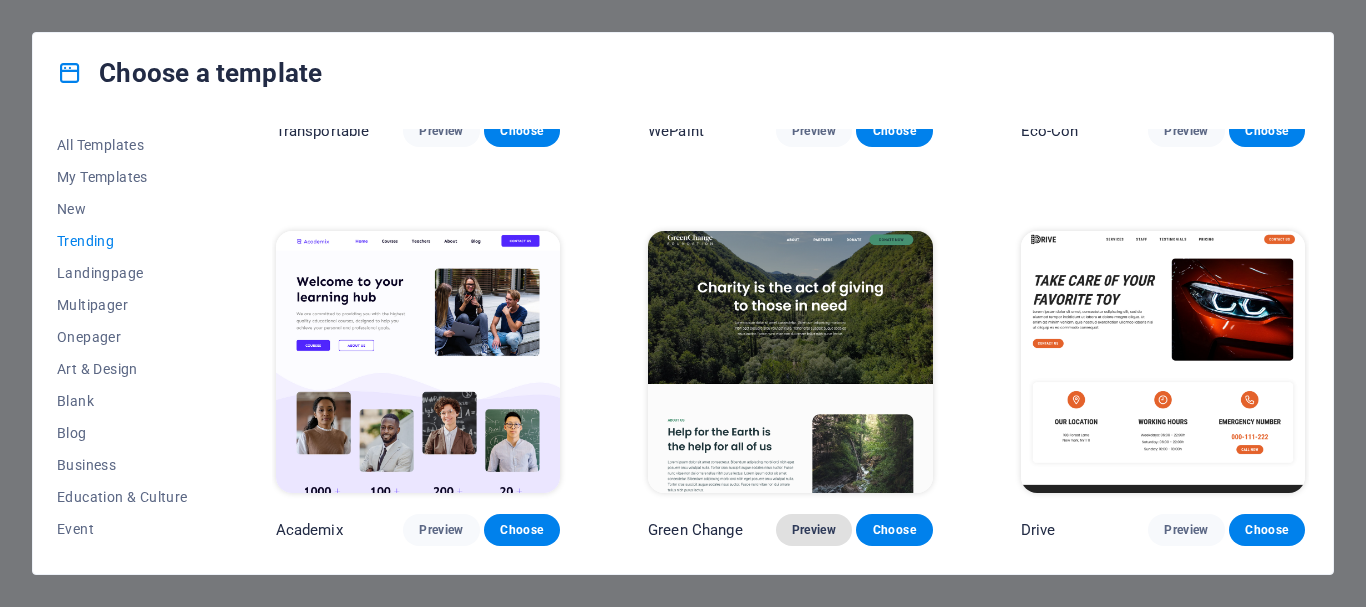 click on "Preview" at bounding box center [814, 530] 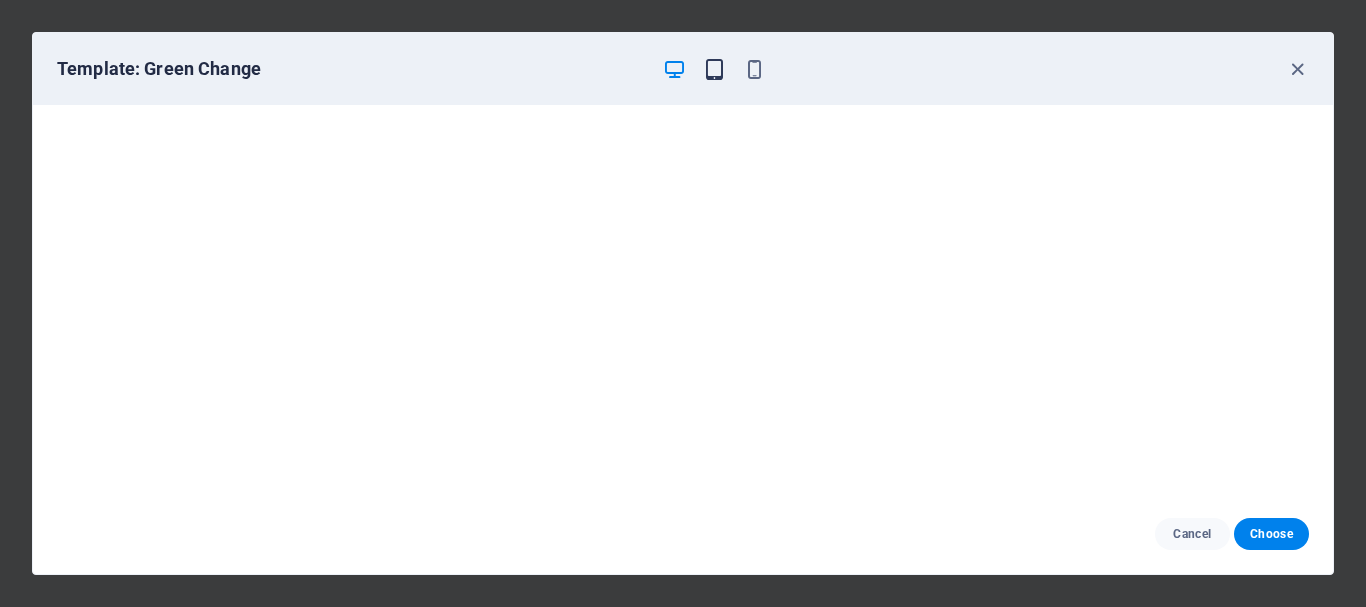 click at bounding box center [714, 69] 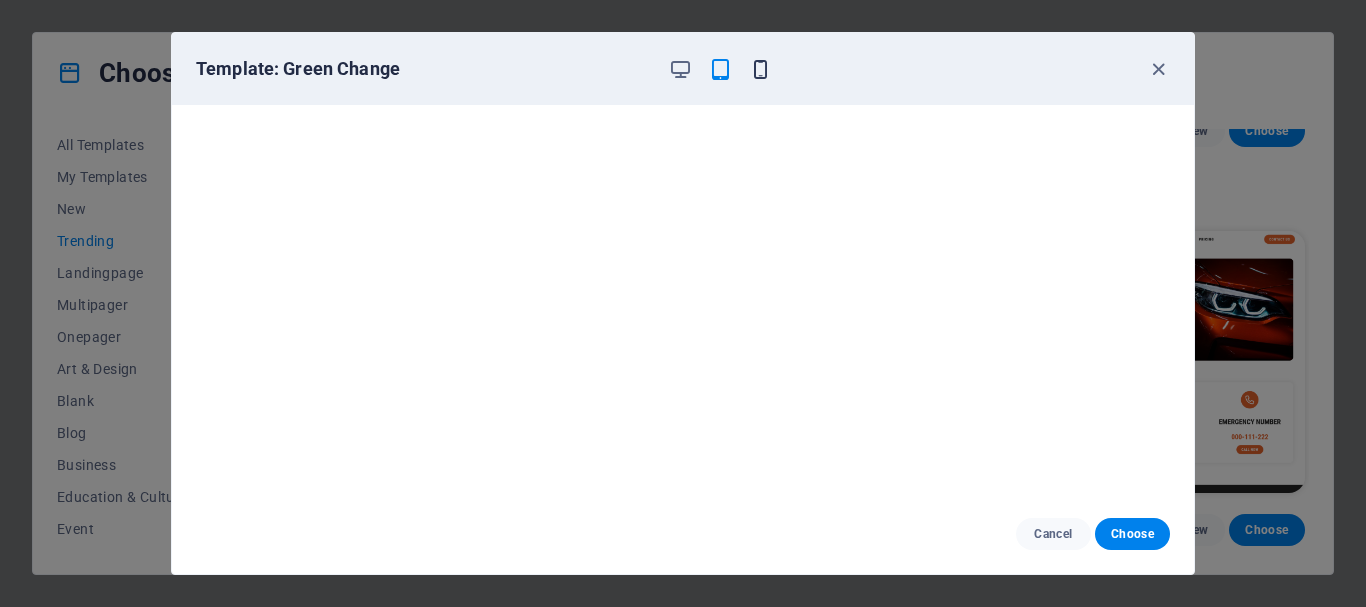 click at bounding box center [760, 69] 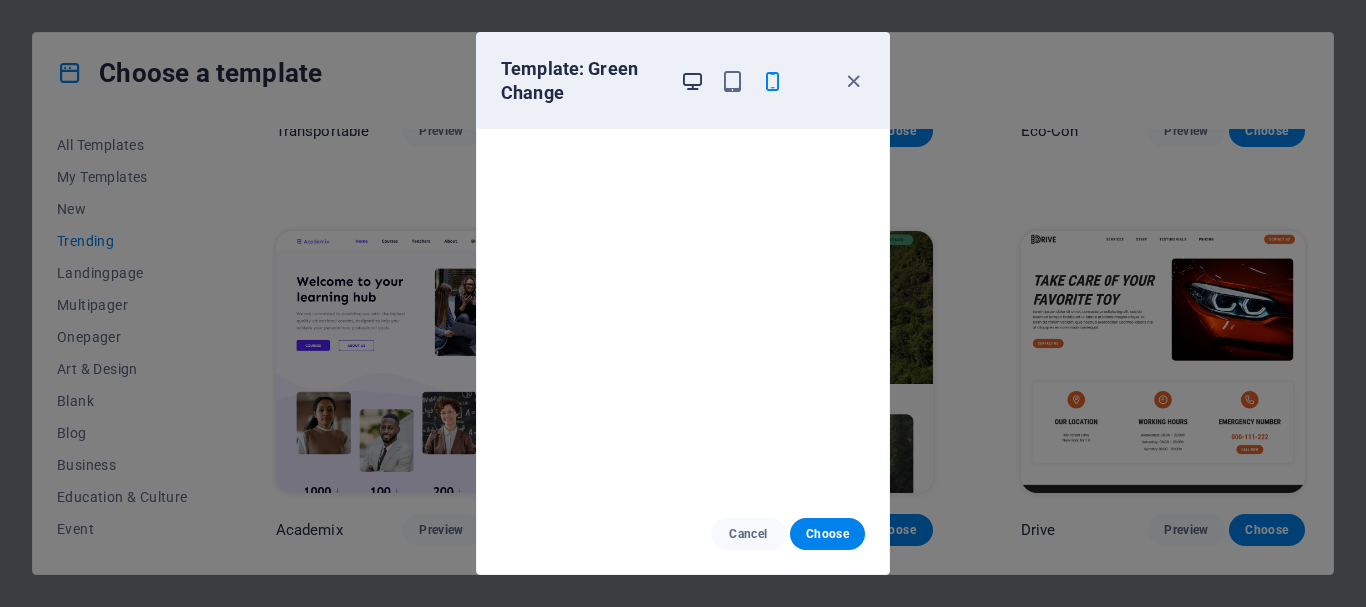 click at bounding box center [692, 81] 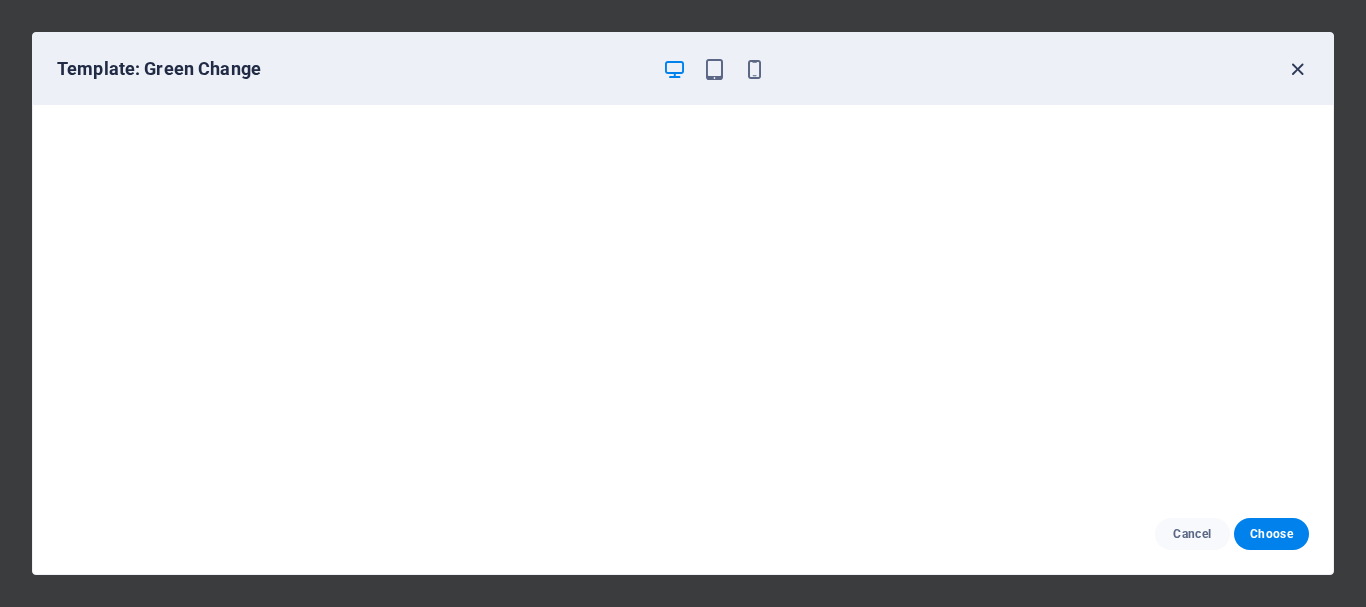 click at bounding box center [1297, 69] 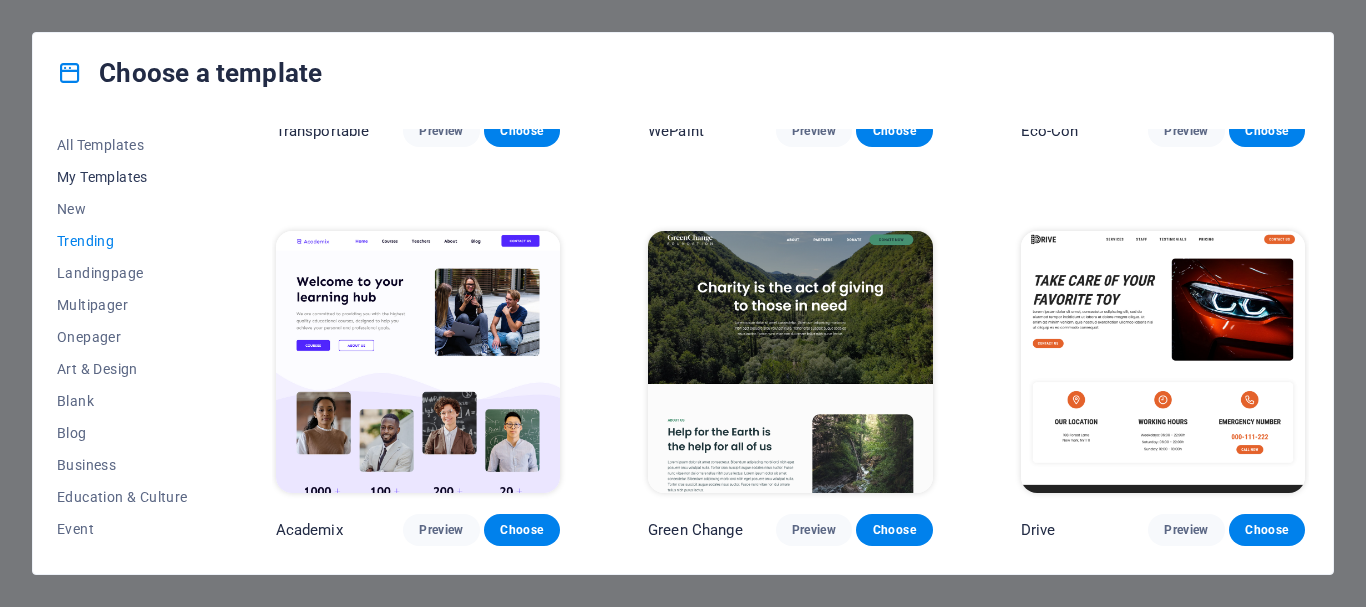 click on "My Templates" at bounding box center (122, 177) 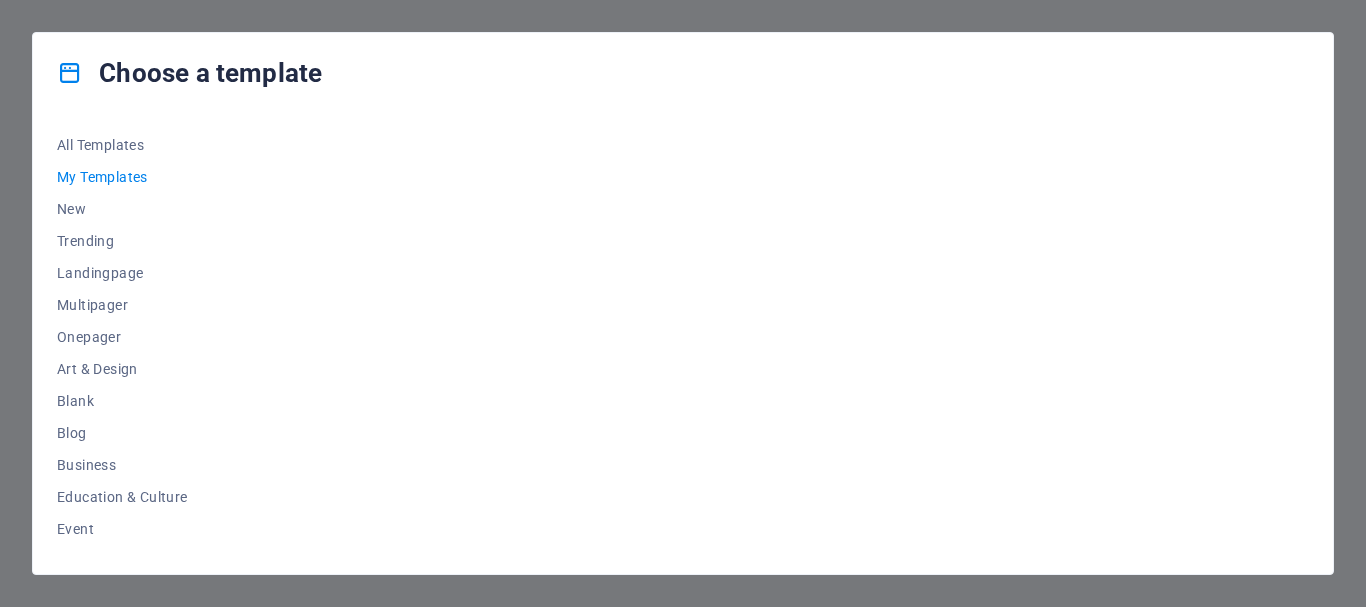 scroll, scrollTop: 0, scrollLeft: 0, axis: both 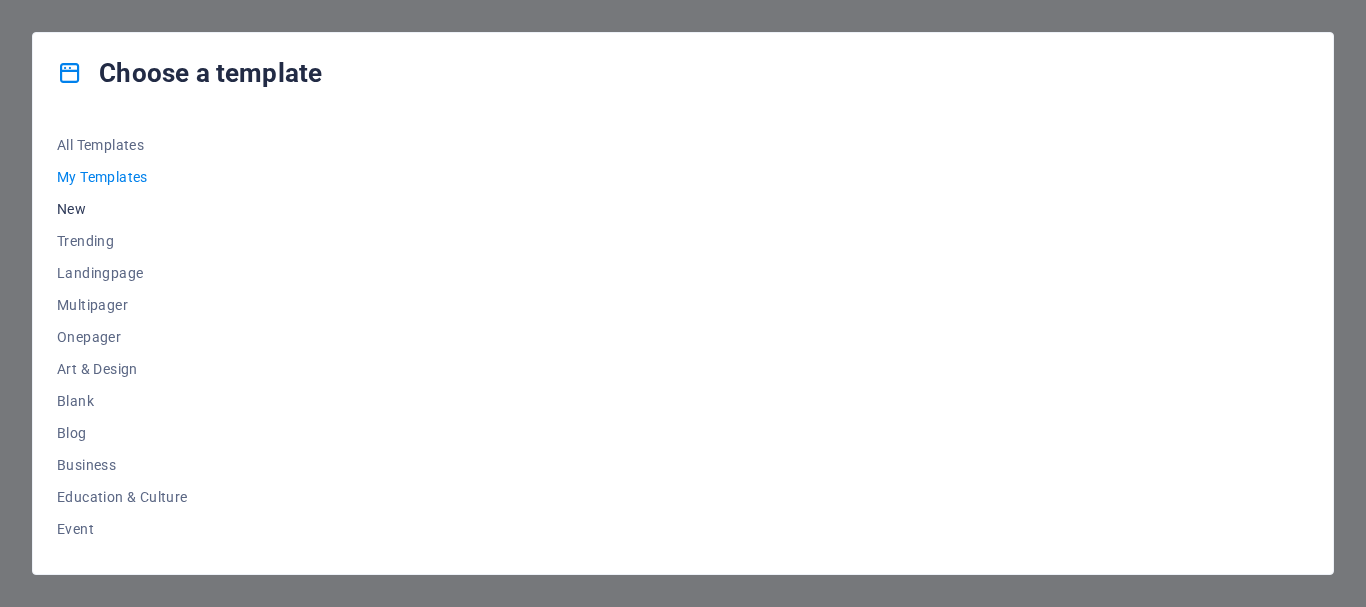 click on "New" at bounding box center [122, 209] 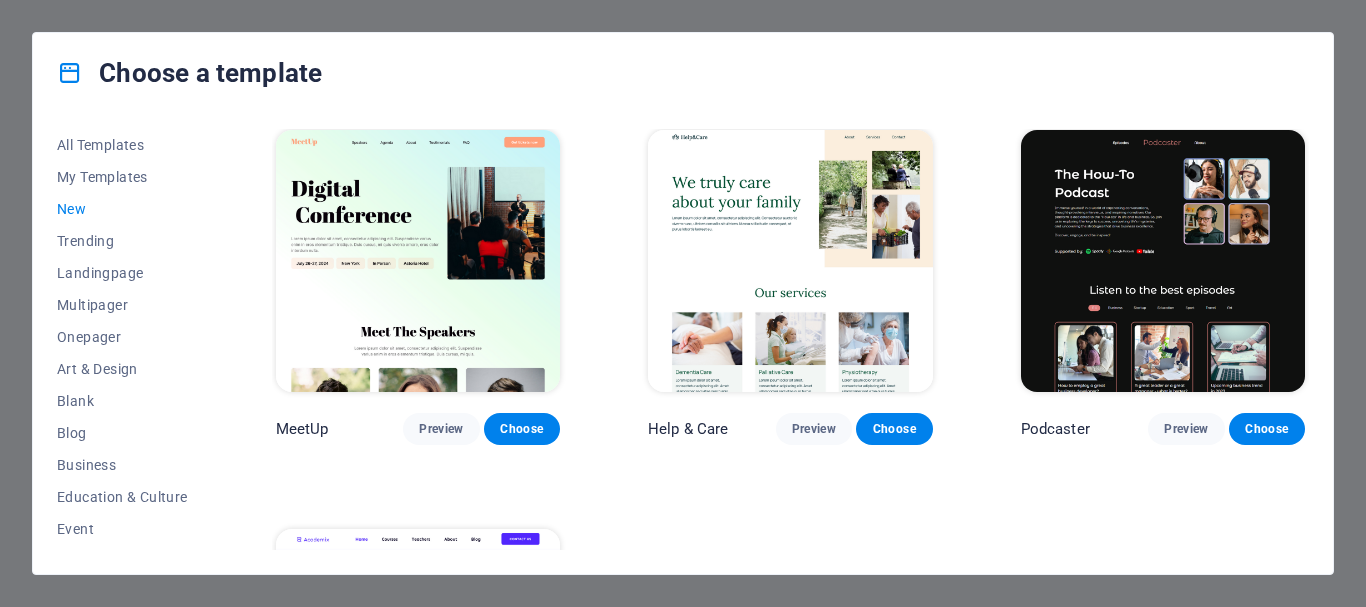 scroll, scrollTop: 1483, scrollLeft: 0, axis: vertical 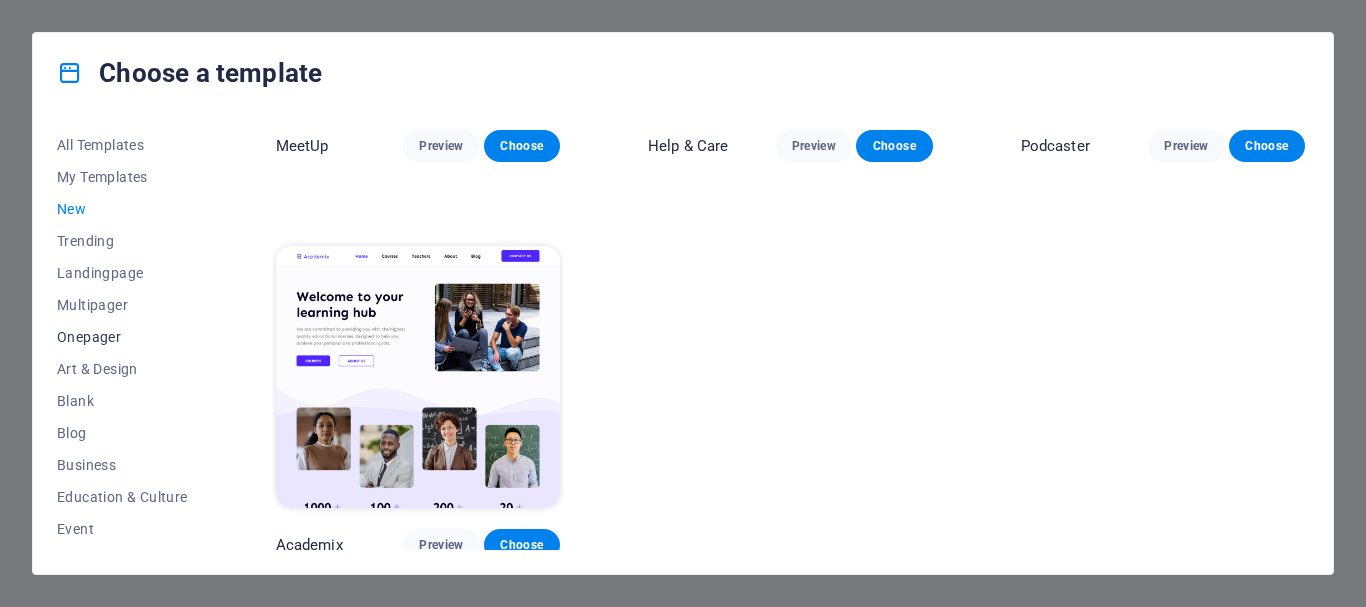click on "Onepager" at bounding box center [122, 337] 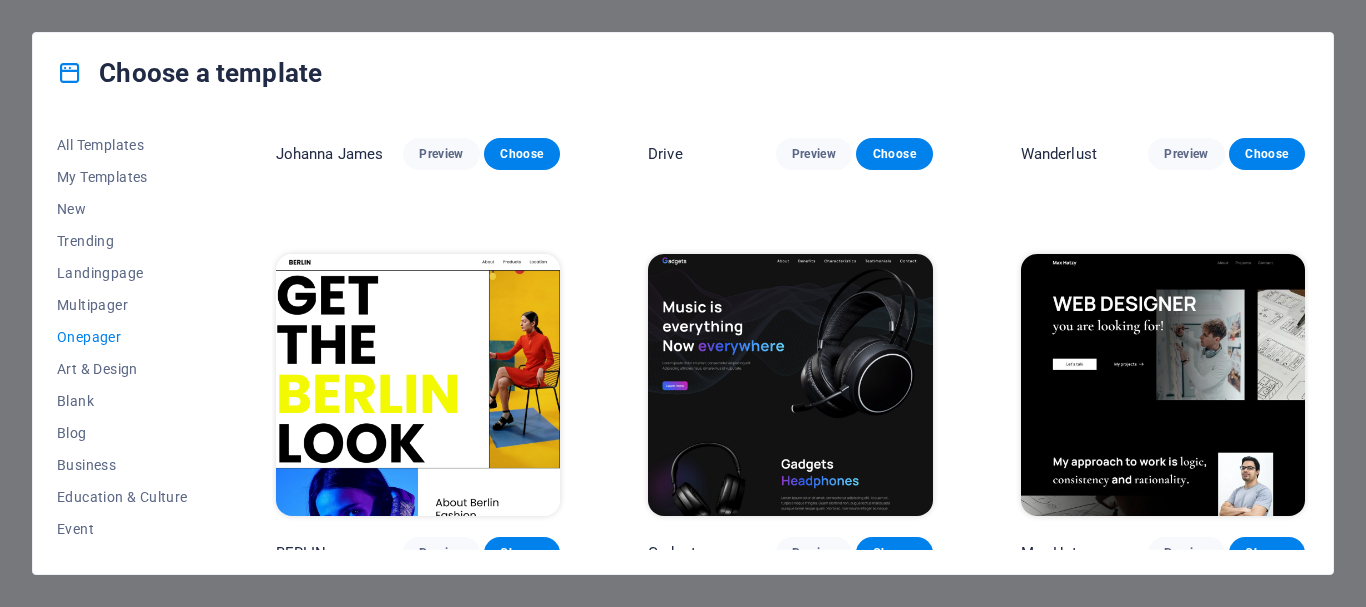 scroll, scrollTop: 690, scrollLeft: 0, axis: vertical 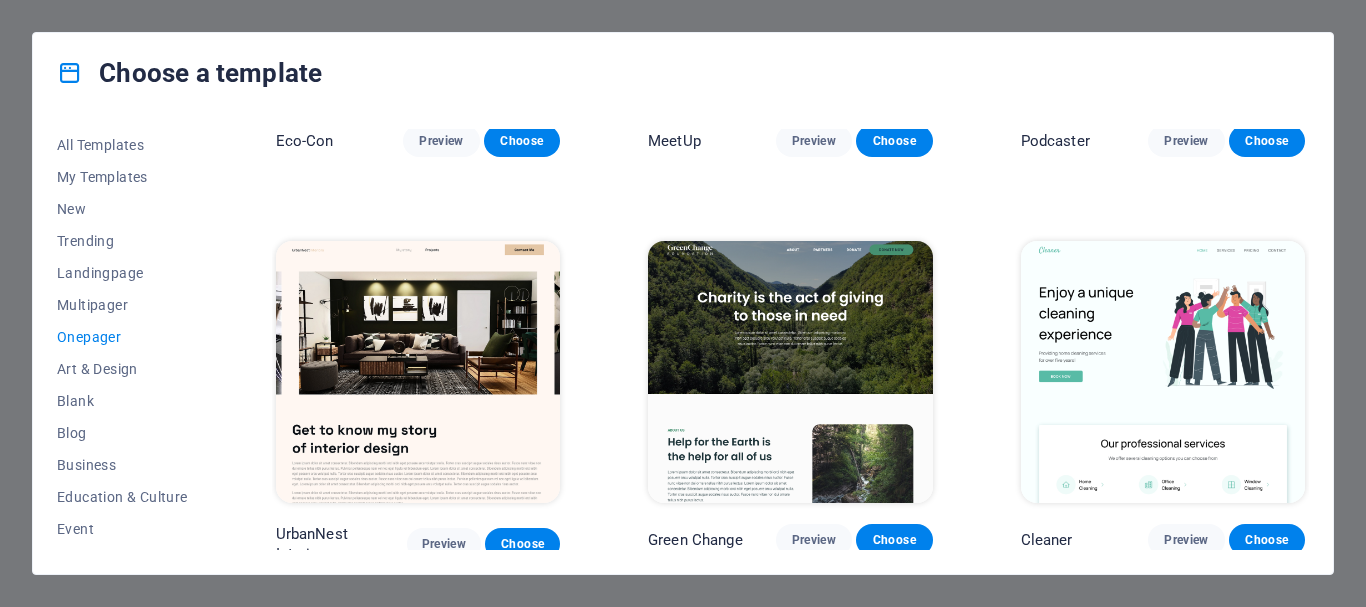click at bounding box center [790, 372] 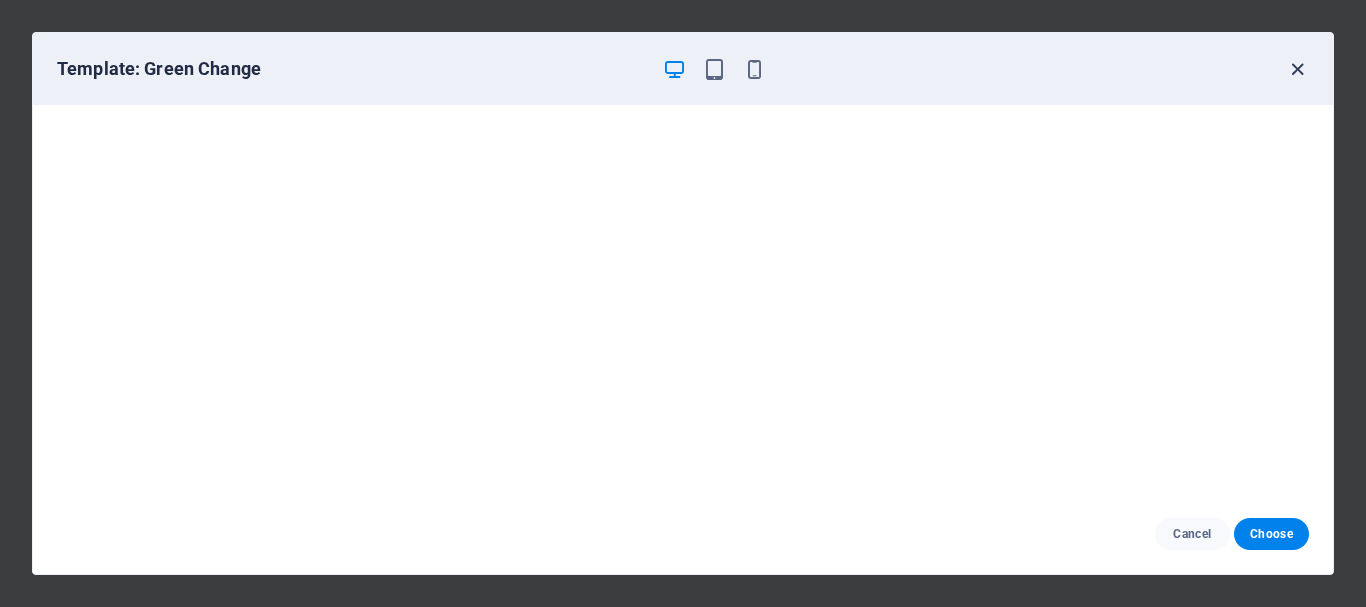 click at bounding box center (1297, 69) 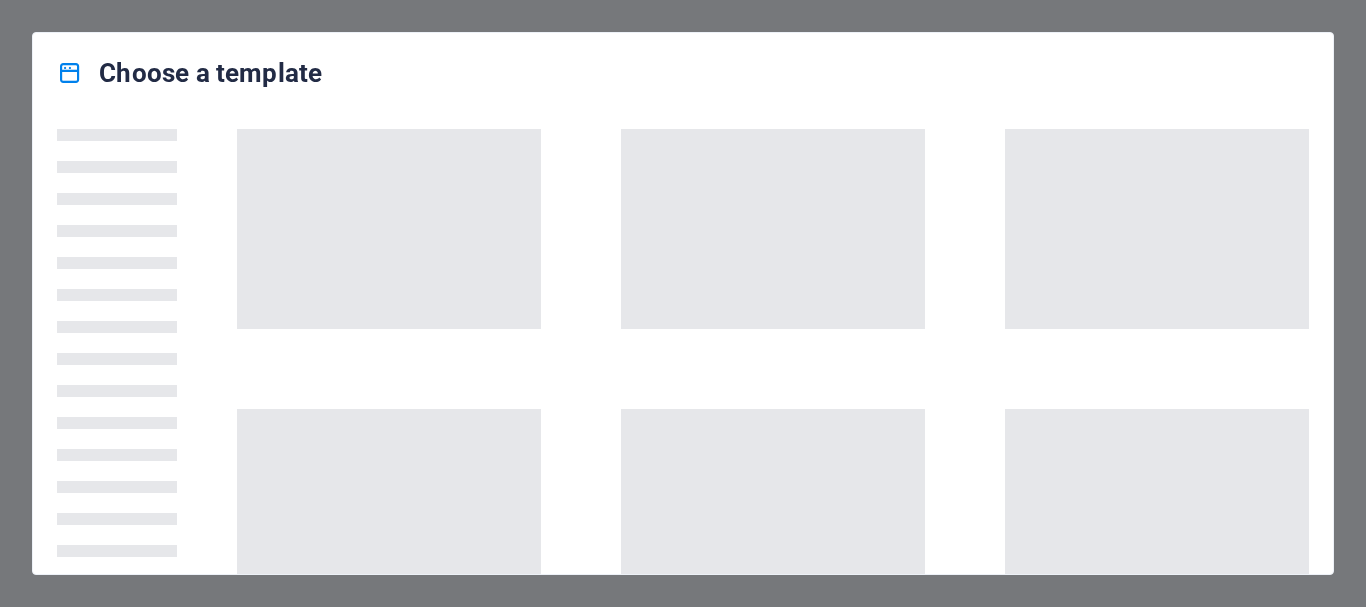 scroll, scrollTop: 0, scrollLeft: 0, axis: both 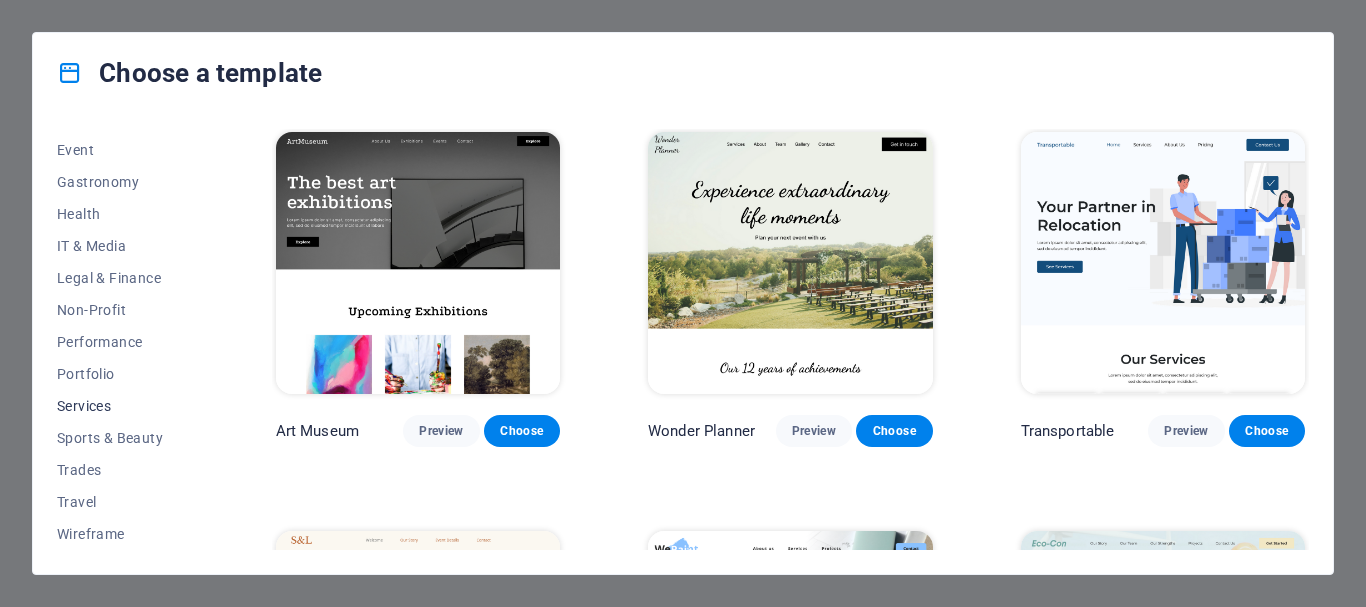 click on "Services" at bounding box center [122, 406] 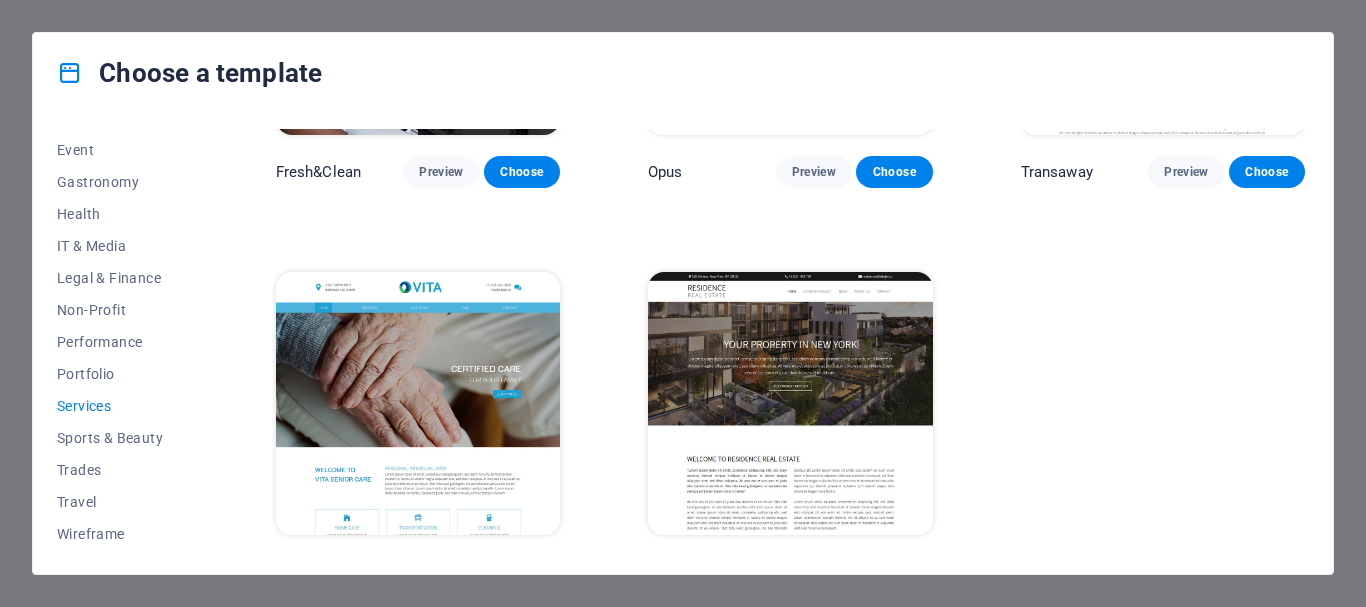 scroll, scrollTop: 2293, scrollLeft: 0, axis: vertical 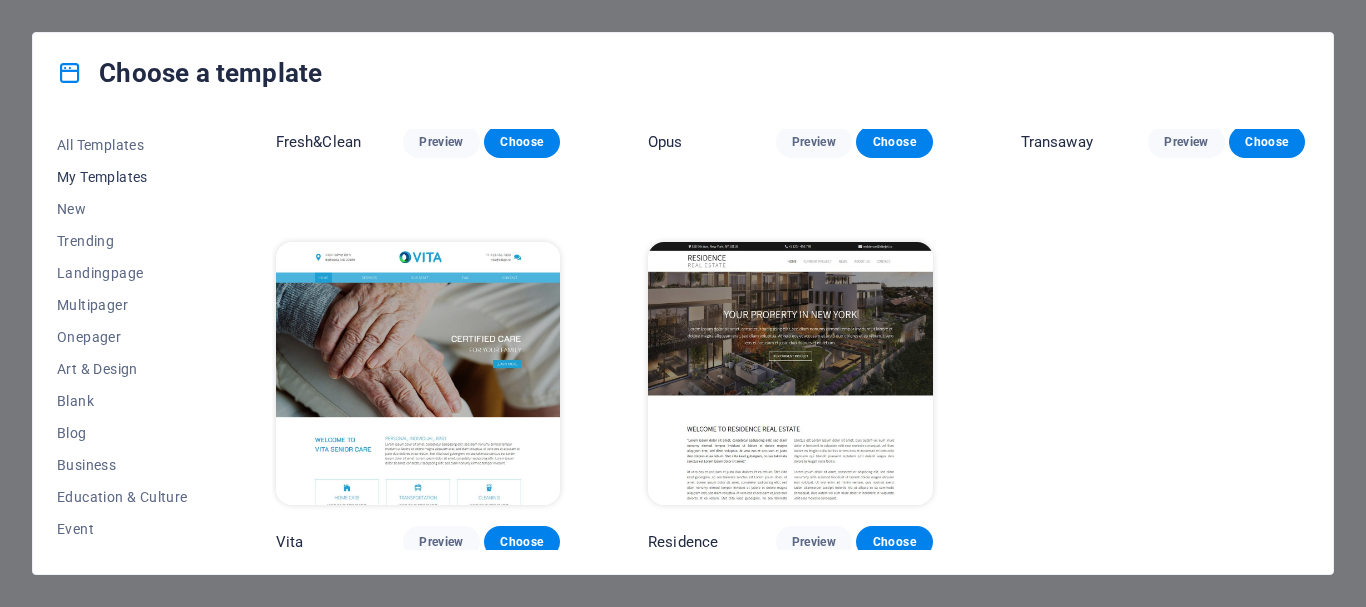 click on "My Templates" at bounding box center [122, 177] 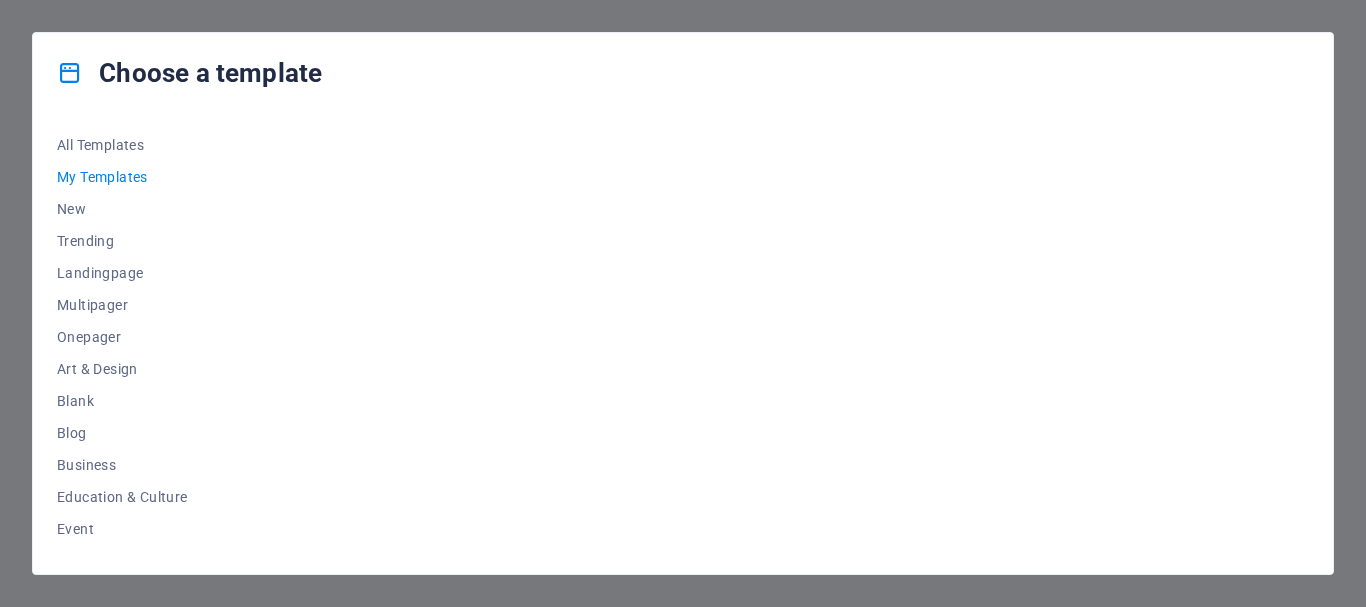 scroll, scrollTop: 0, scrollLeft: 0, axis: both 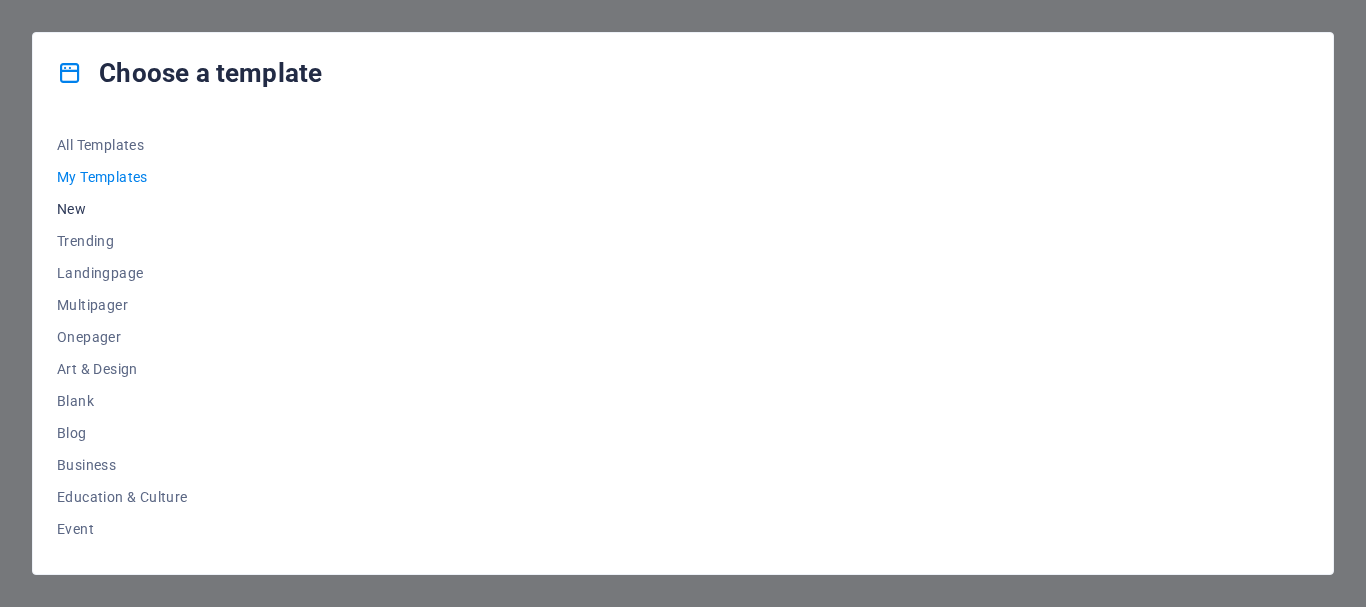 click on "New" at bounding box center [122, 209] 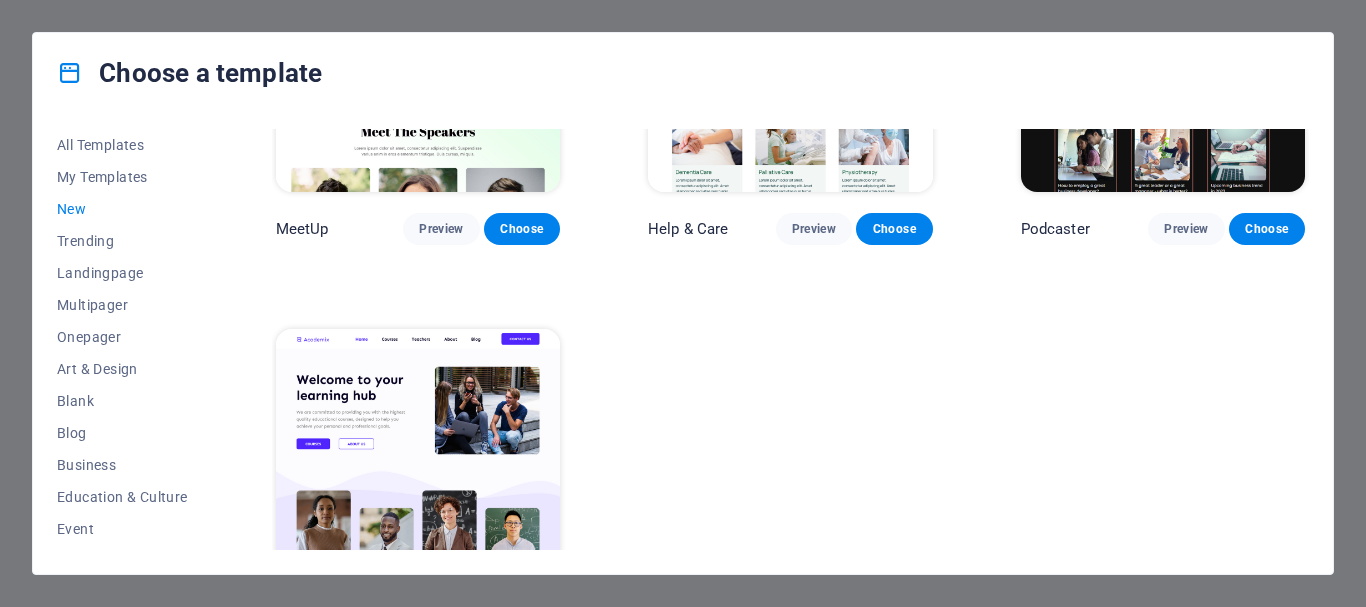 scroll, scrollTop: 1483, scrollLeft: 0, axis: vertical 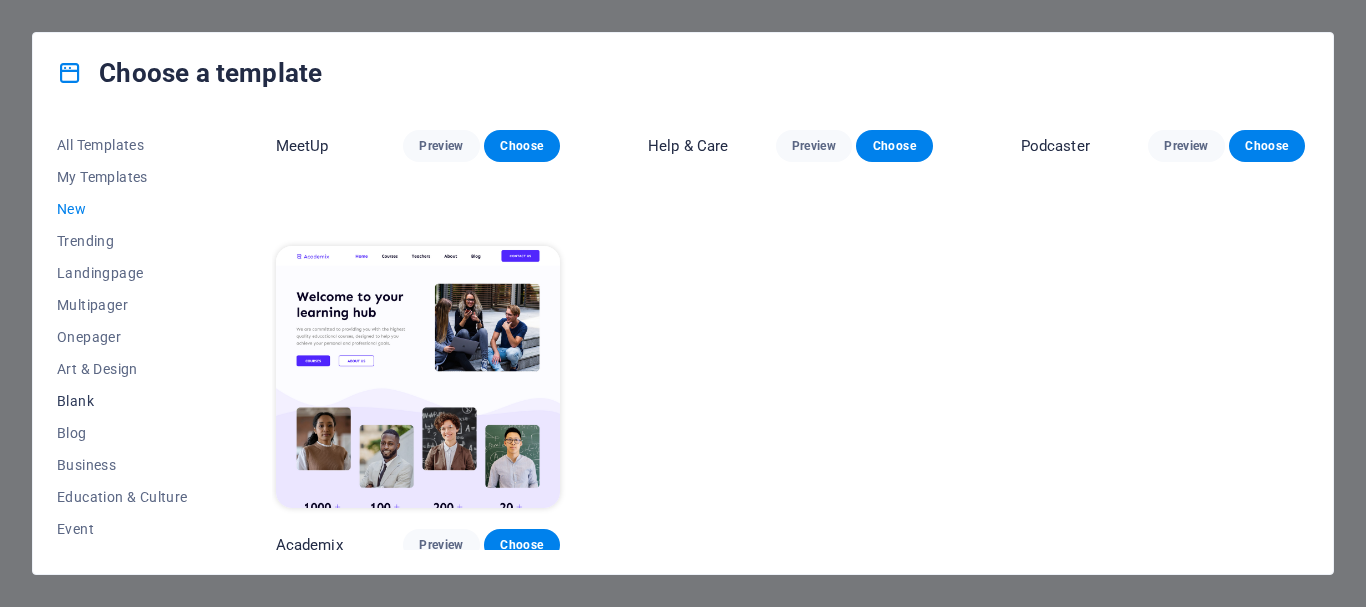 click on "Blank" at bounding box center [122, 401] 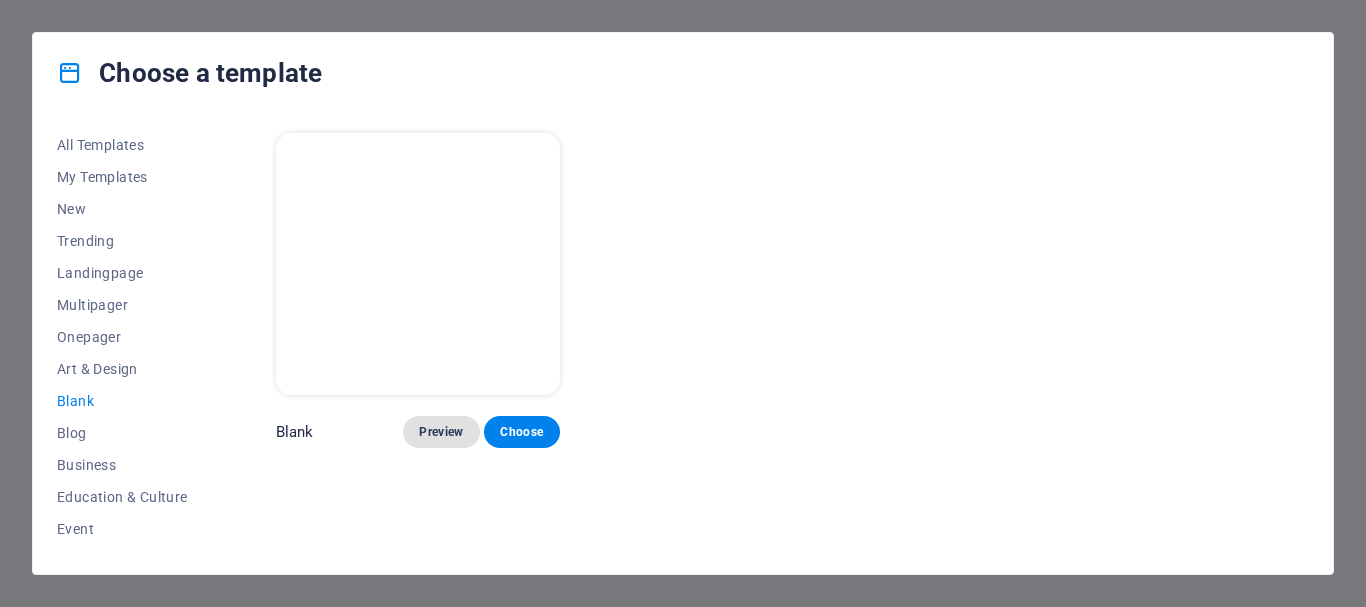 click on "Preview" at bounding box center [441, 432] 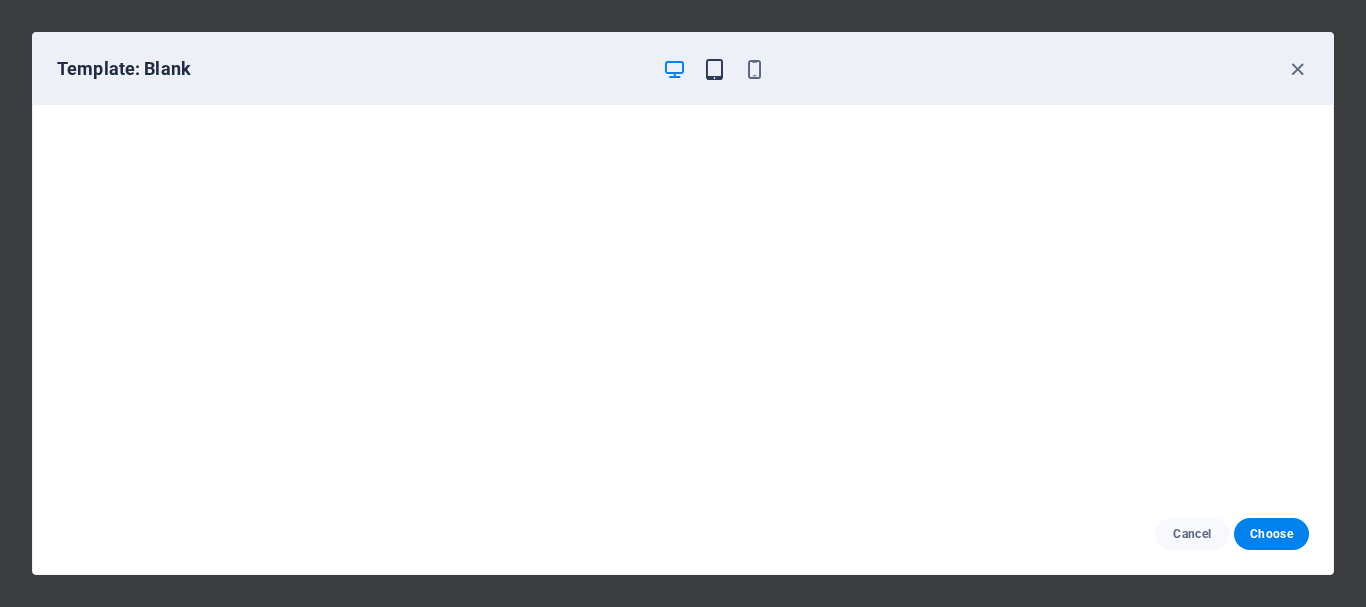 click at bounding box center [714, 69] 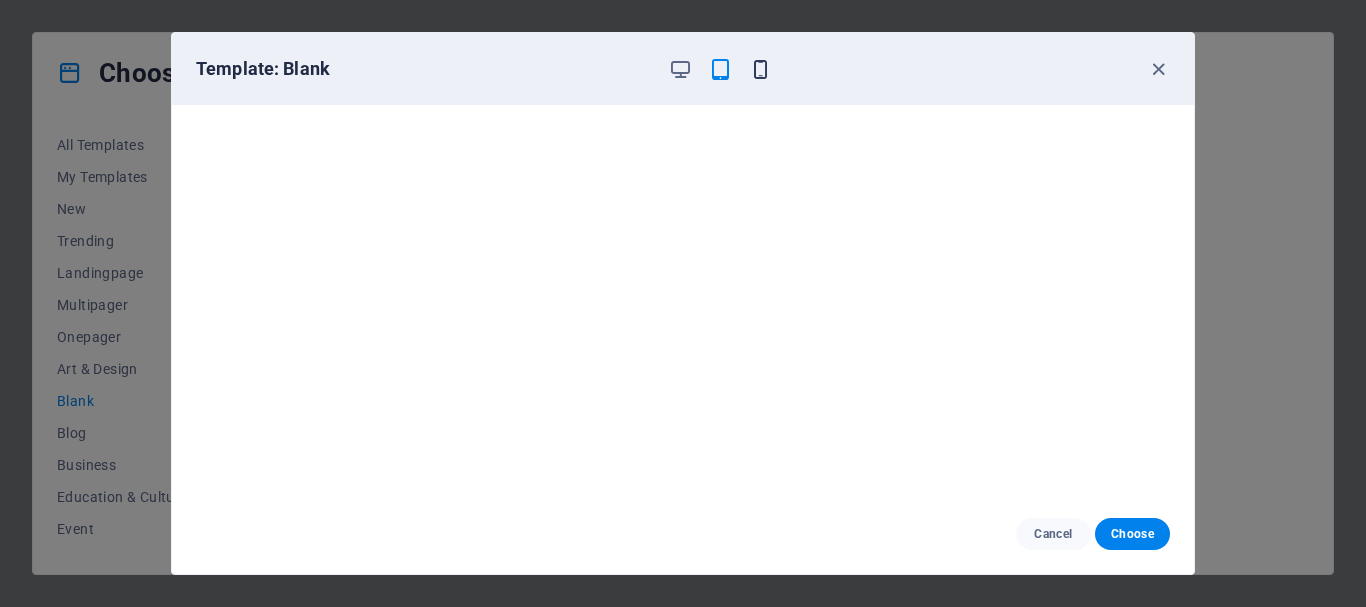 click at bounding box center (760, 69) 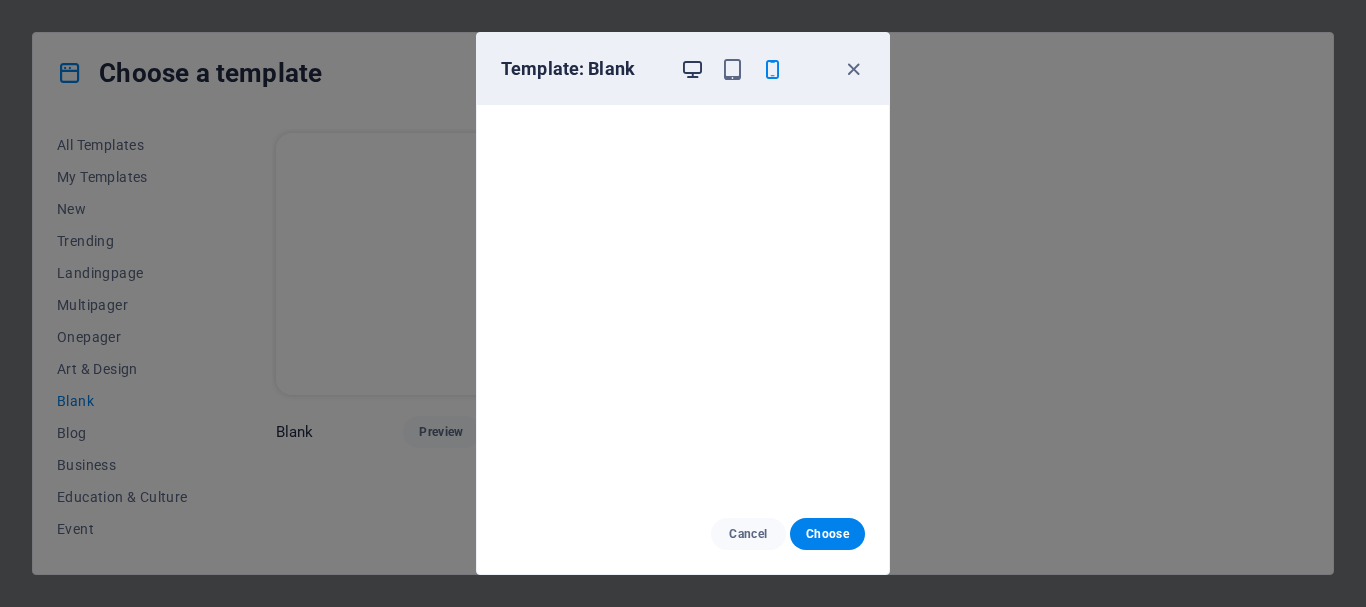click at bounding box center [692, 69] 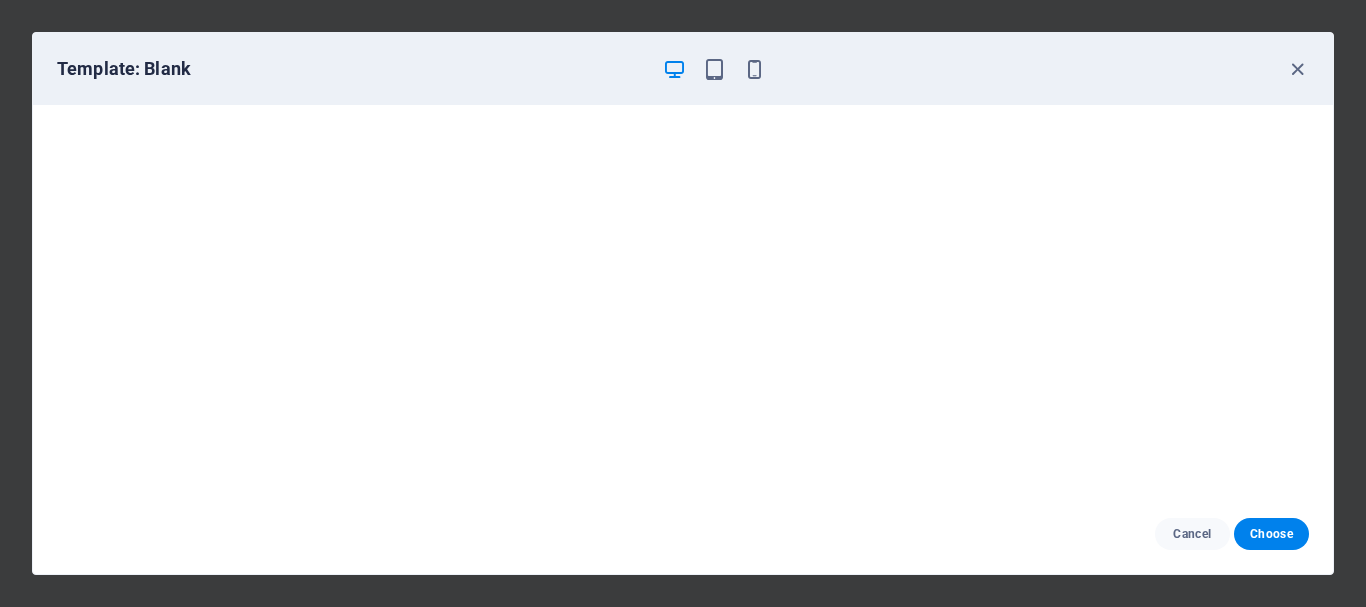 type 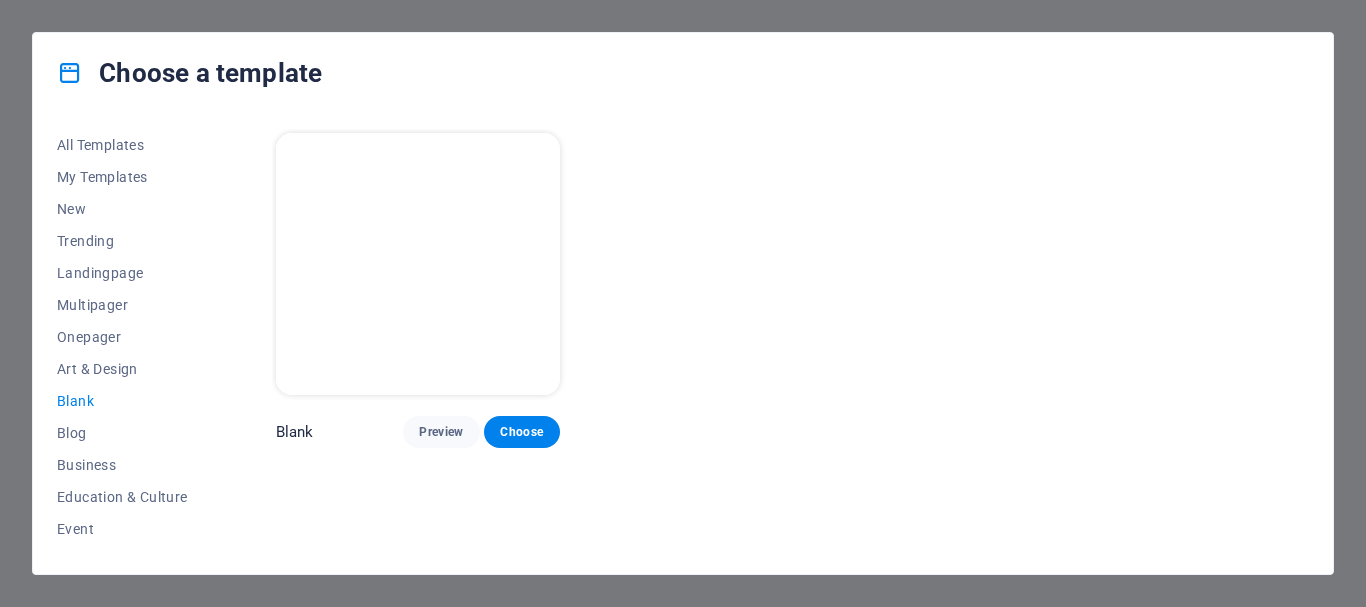 type 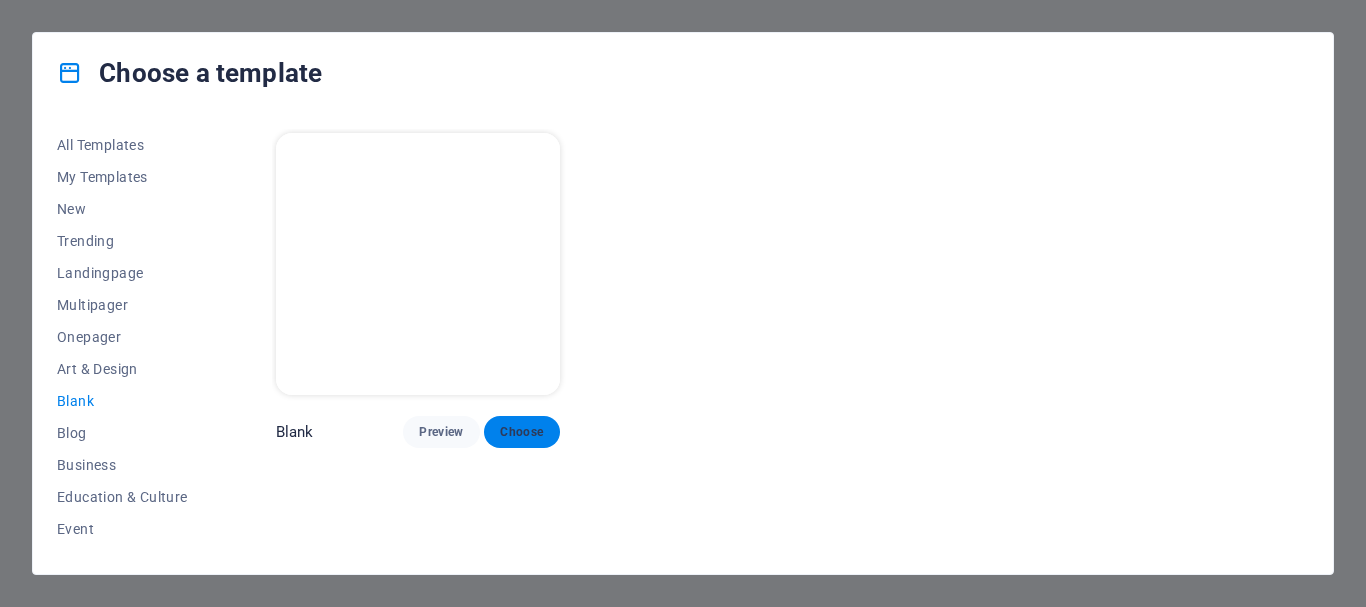 click on "Choose" at bounding box center (522, 432) 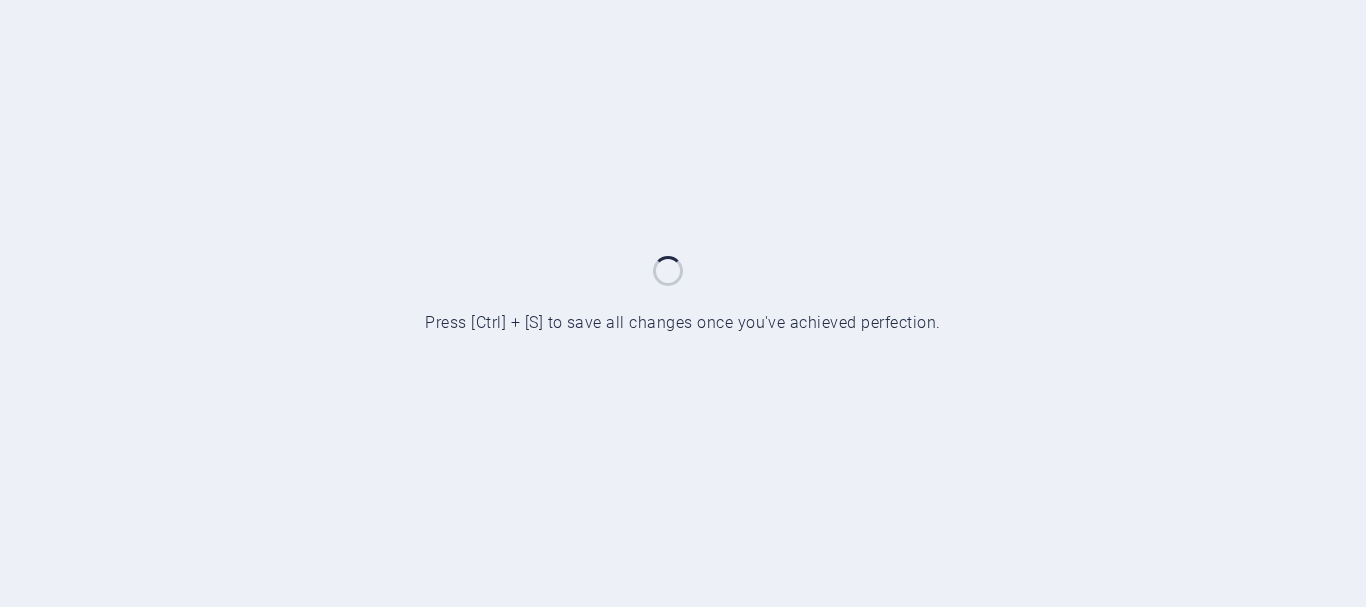 scroll, scrollTop: 0, scrollLeft: 0, axis: both 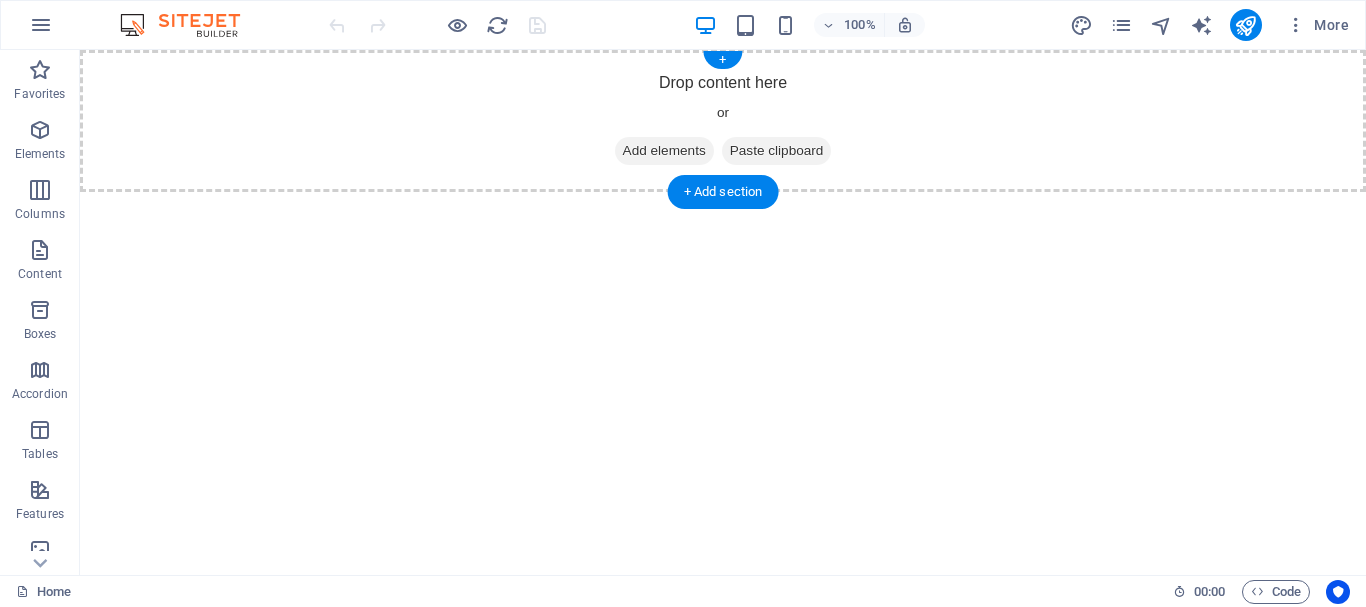 click on "Add elements" at bounding box center (664, 151) 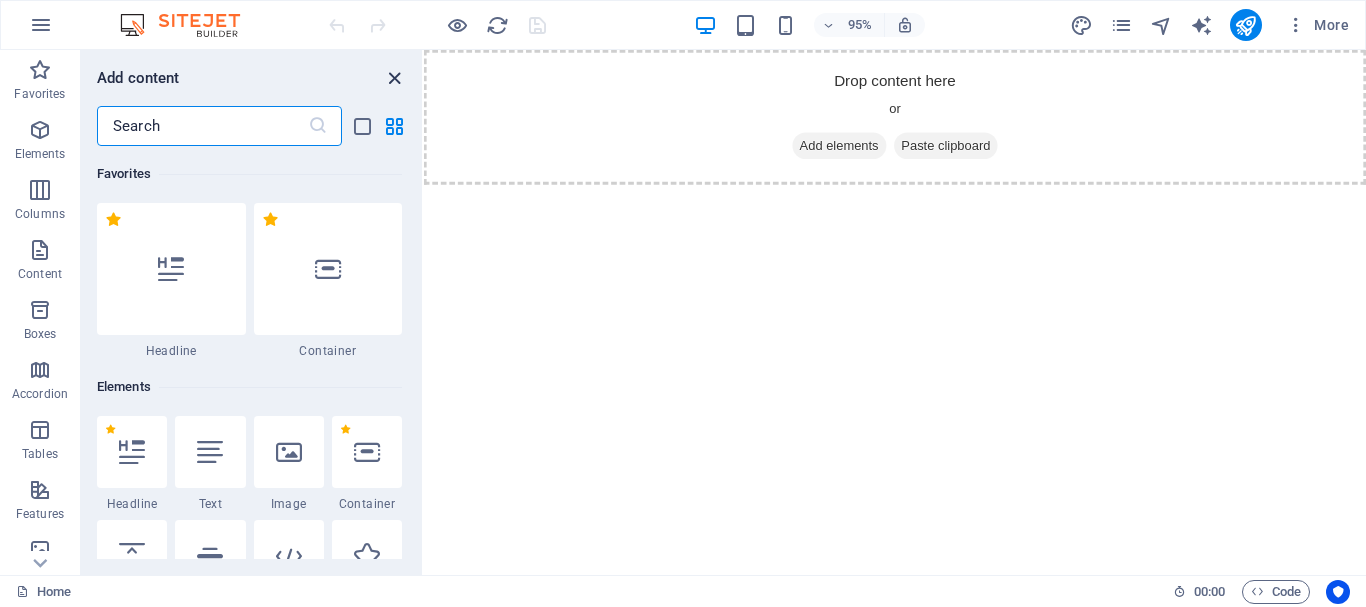 click at bounding box center (394, 78) 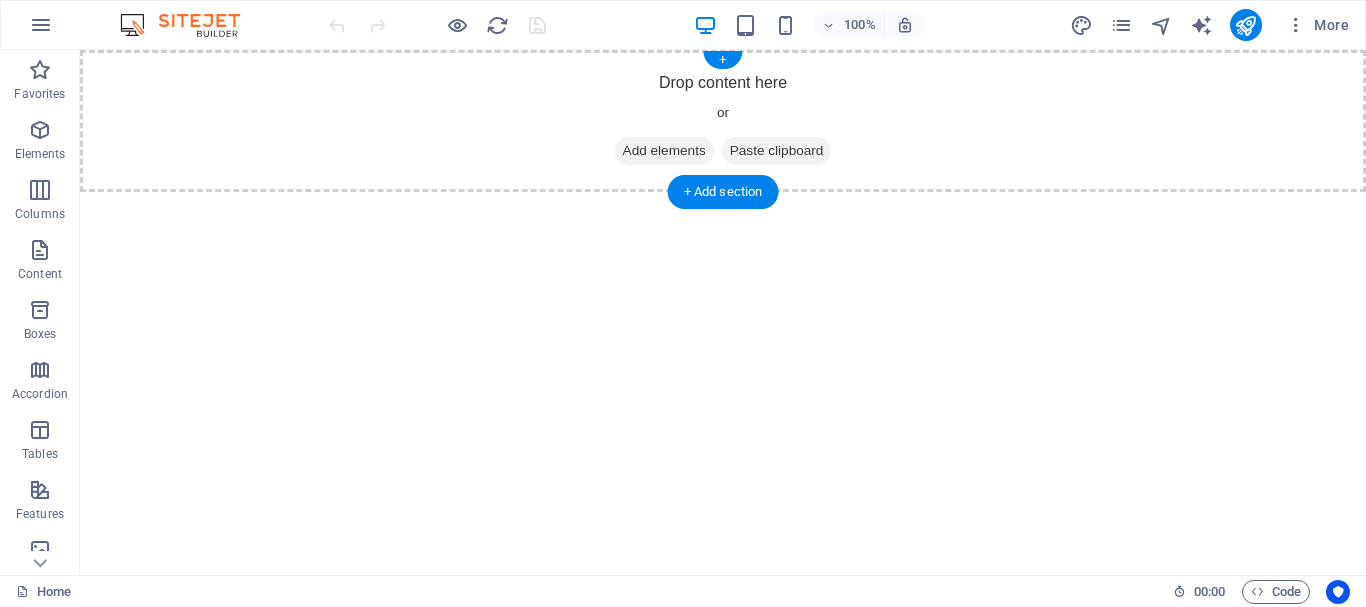 click on "Paste clipboard" at bounding box center [777, 151] 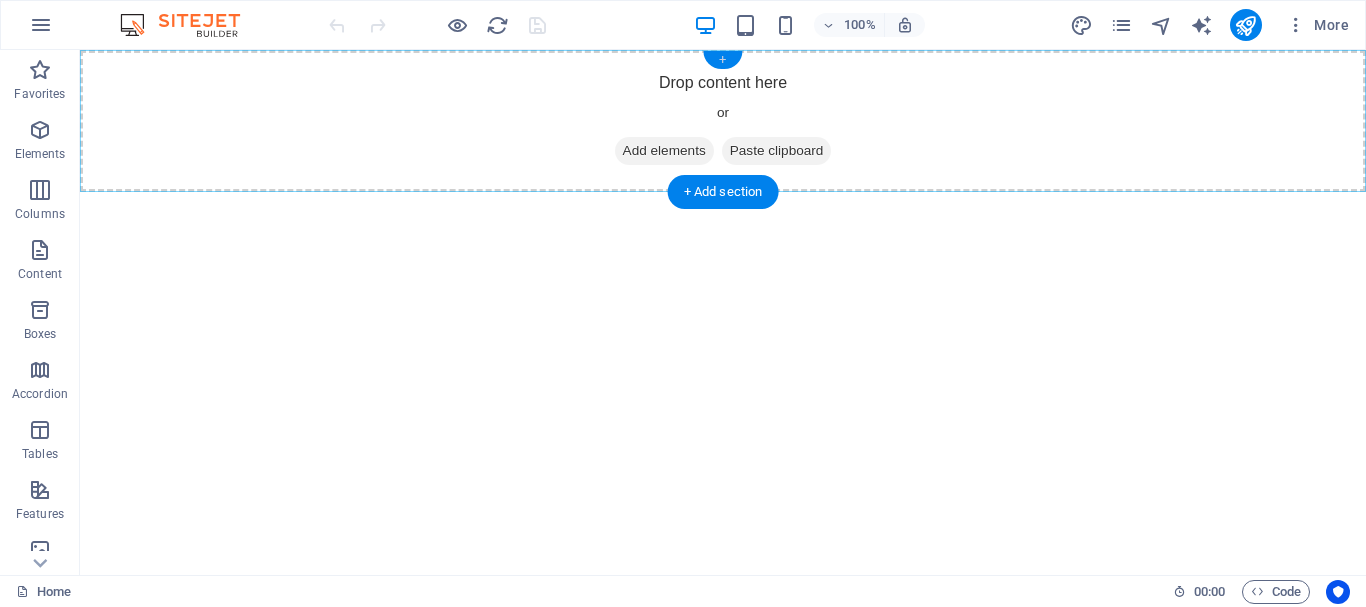 click on "+" at bounding box center (722, 60) 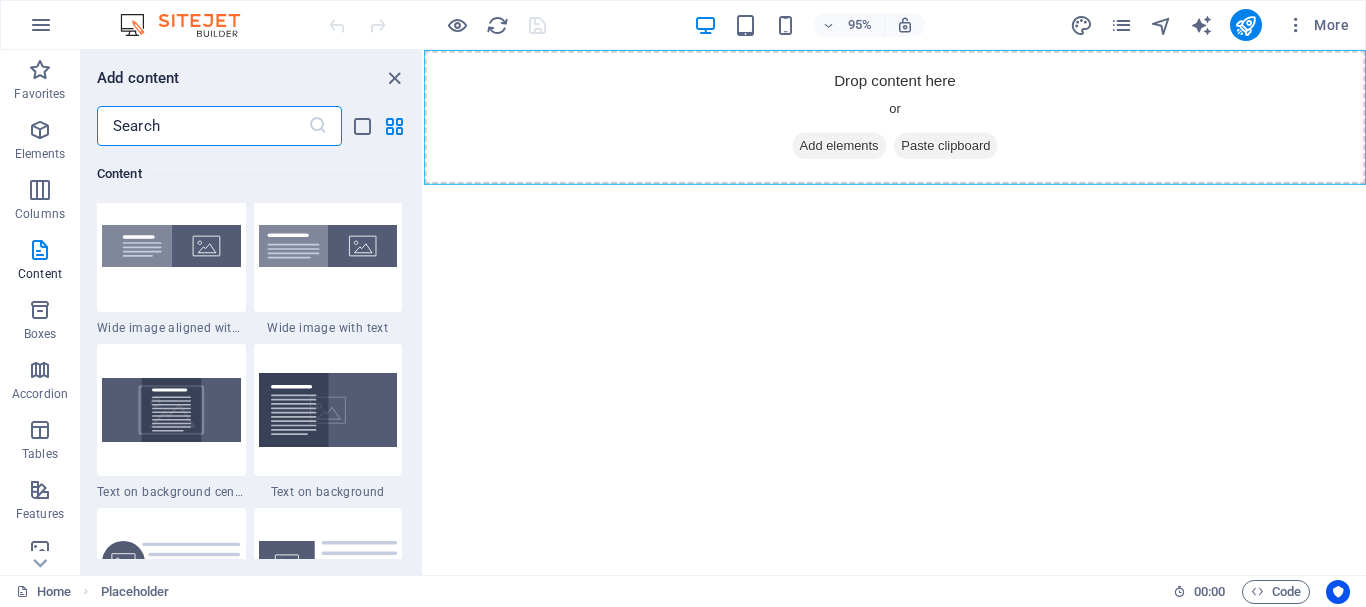 scroll, scrollTop: 3999, scrollLeft: 0, axis: vertical 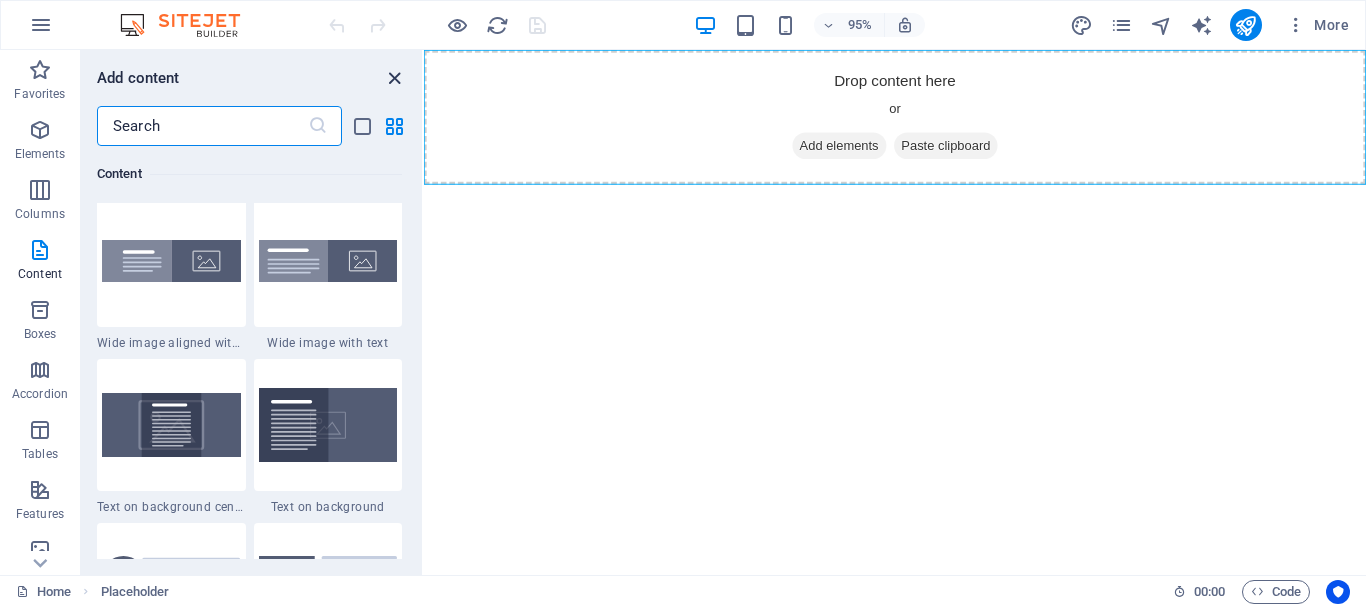 click at bounding box center (394, 78) 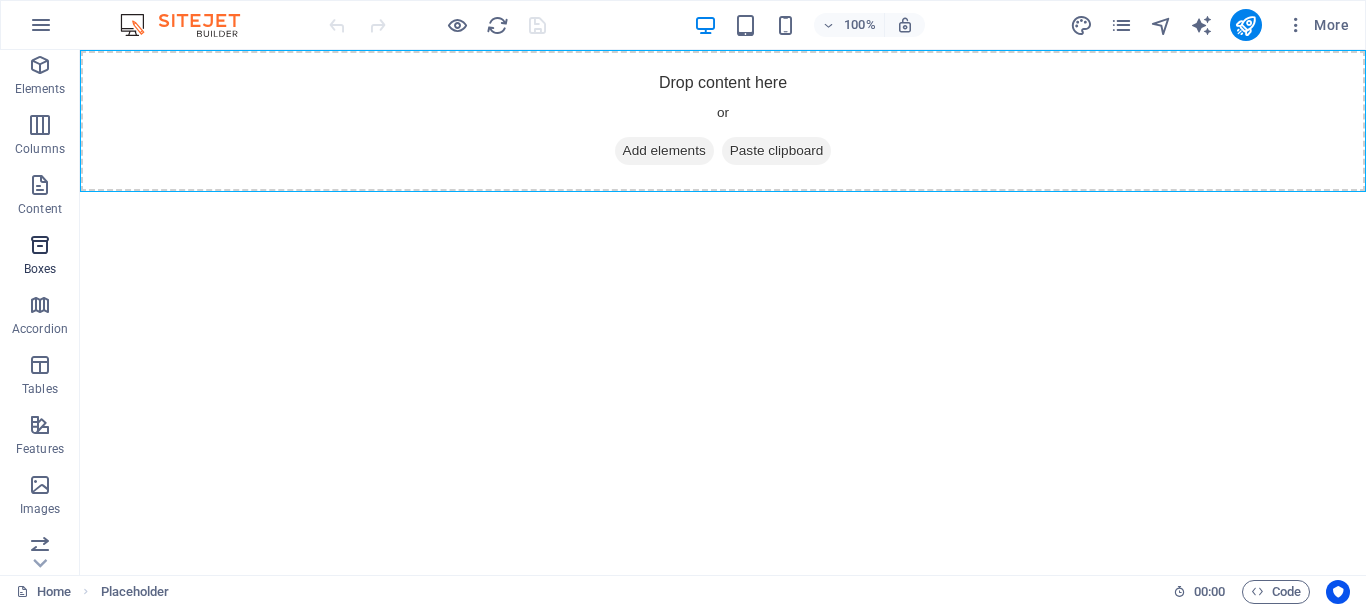 scroll, scrollTop: 100, scrollLeft: 0, axis: vertical 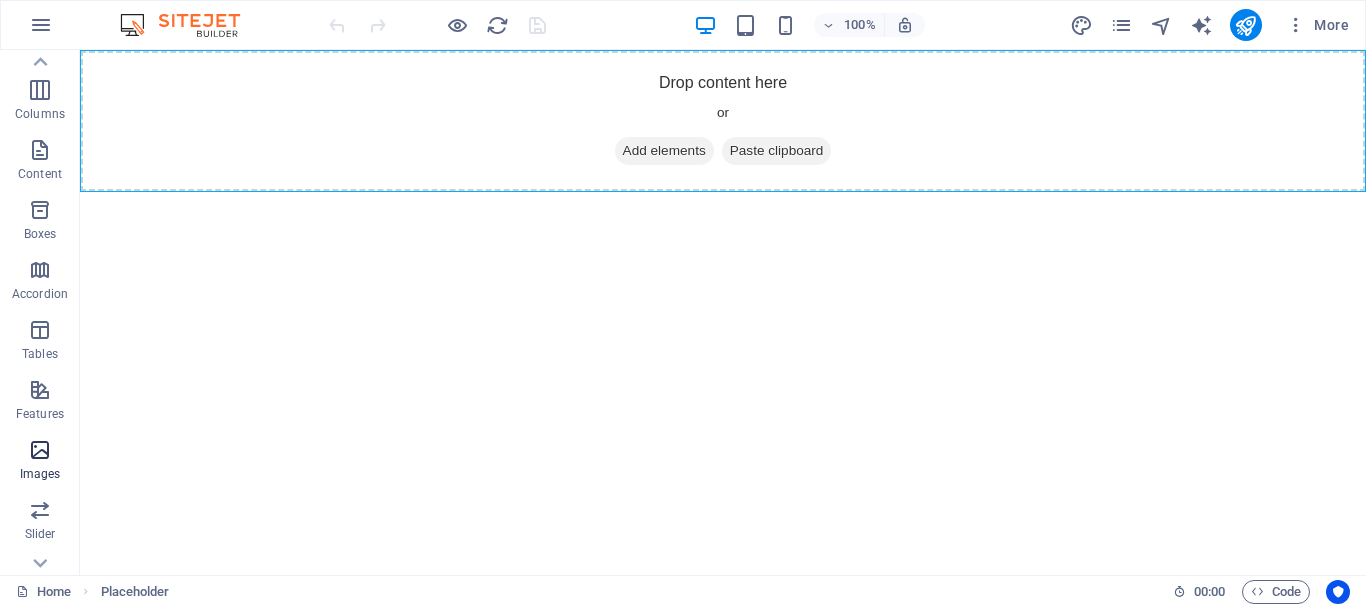 click at bounding box center (40, 450) 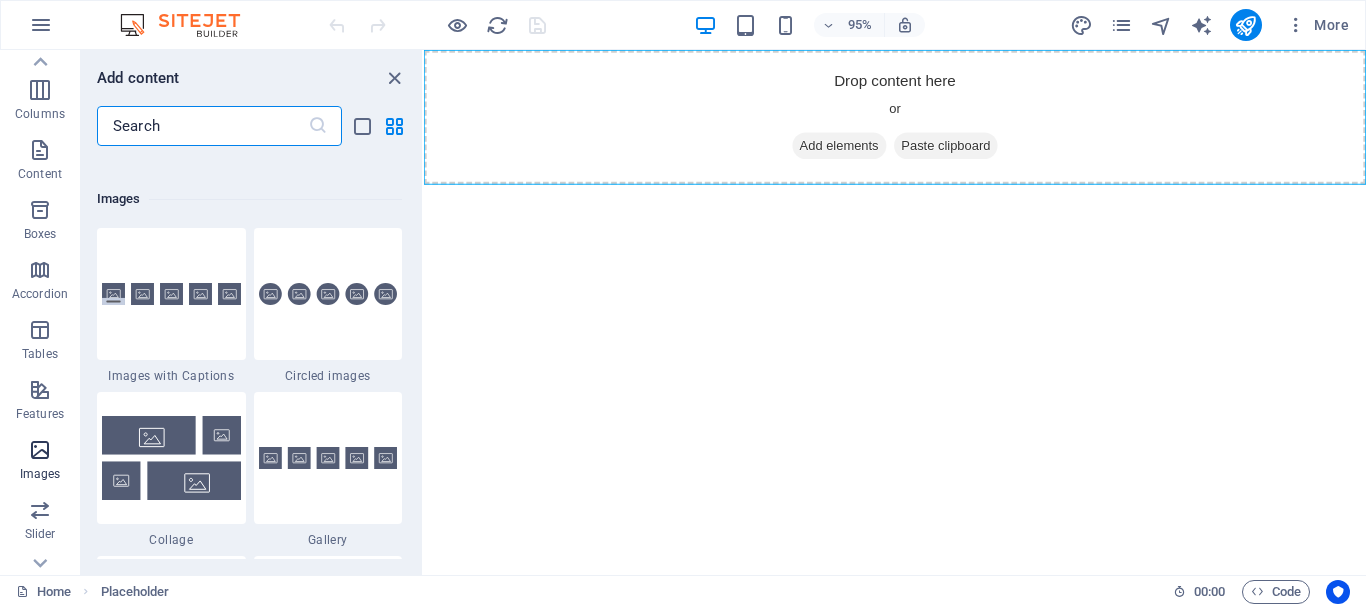 scroll, scrollTop: 10140, scrollLeft: 0, axis: vertical 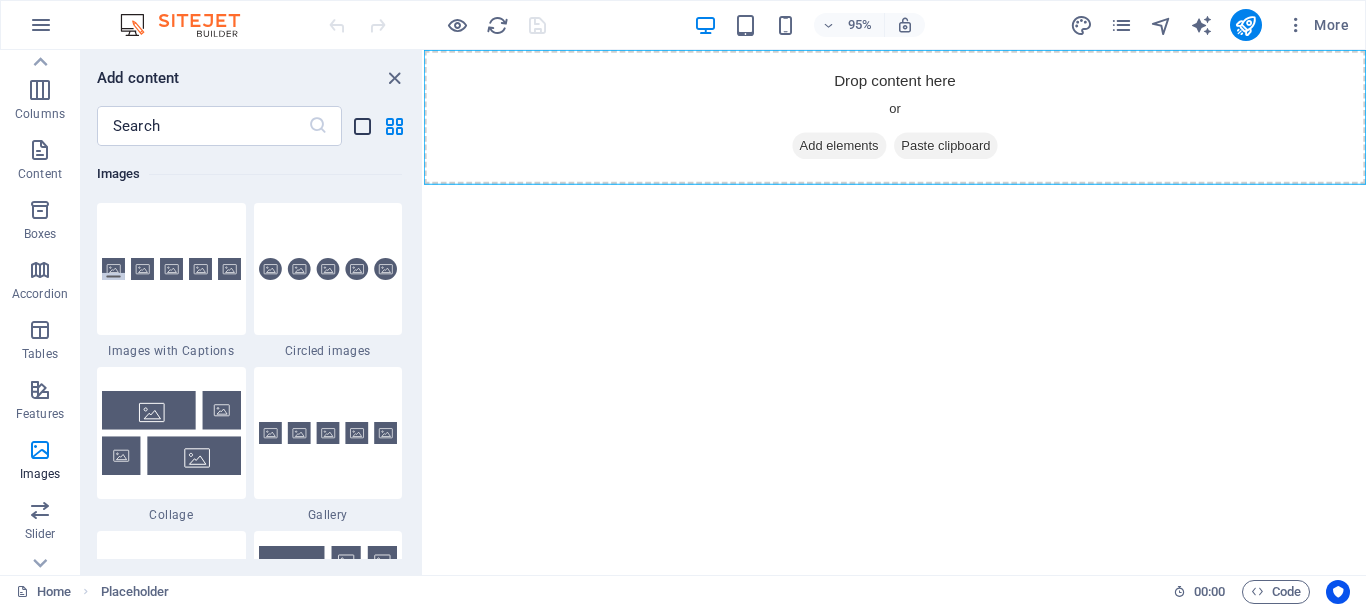 click at bounding box center (362, 126) 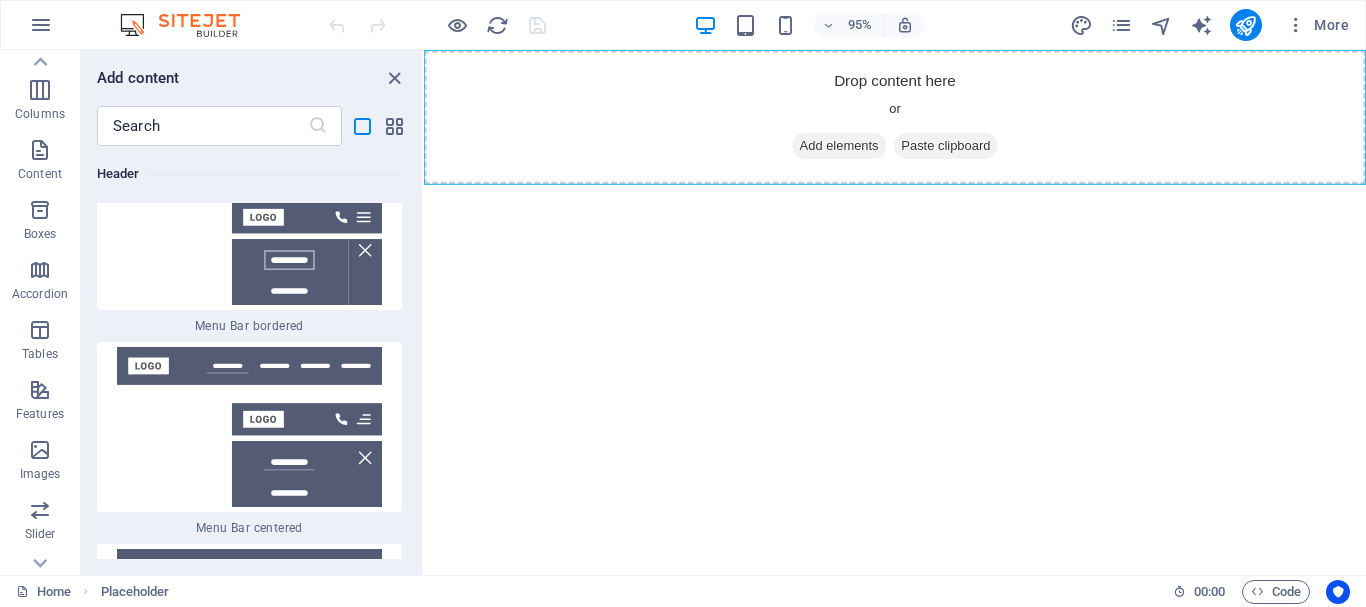 scroll, scrollTop: 28191, scrollLeft: 0, axis: vertical 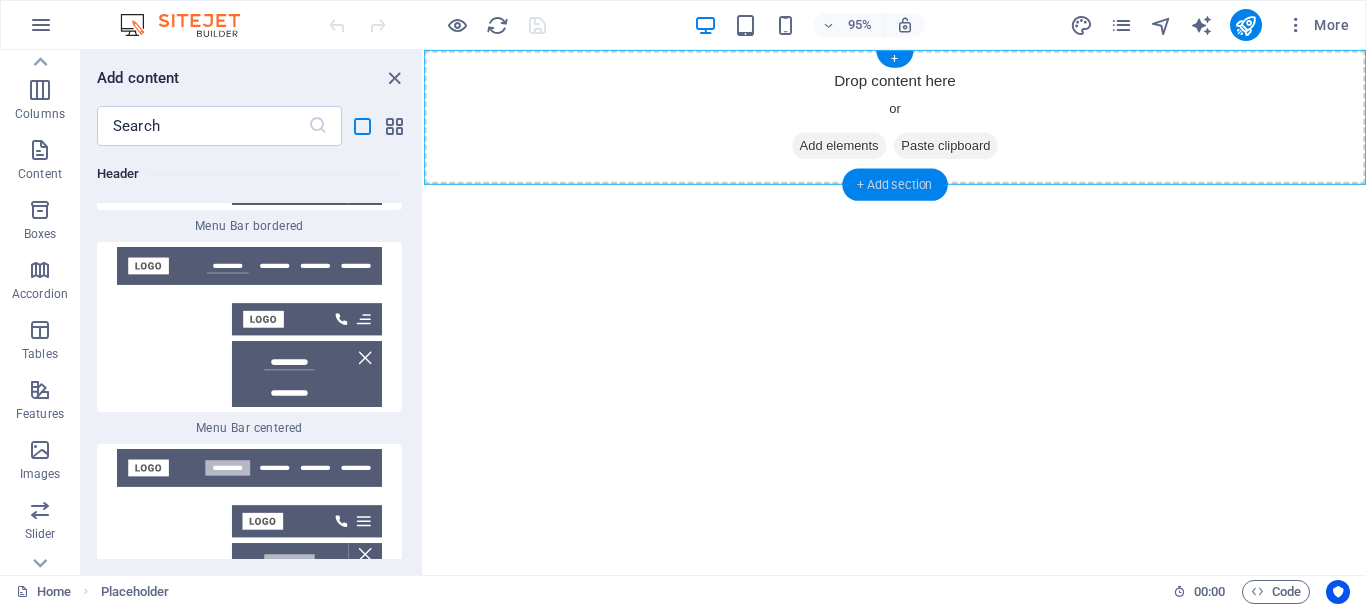 click on "+ Add section" at bounding box center (894, 185) 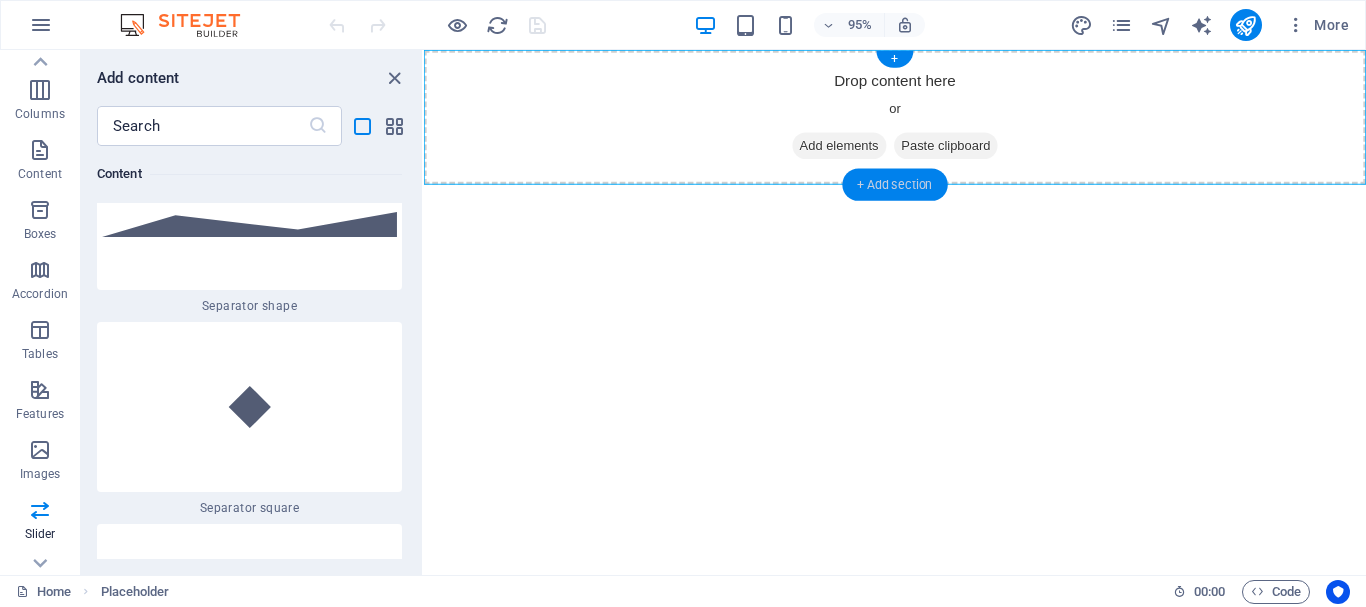 scroll, scrollTop: 10462, scrollLeft: 0, axis: vertical 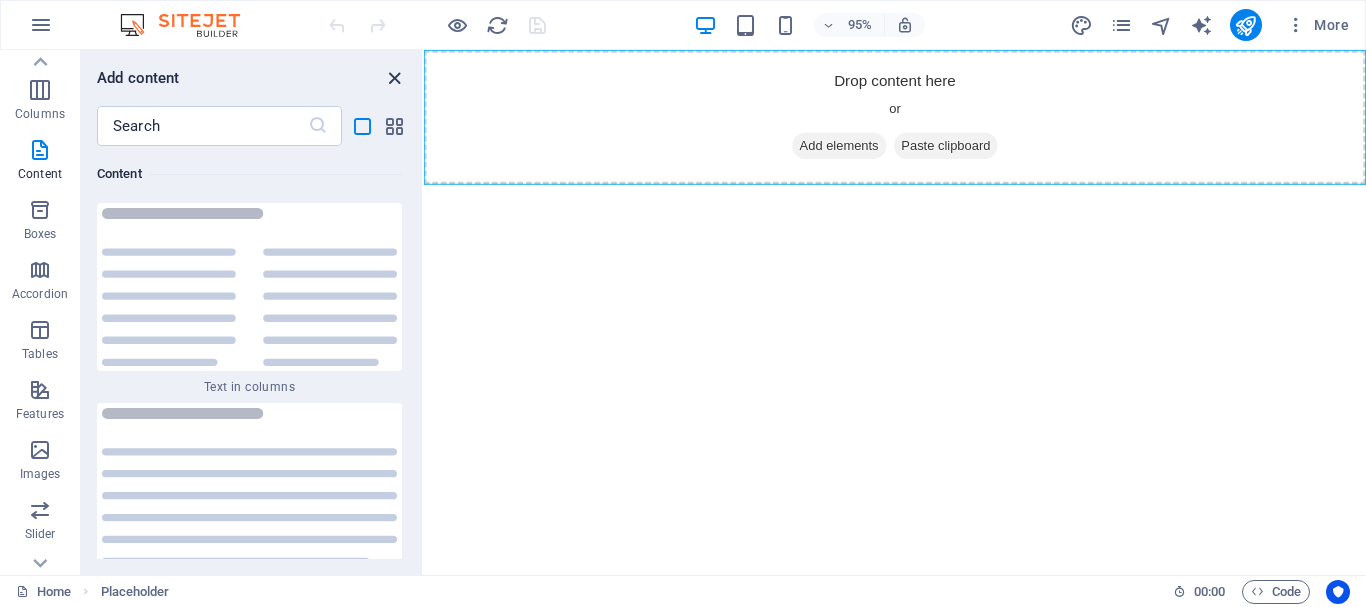 click at bounding box center [394, 78] 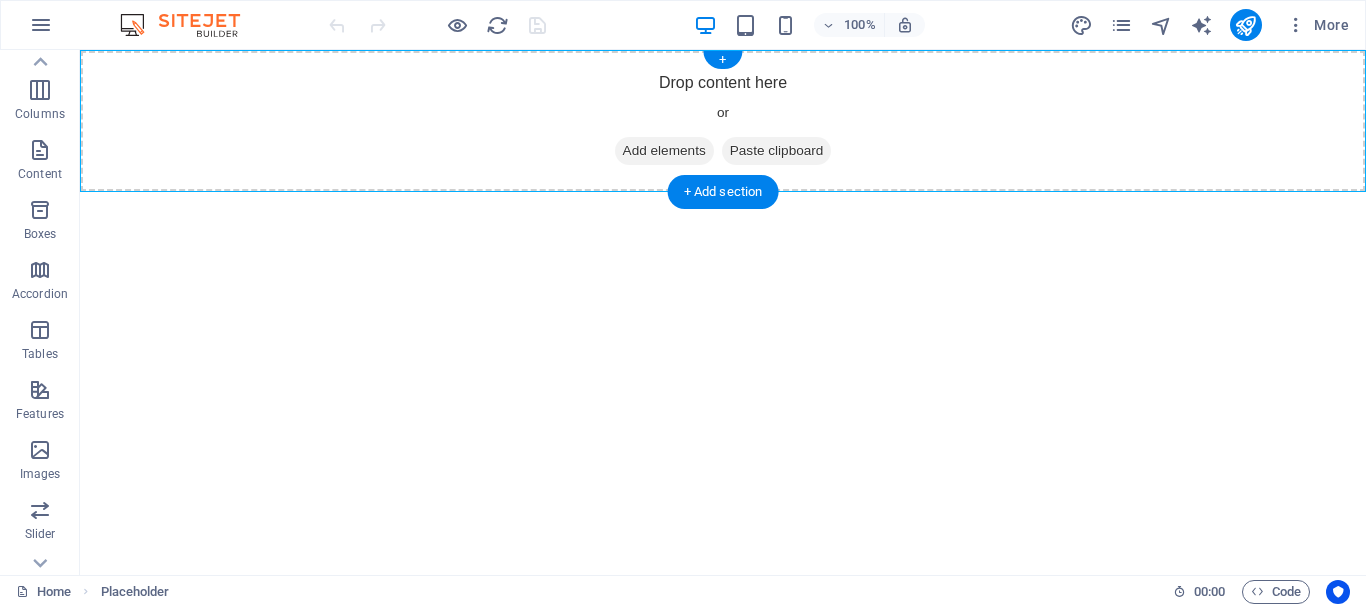 click on "Add elements" at bounding box center [664, 151] 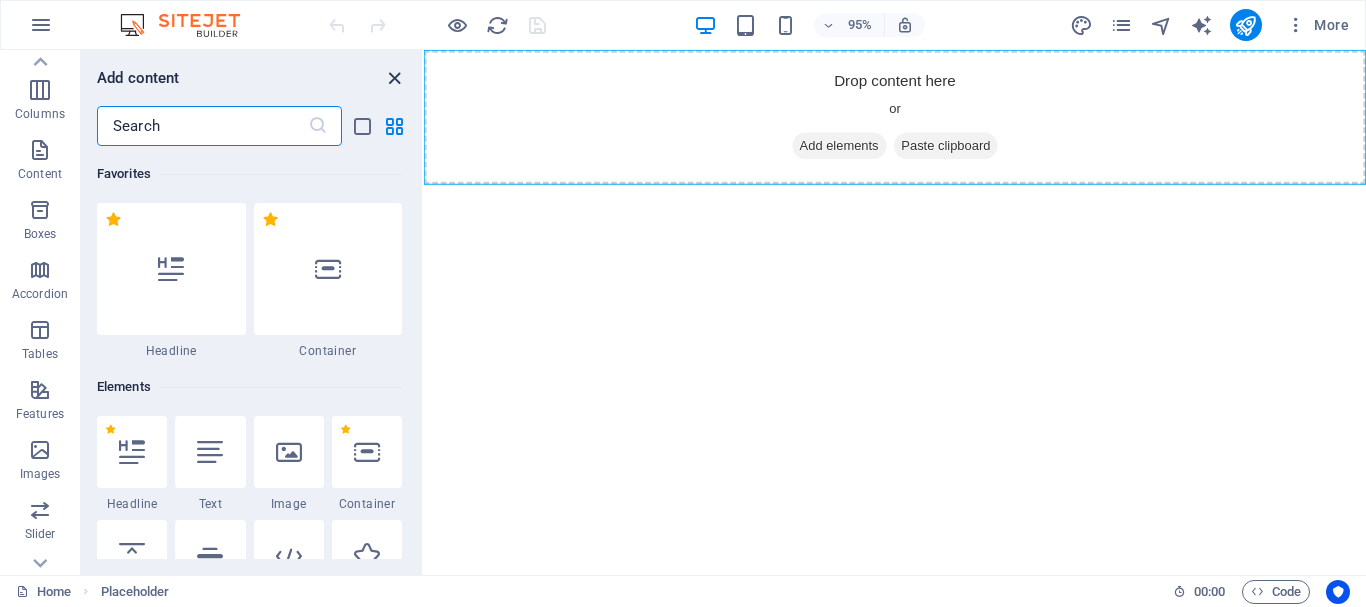 click at bounding box center (394, 78) 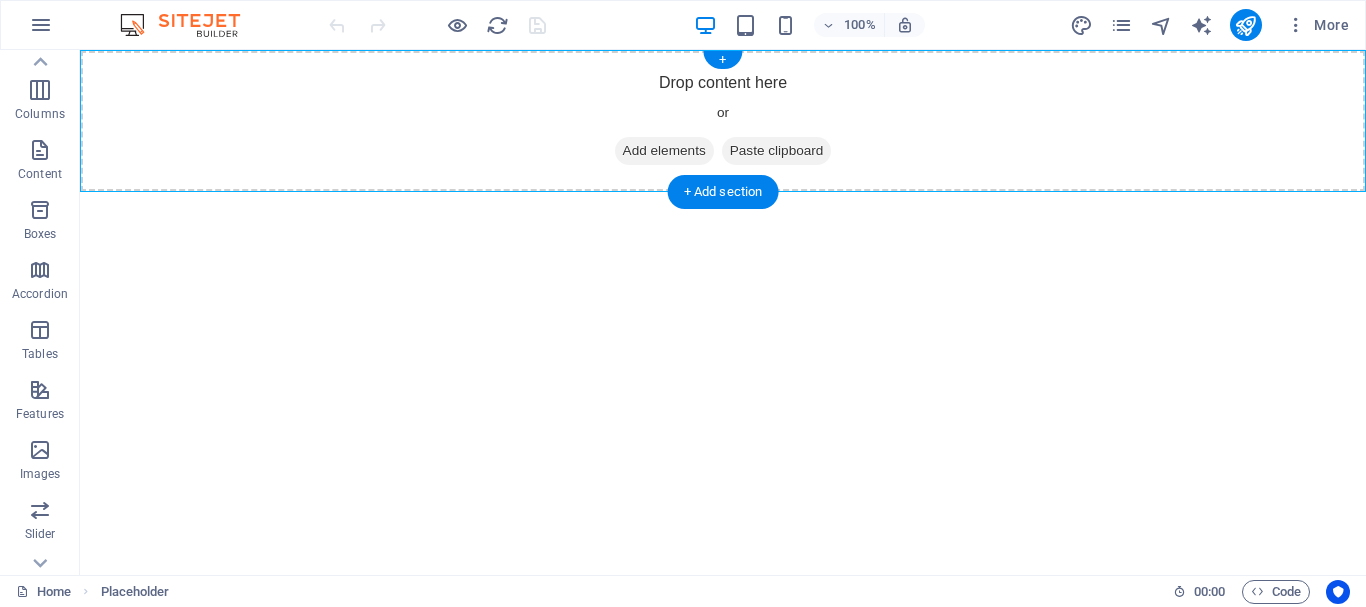 click on "Paste clipboard" at bounding box center (777, 151) 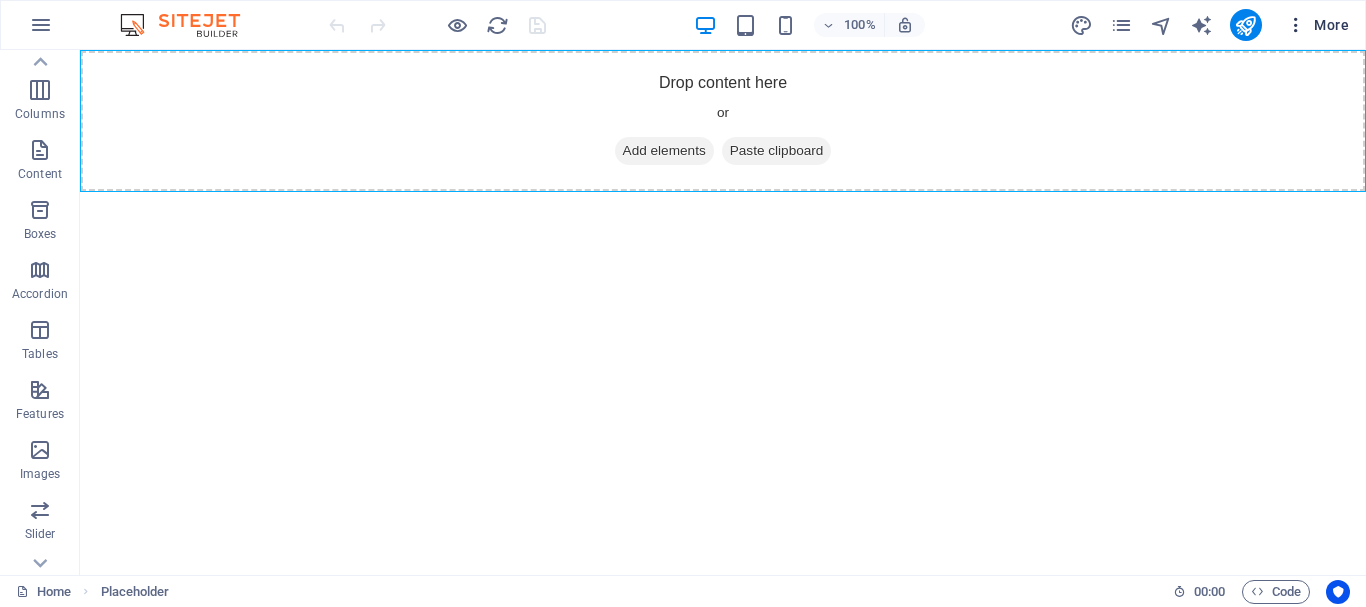 click at bounding box center [1296, 25] 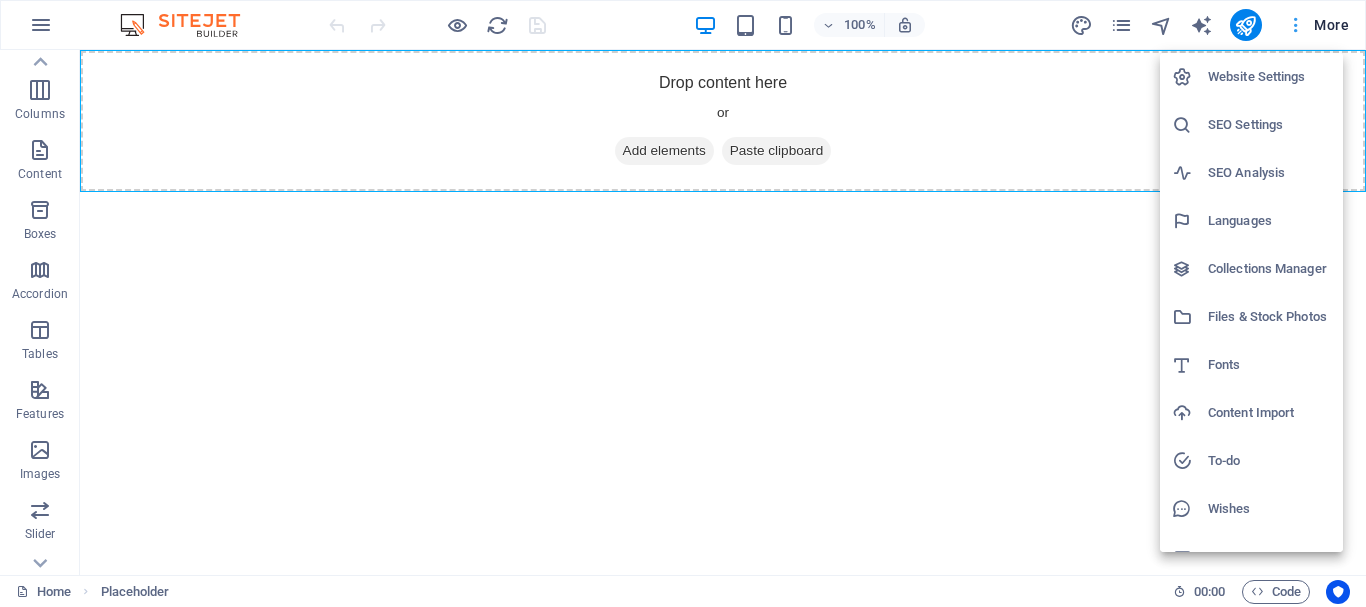 click at bounding box center (683, 303) 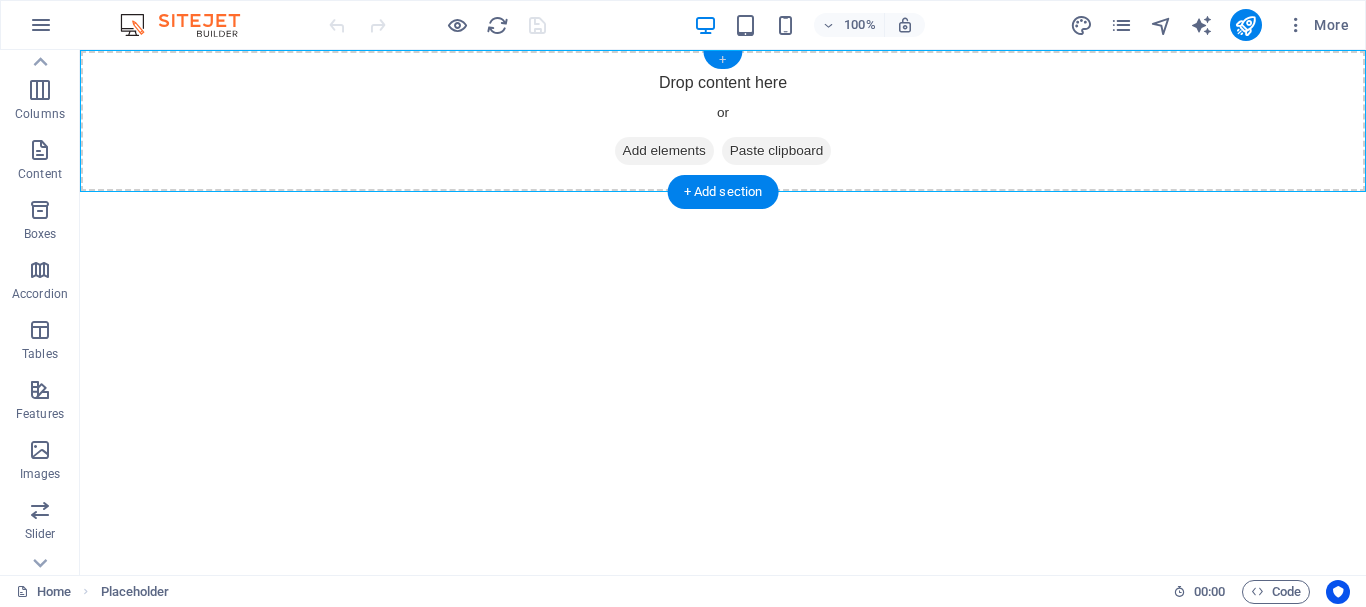 click on "+" at bounding box center (722, 60) 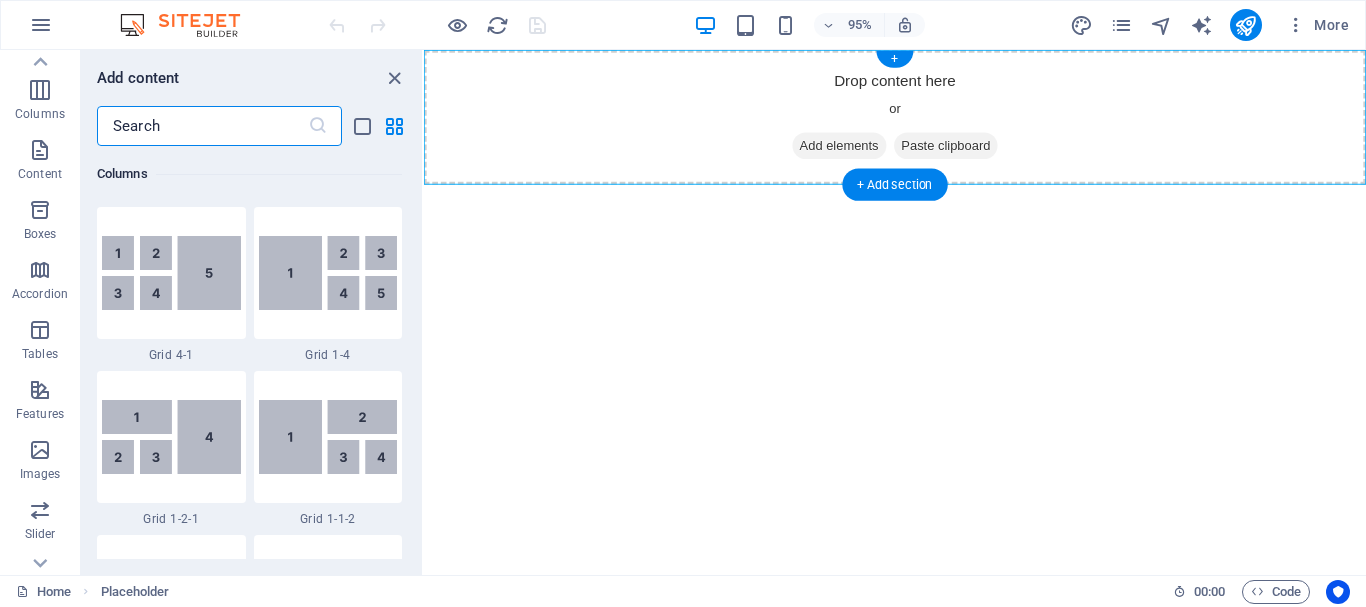 scroll, scrollTop: 3499, scrollLeft: 0, axis: vertical 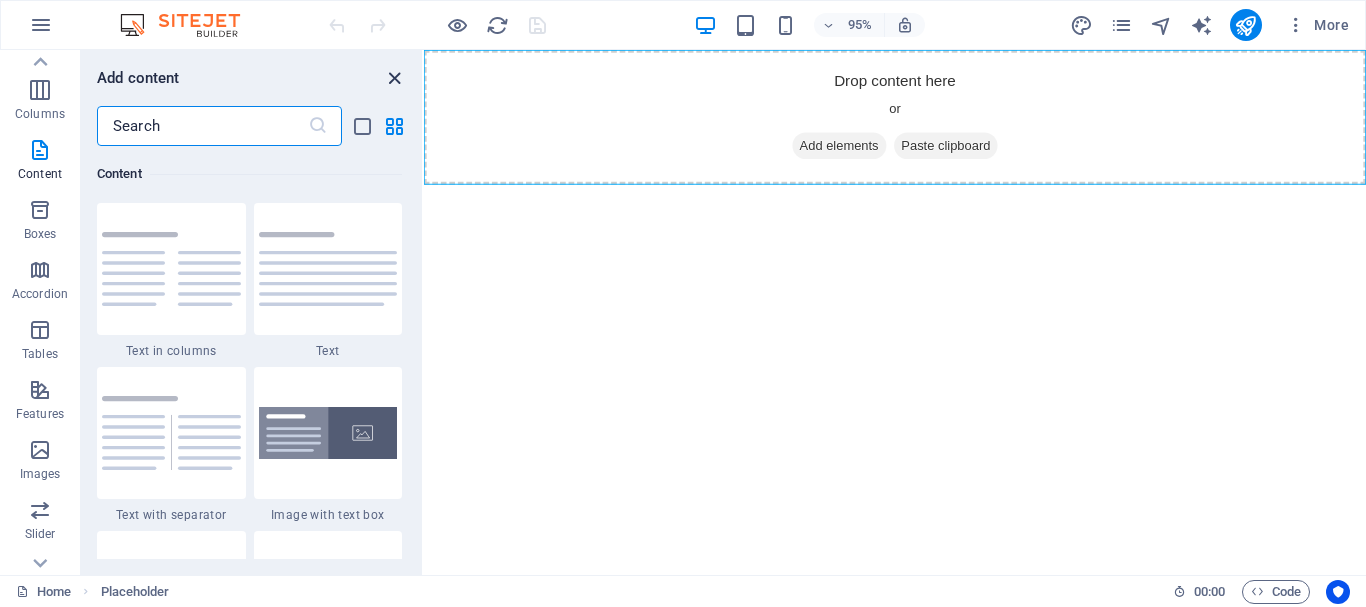 click at bounding box center [394, 78] 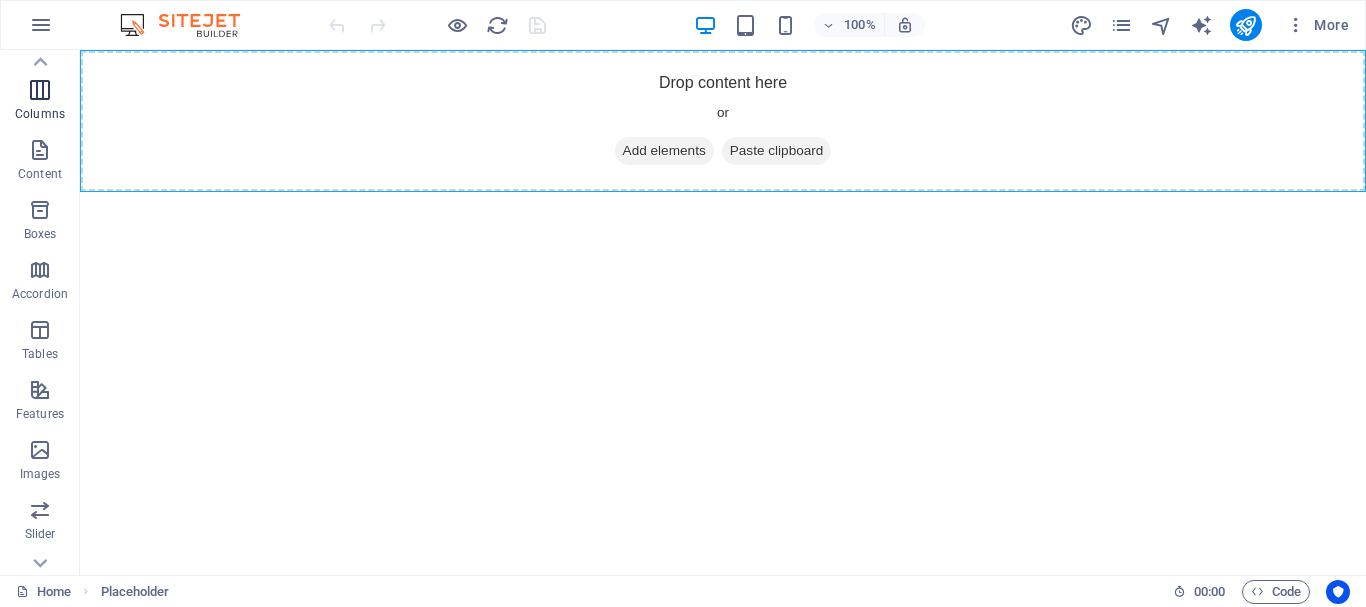 click at bounding box center [40, 90] 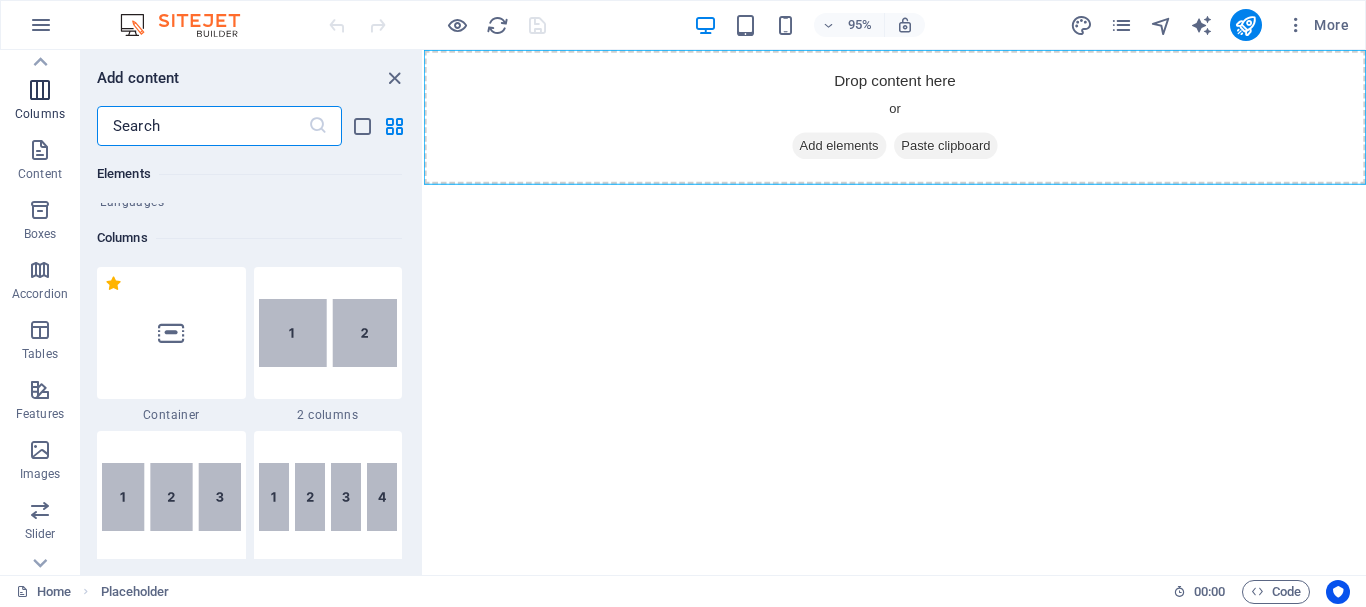 scroll, scrollTop: 990, scrollLeft: 0, axis: vertical 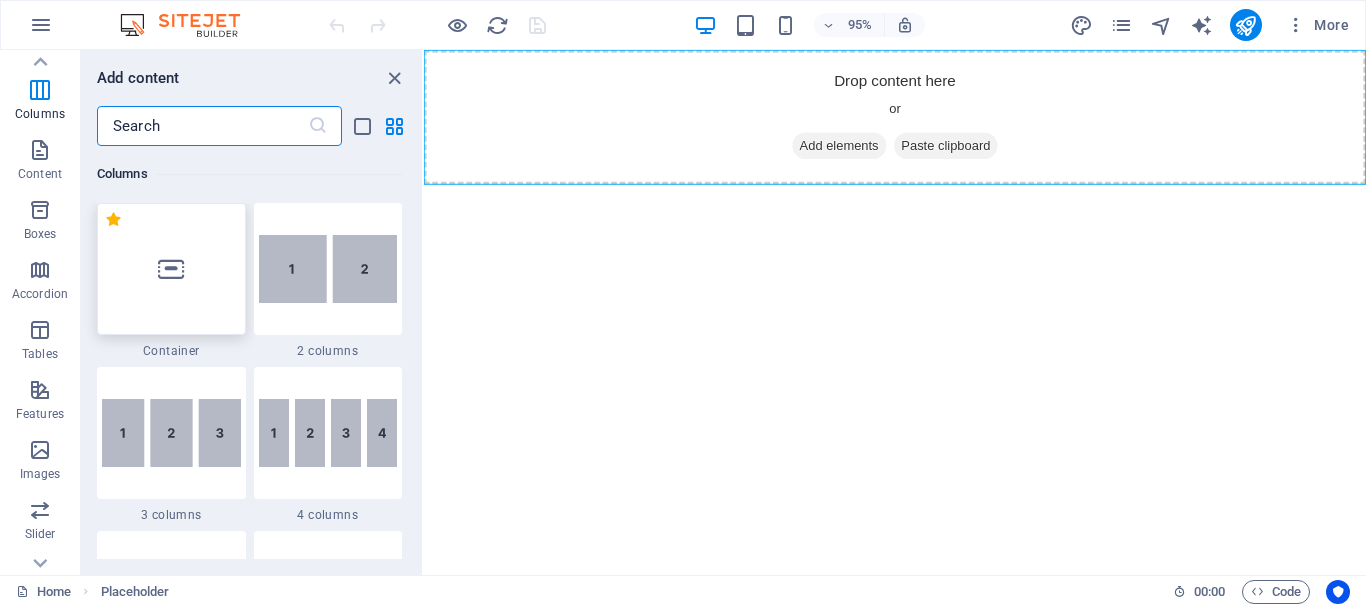 click at bounding box center [171, 269] 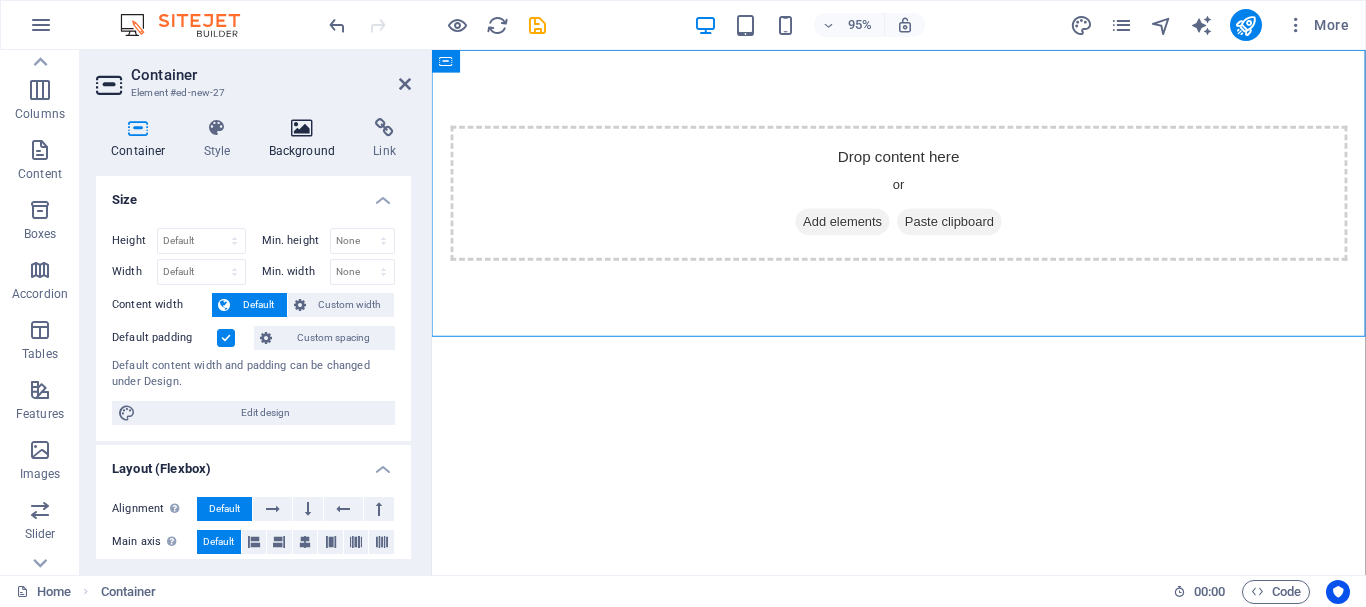 click at bounding box center [302, 128] 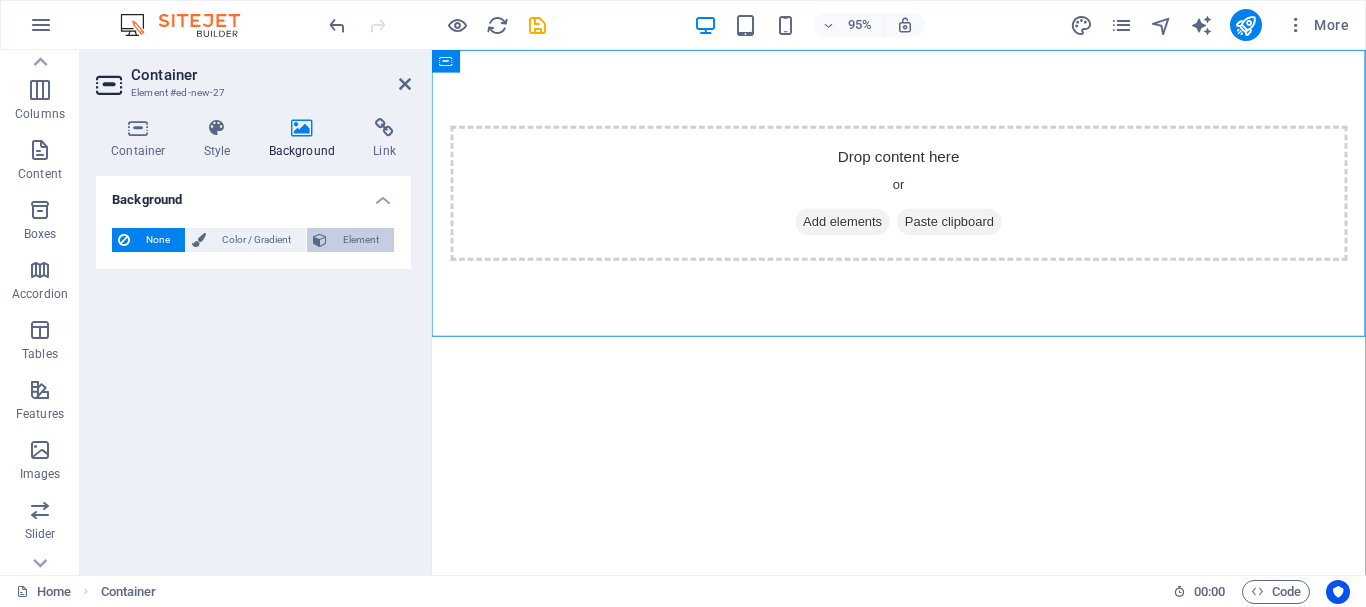 click on "Element" at bounding box center (360, 240) 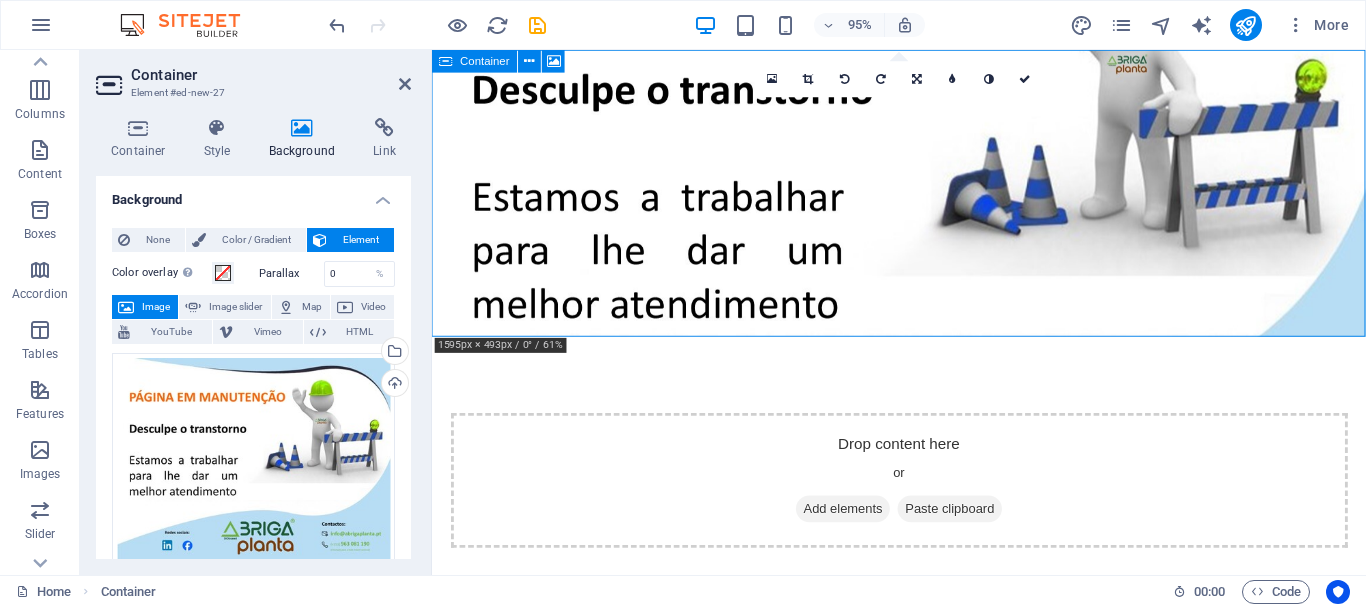 click on "Drop content here or  Add elements  Paste clipboard" at bounding box center (924, 503) 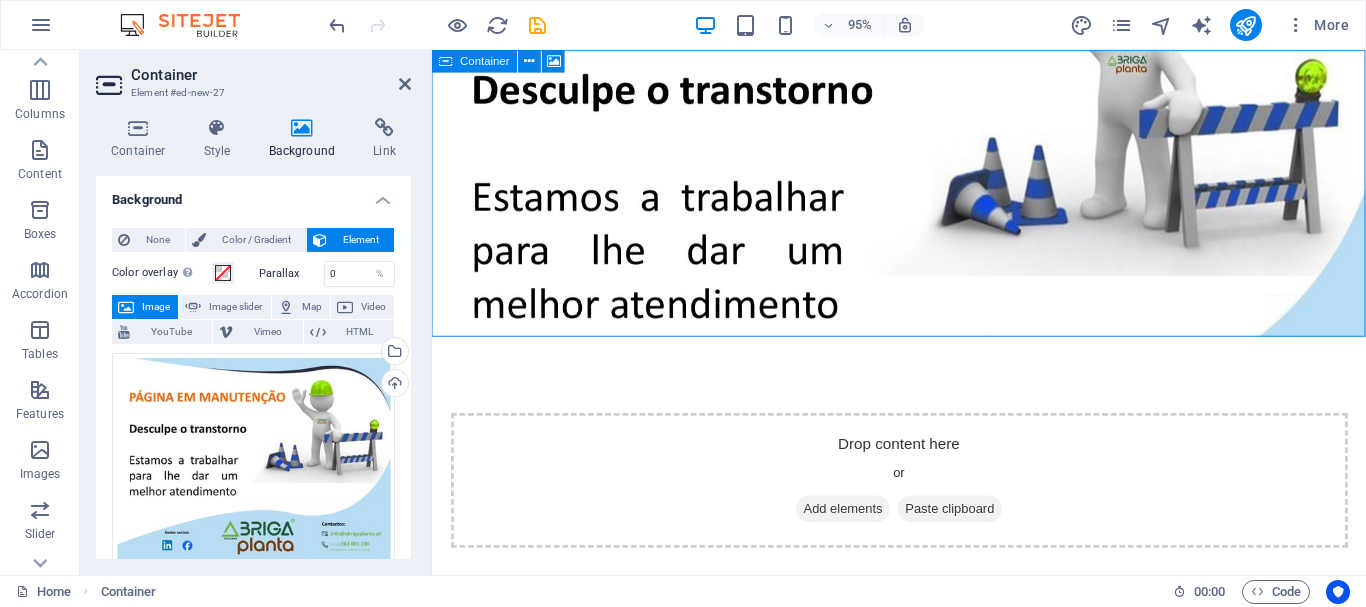 drag, startPoint x: 1073, startPoint y: 131, endPoint x: 966, endPoint y: 186, distance: 120.30794 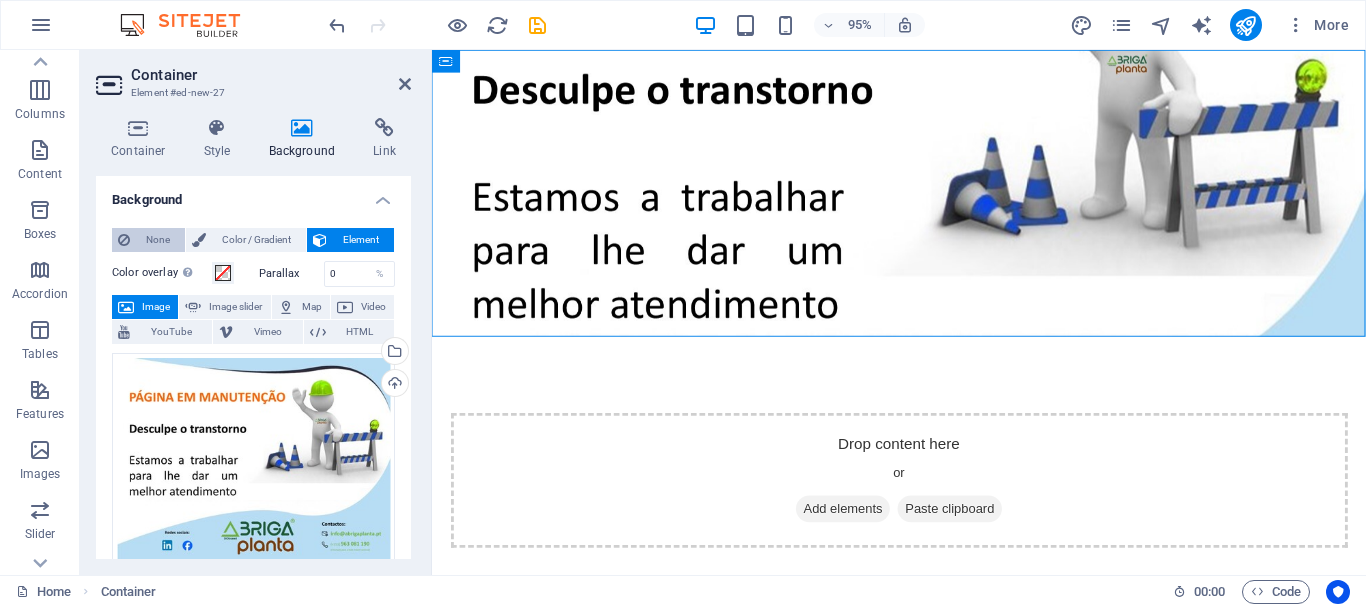 click on "None" at bounding box center [157, 240] 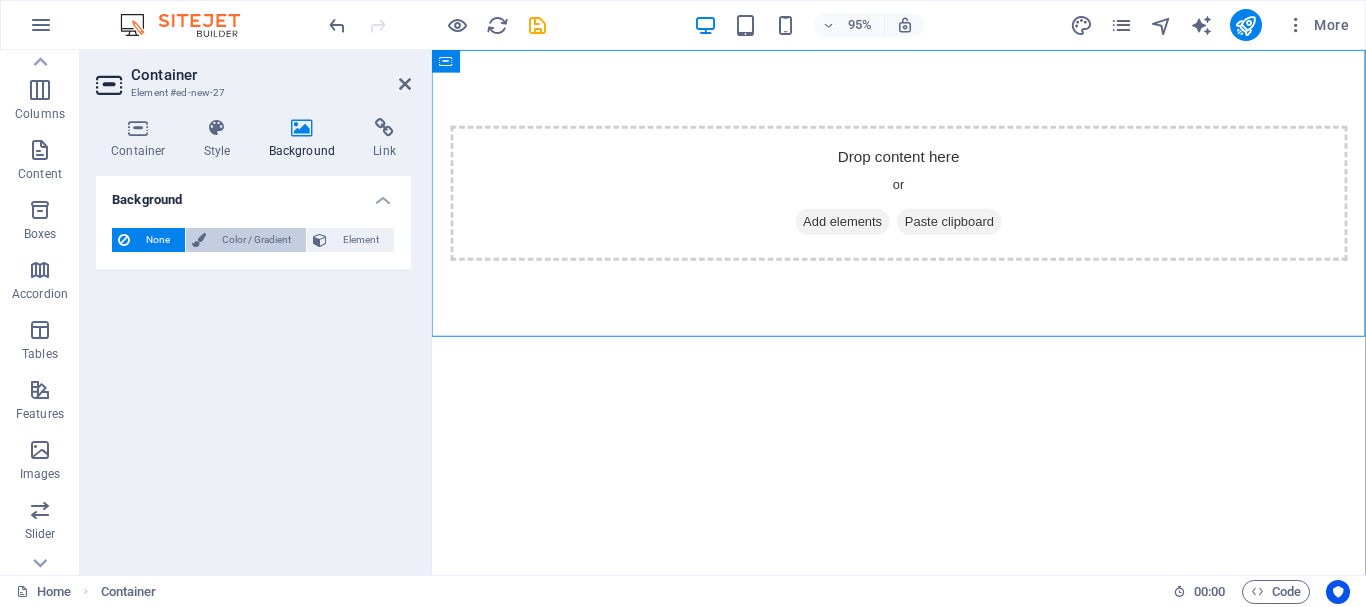 click on "Color / Gradient" at bounding box center (256, 240) 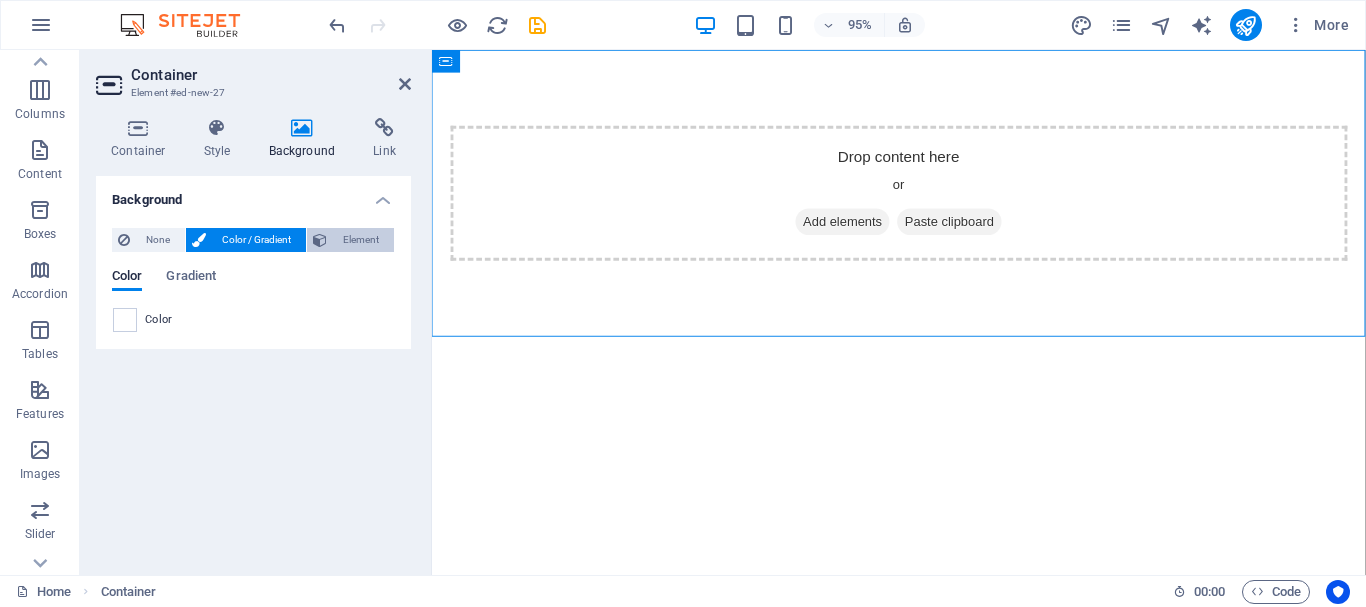 click on "Element" at bounding box center [360, 240] 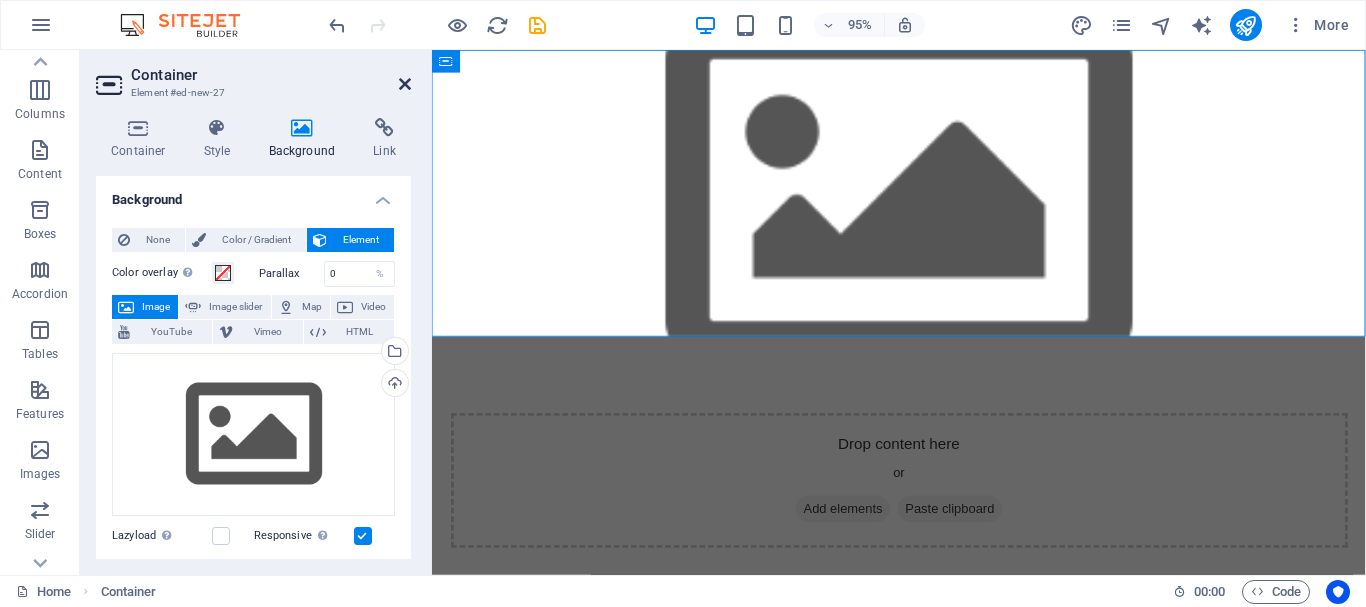 click at bounding box center (405, 84) 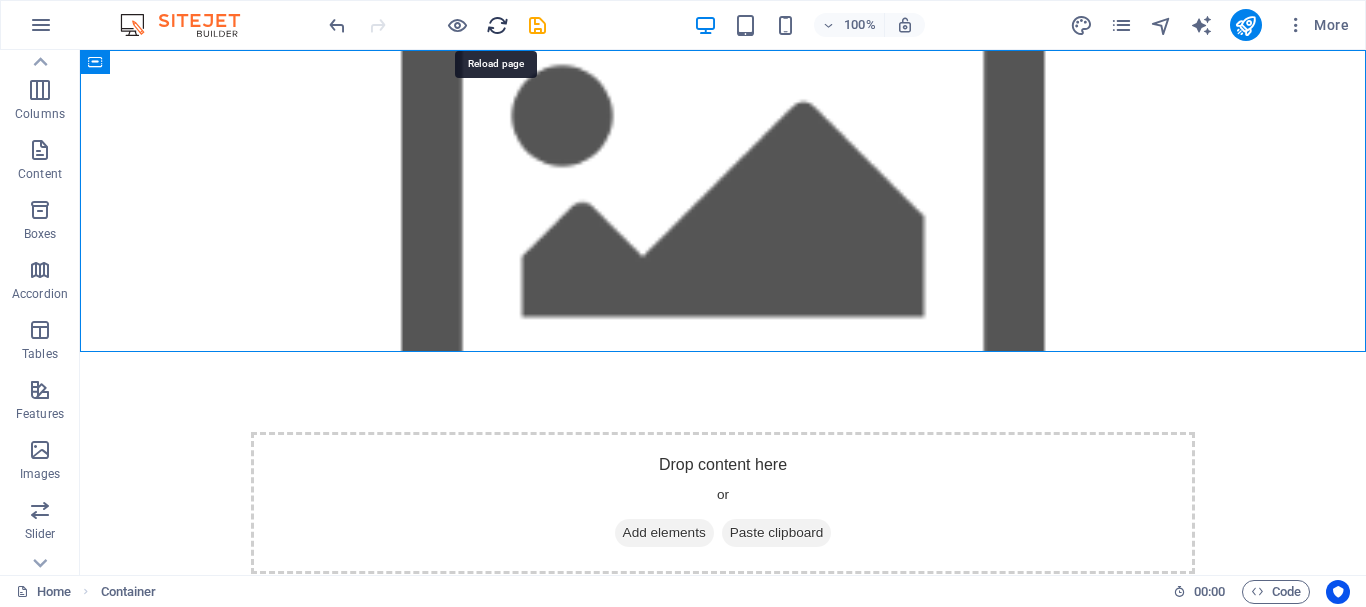 click at bounding box center (497, 25) 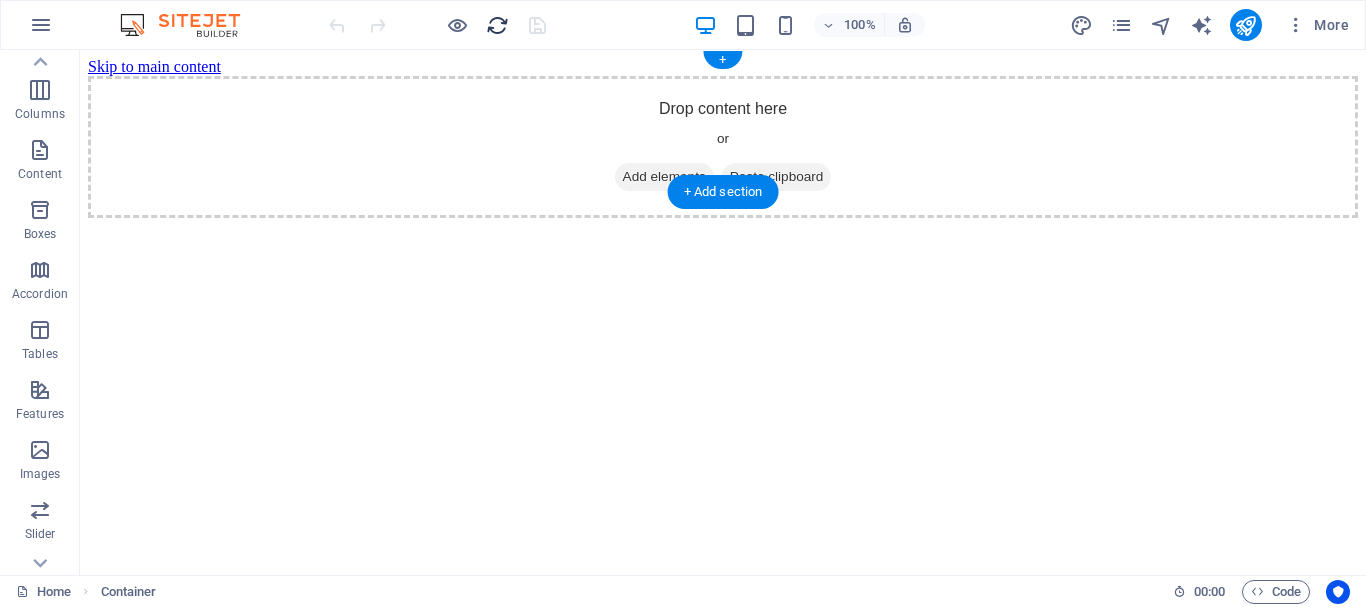 scroll, scrollTop: 0, scrollLeft: 0, axis: both 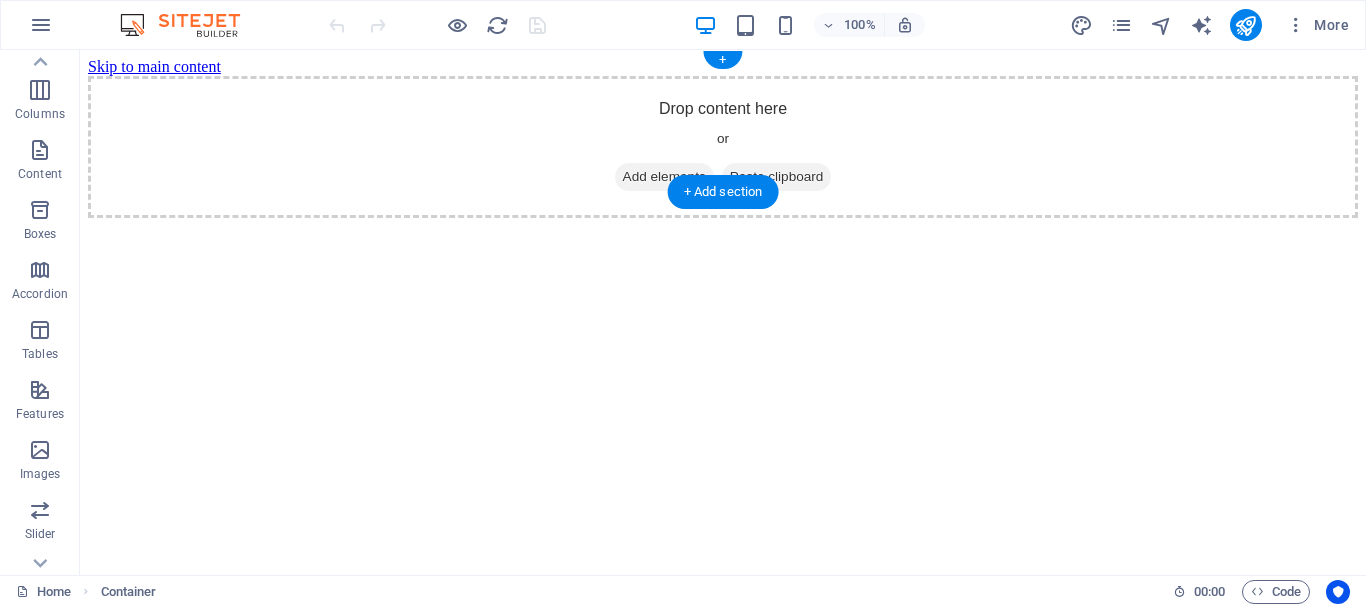 click on "Drop content here or  Add elements  Paste clipboard" at bounding box center [723, 147] 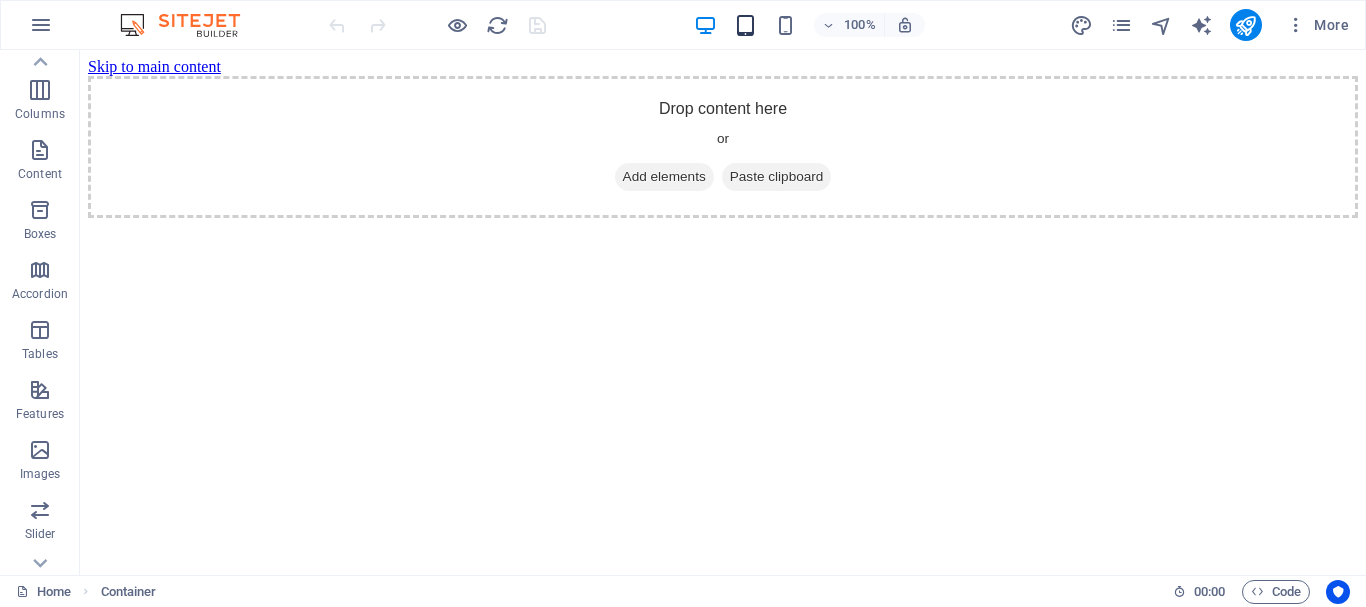 click at bounding box center (745, 25) 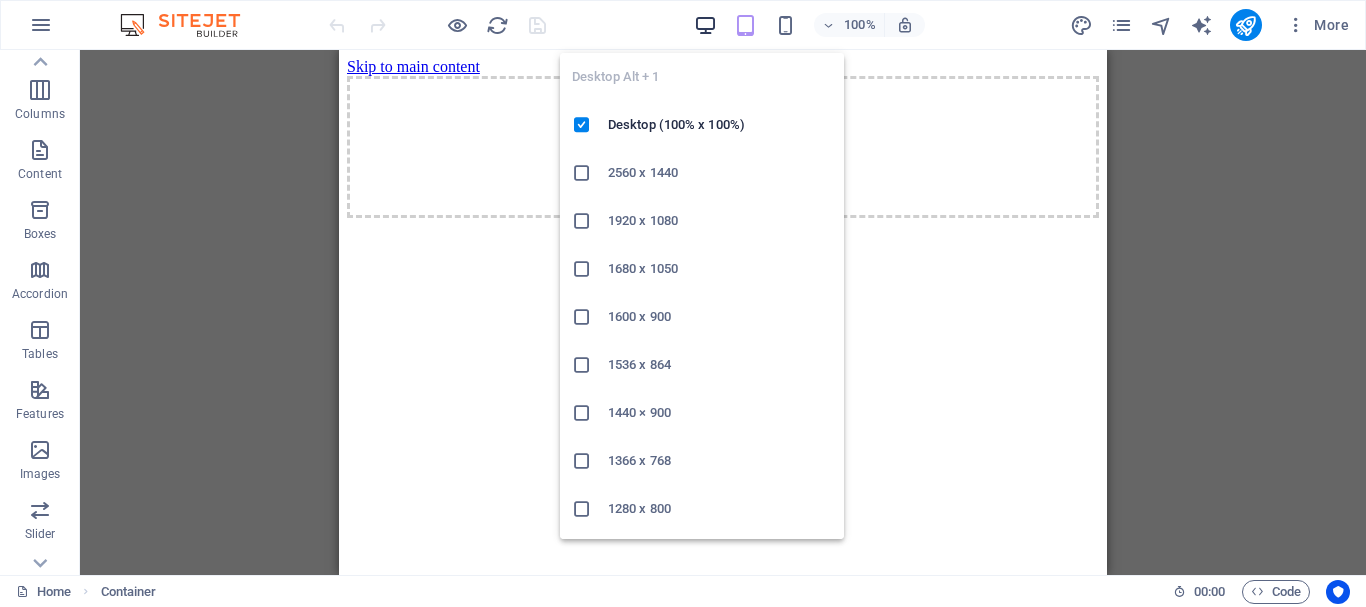 click at bounding box center [705, 25] 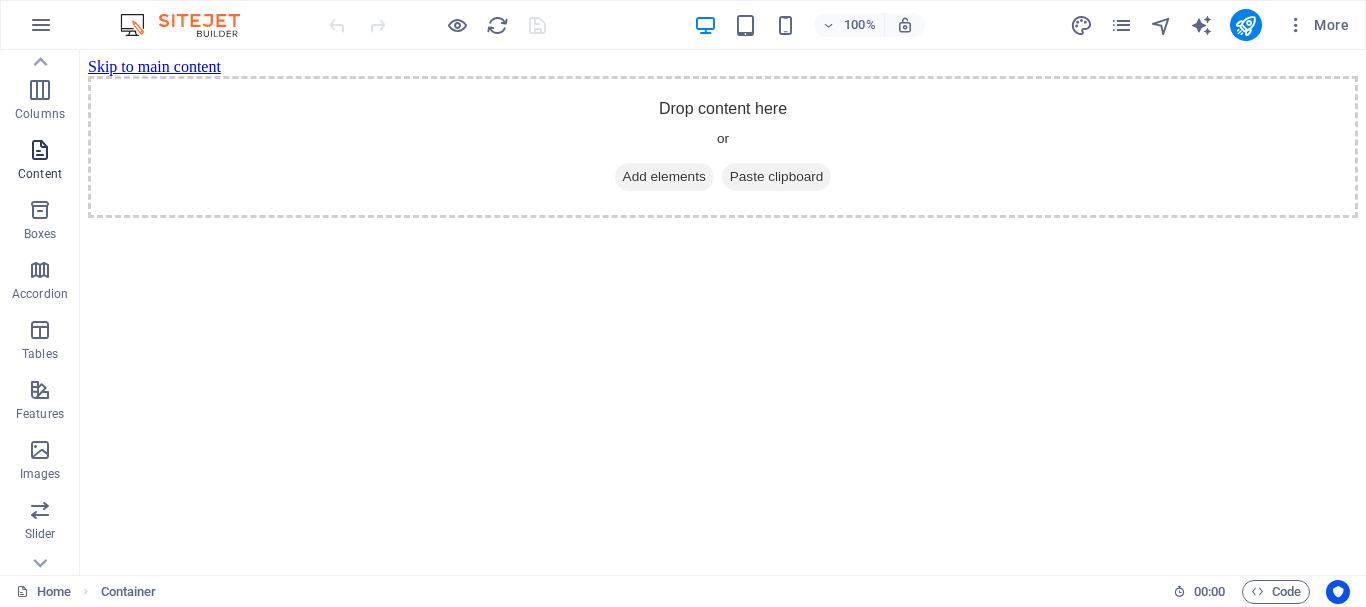 click at bounding box center [40, 150] 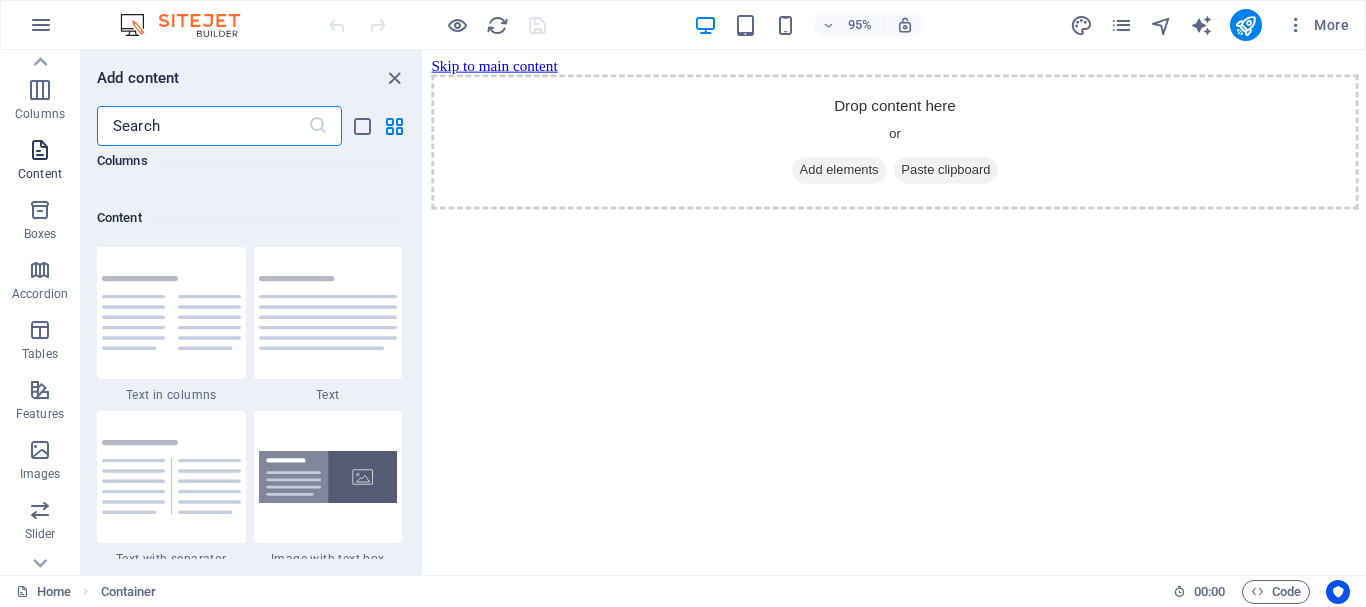scroll, scrollTop: 3499, scrollLeft: 0, axis: vertical 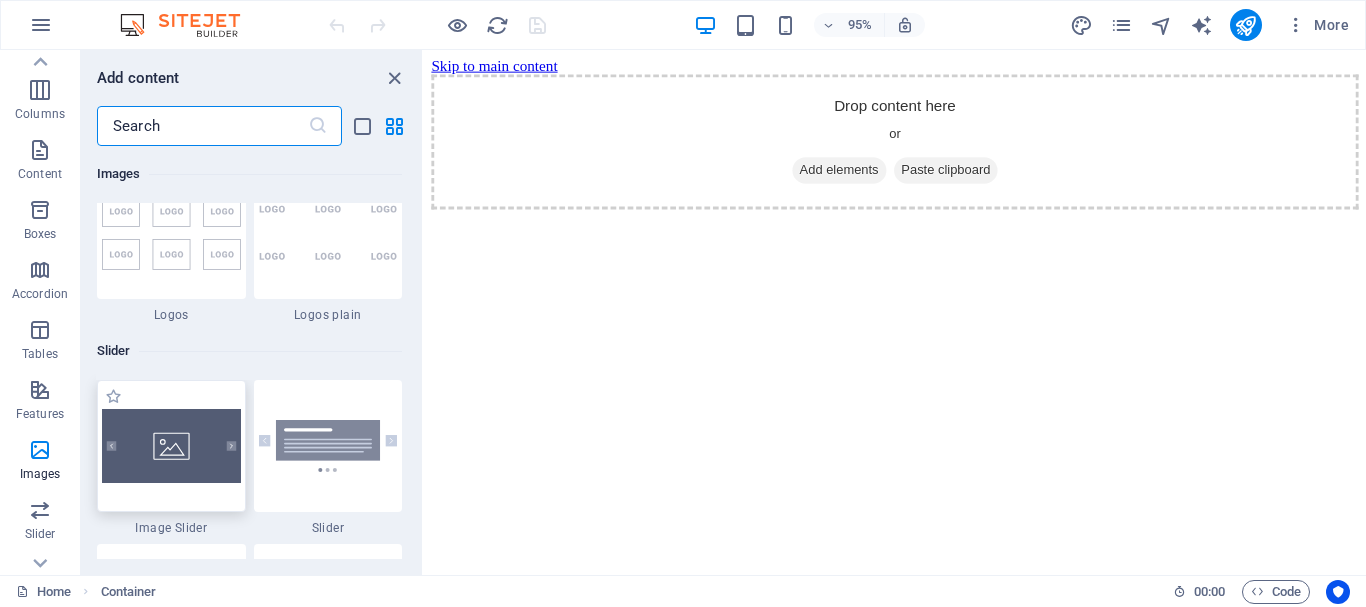 click at bounding box center (171, 446) 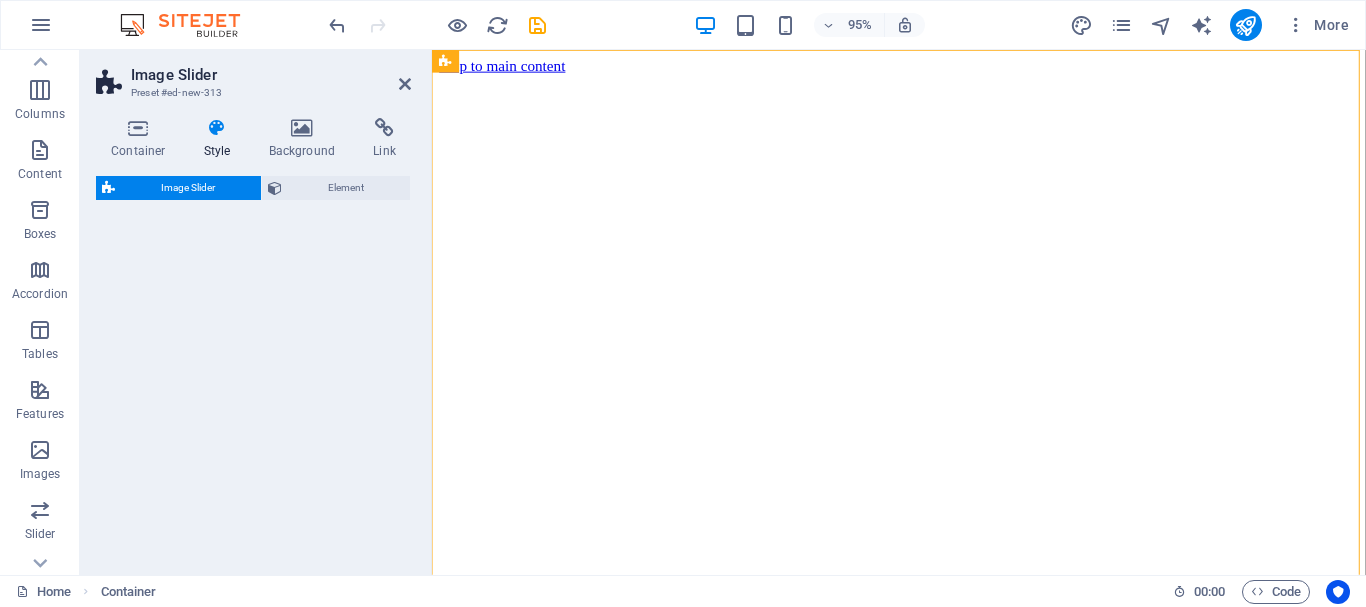 select on "rem" 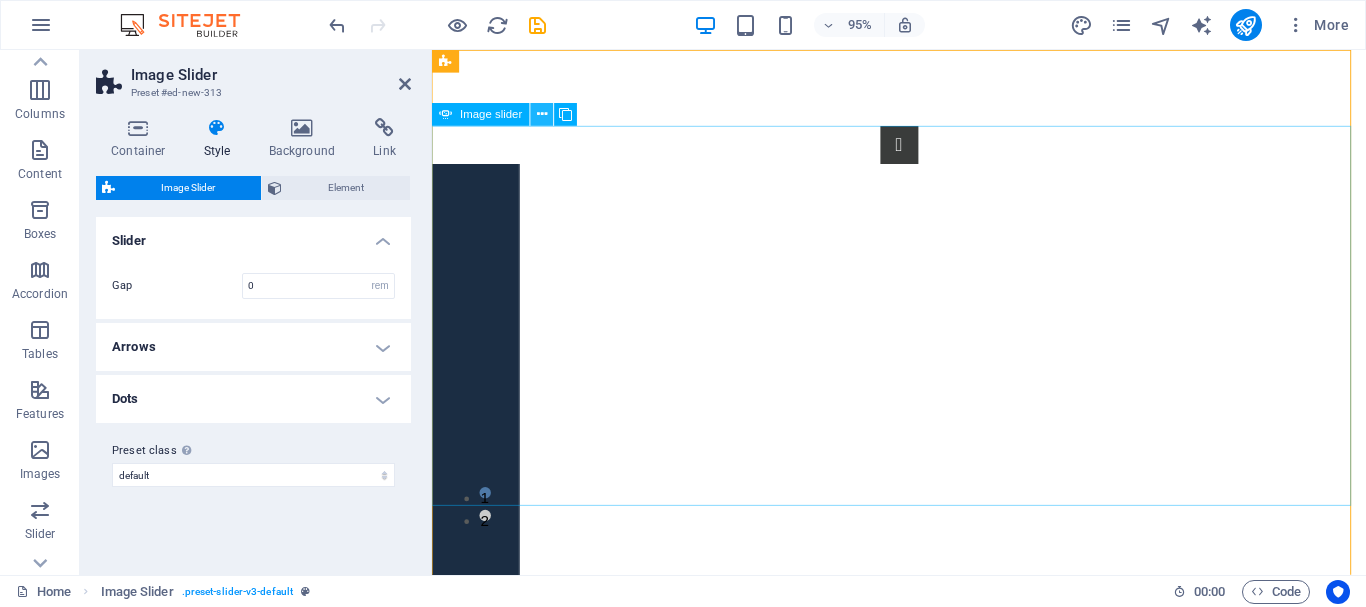 click at bounding box center [542, 115] 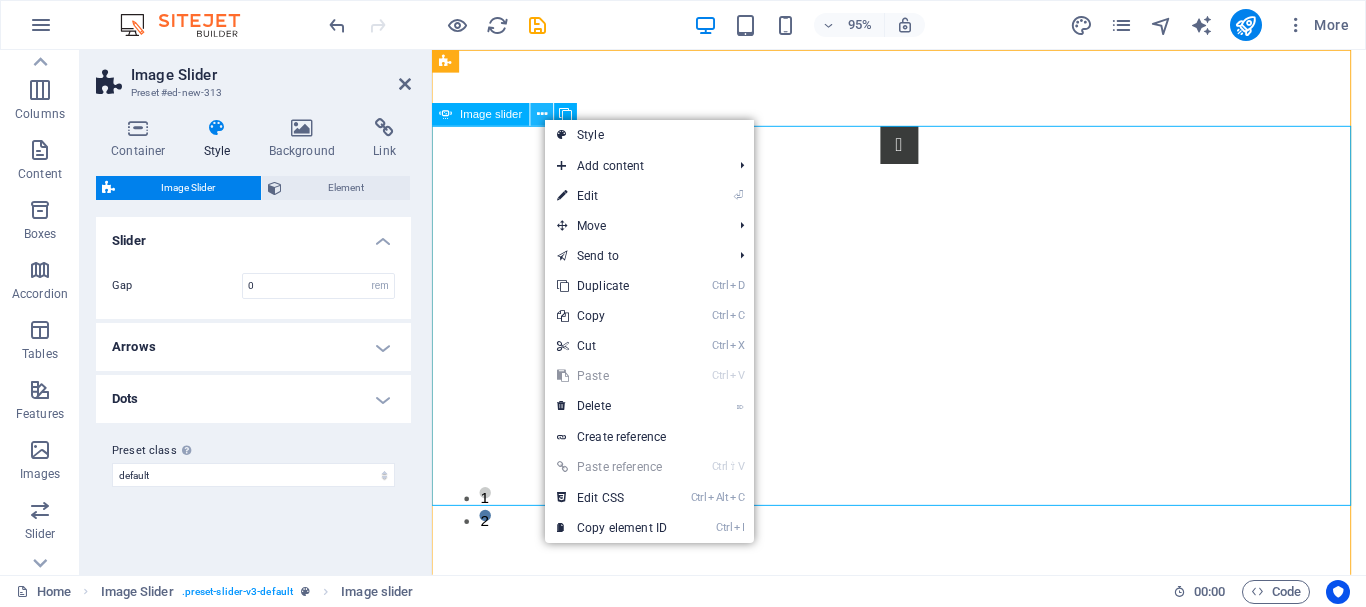 click at bounding box center (542, 115) 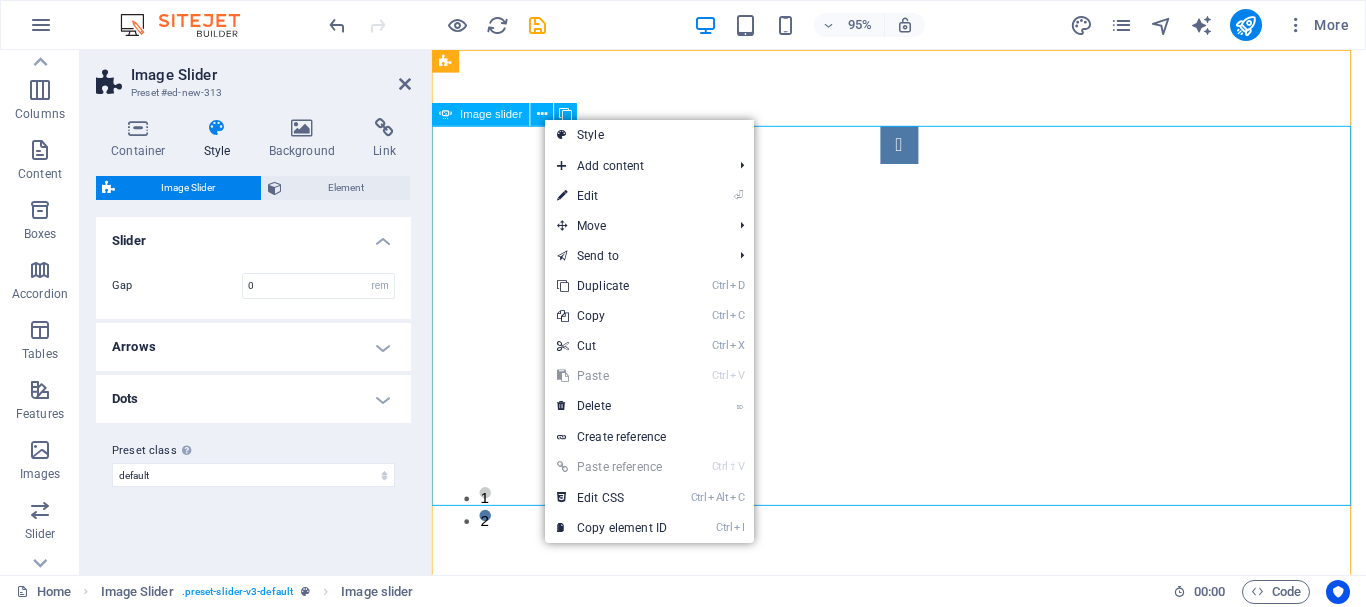 click at bounding box center (924, 150) 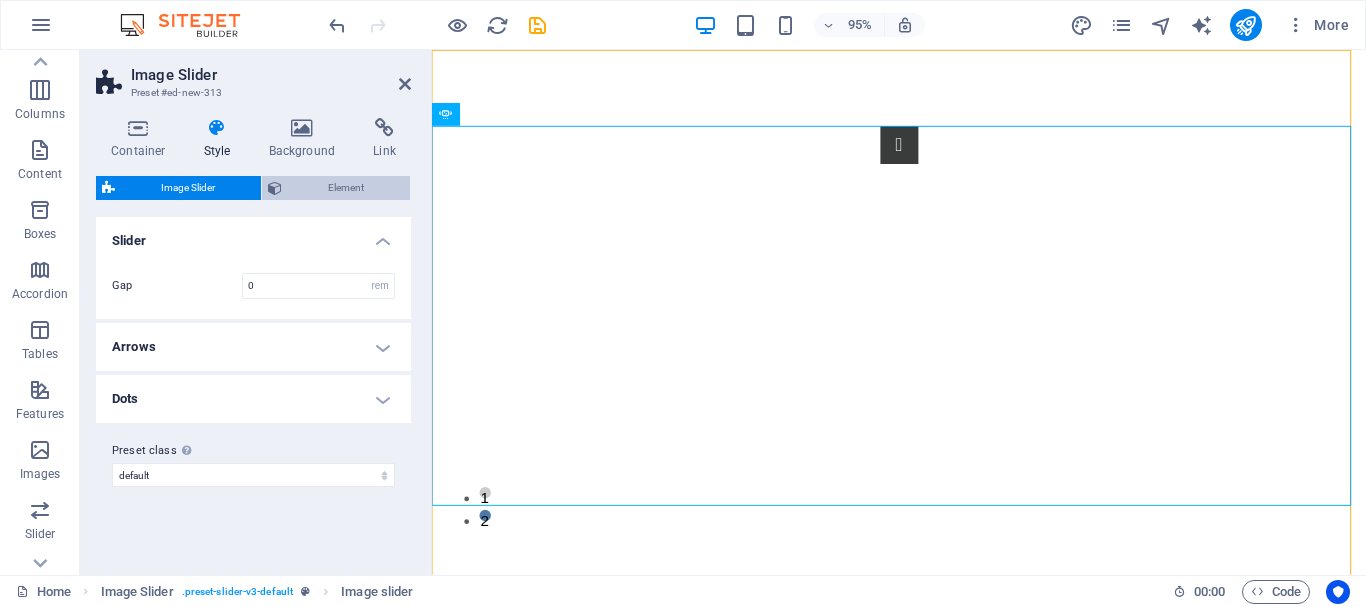 click on "Element" at bounding box center (346, 188) 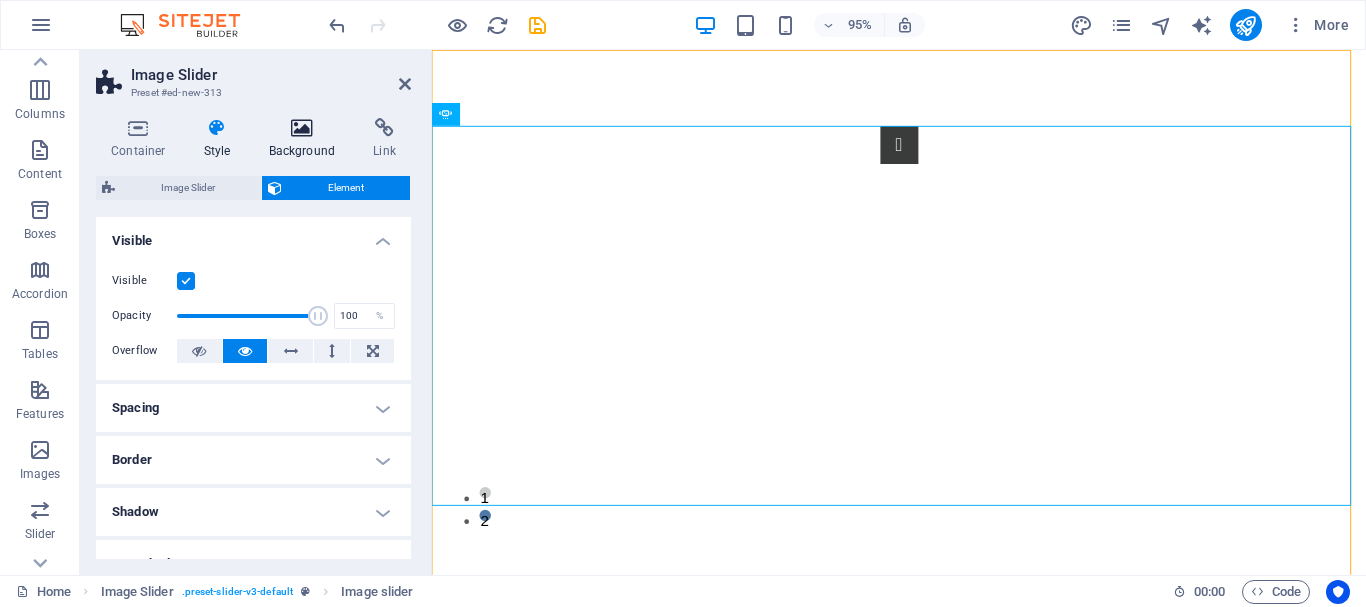 click at bounding box center [302, 128] 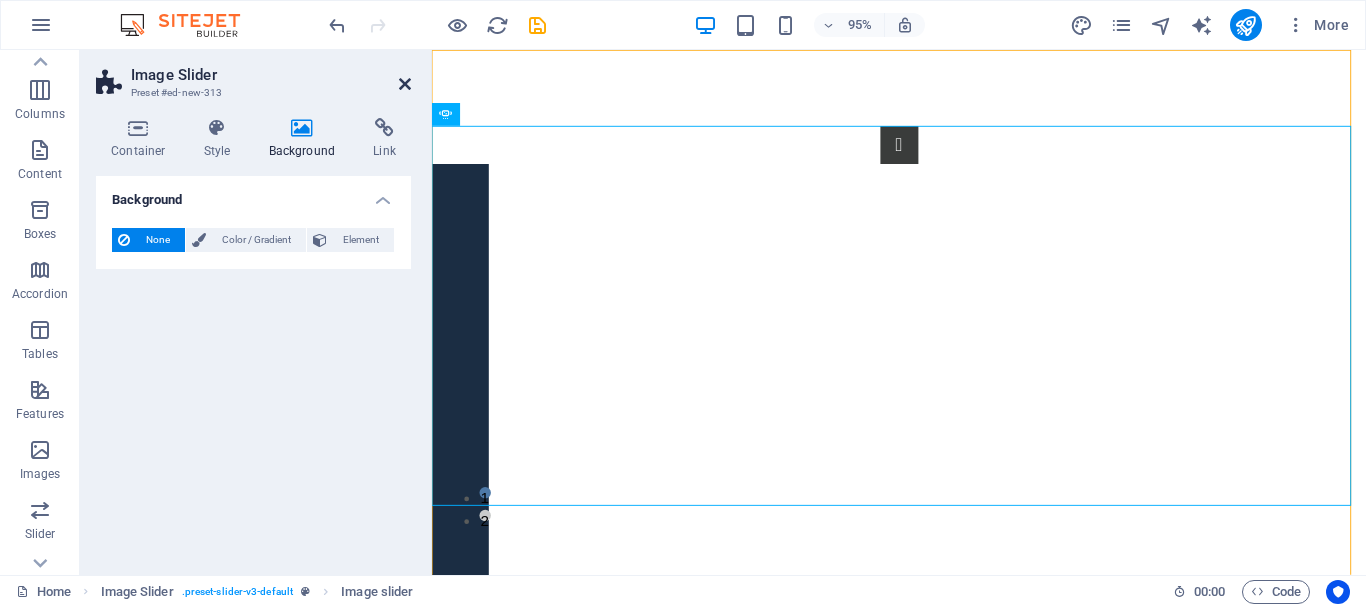 click at bounding box center [405, 84] 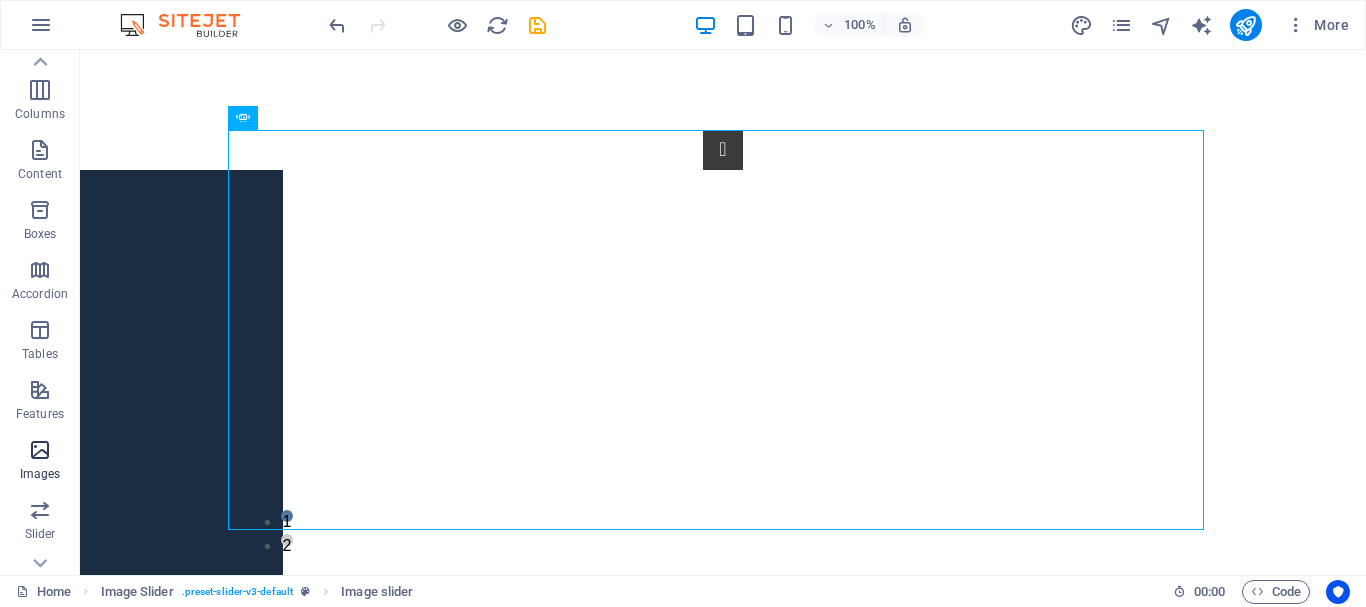 click at bounding box center (40, 450) 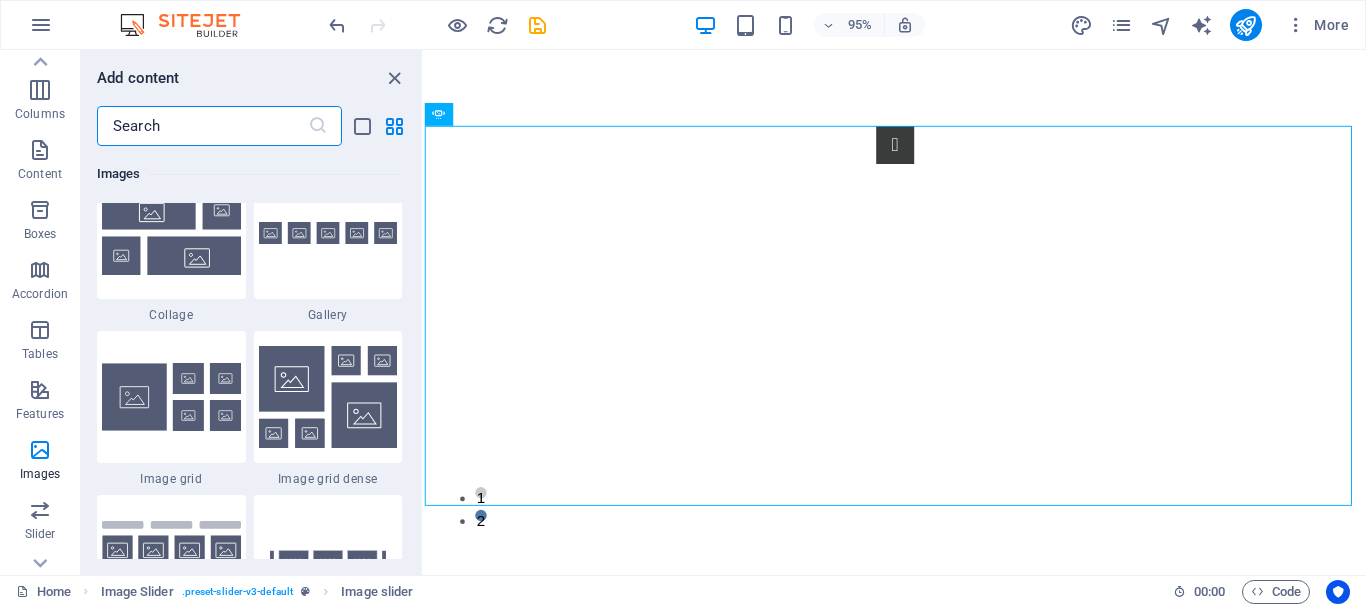 scroll, scrollTop: 10440, scrollLeft: 0, axis: vertical 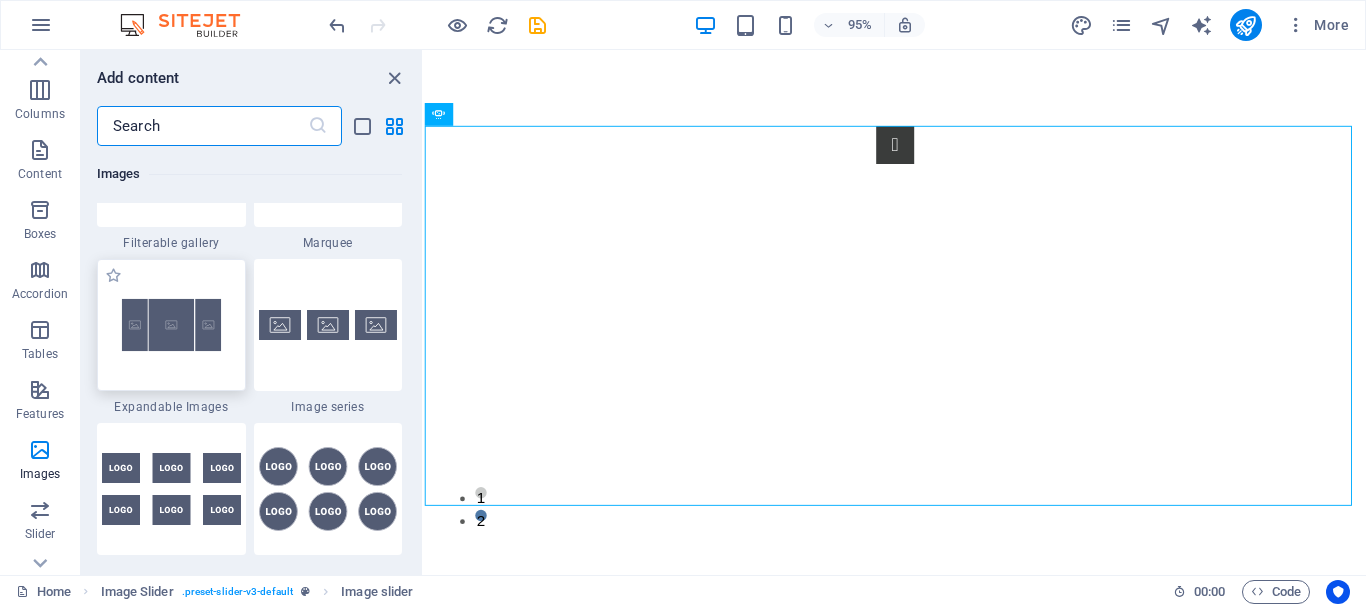 click at bounding box center (171, 325) 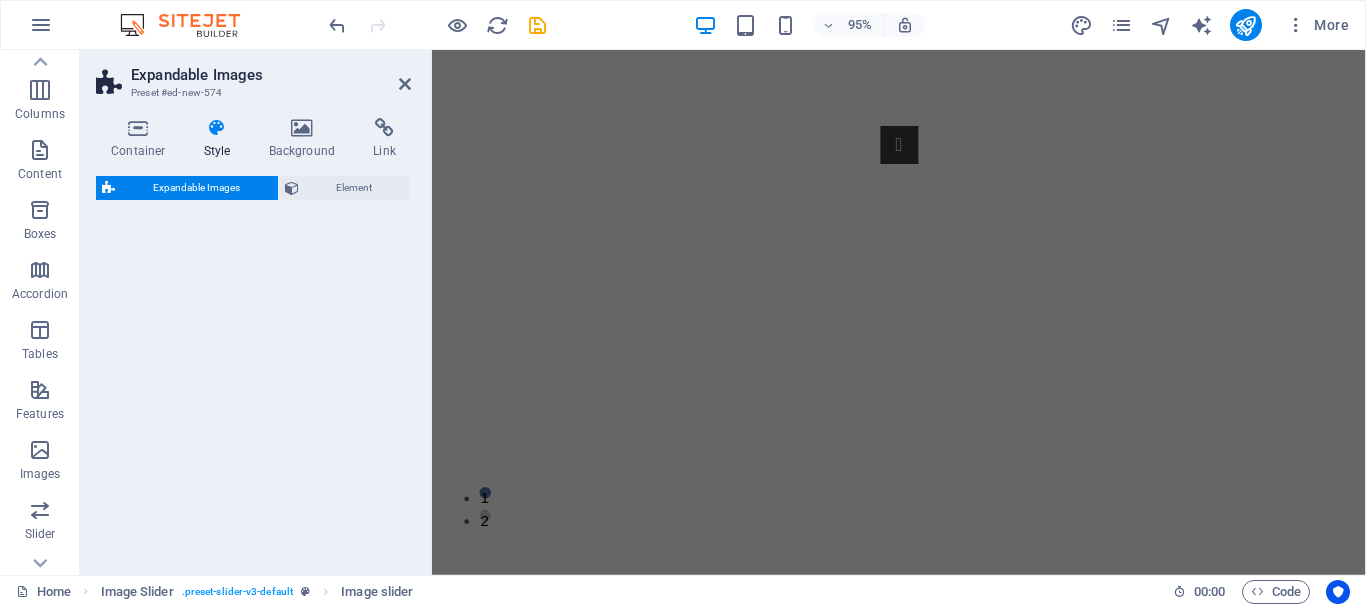 select on "rem" 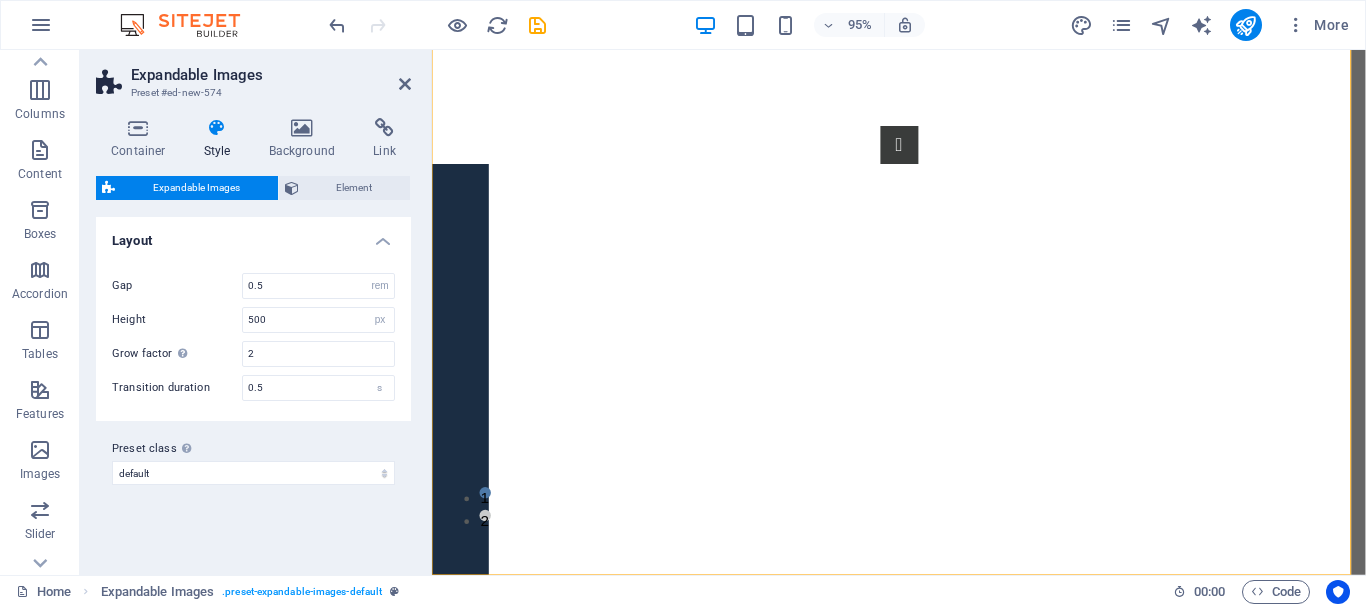 scroll, scrollTop: 667, scrollLeft: 0, axis: vertical 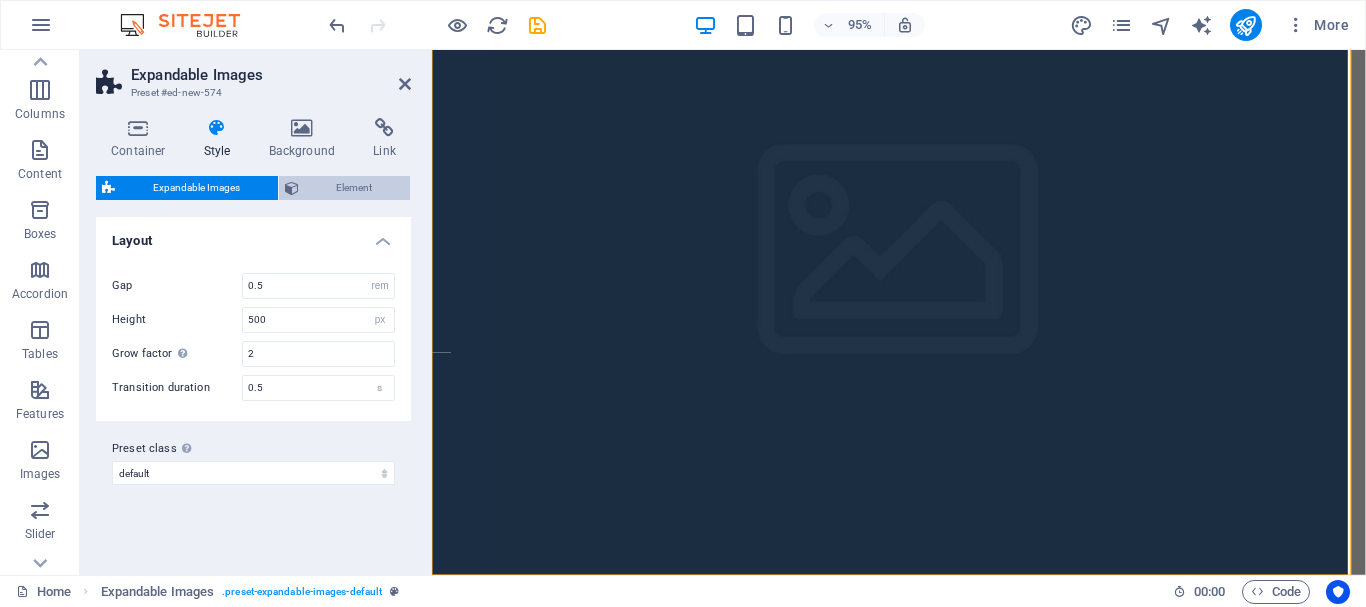 click on "Element" at bounding box center (355, 188) 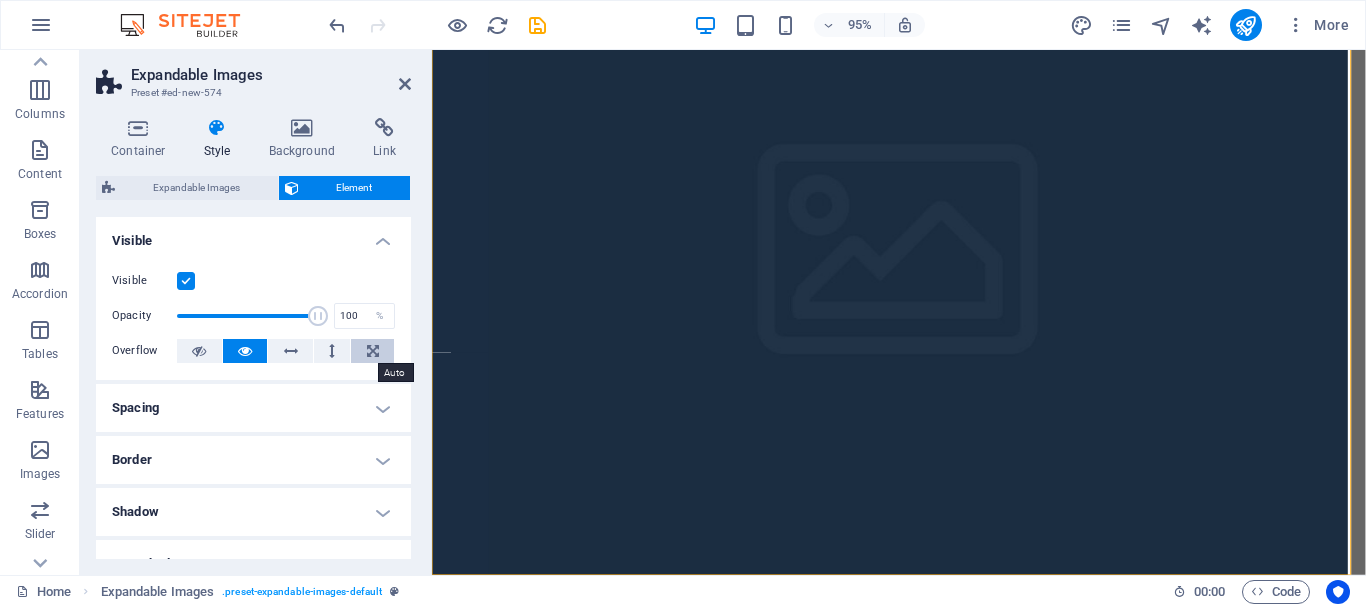 click at bounding box center (373, 351) 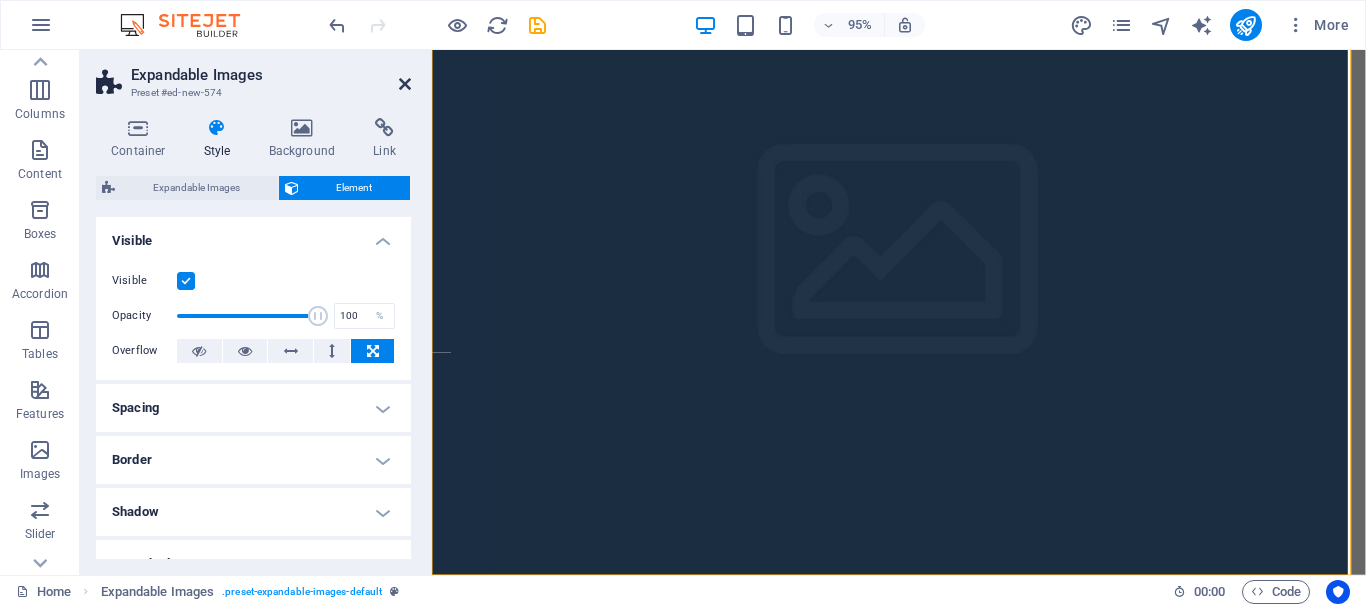 click at bounding box center (405, 84) 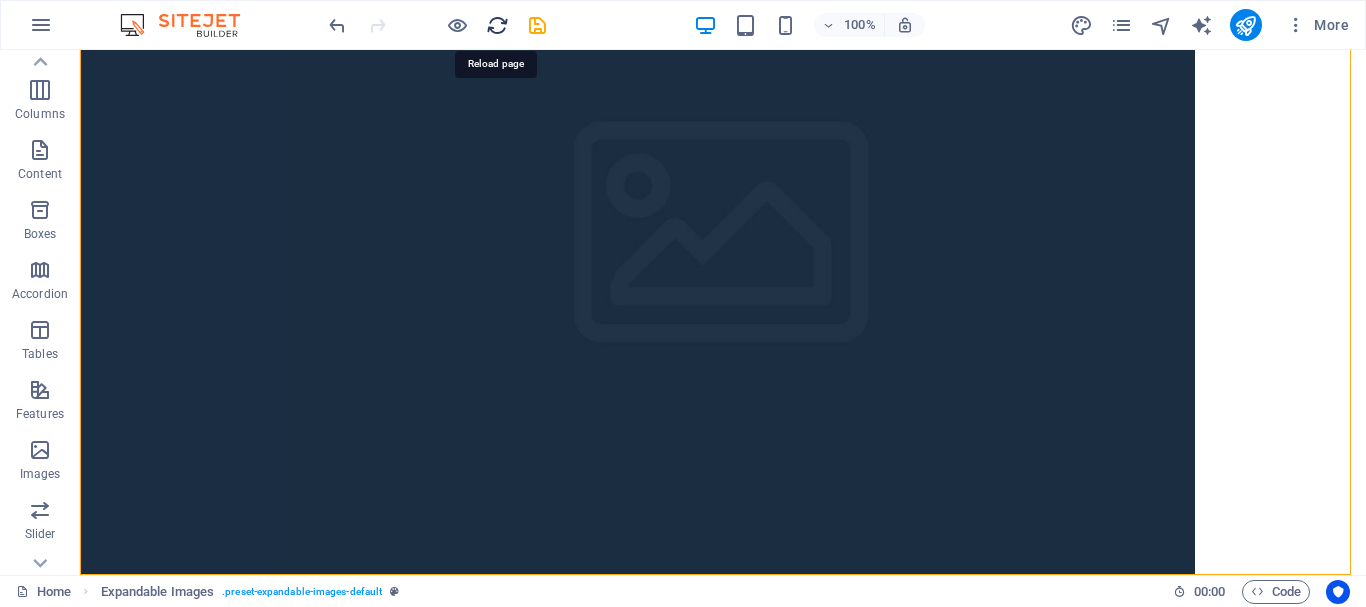 click at bounding box center (497, 25) 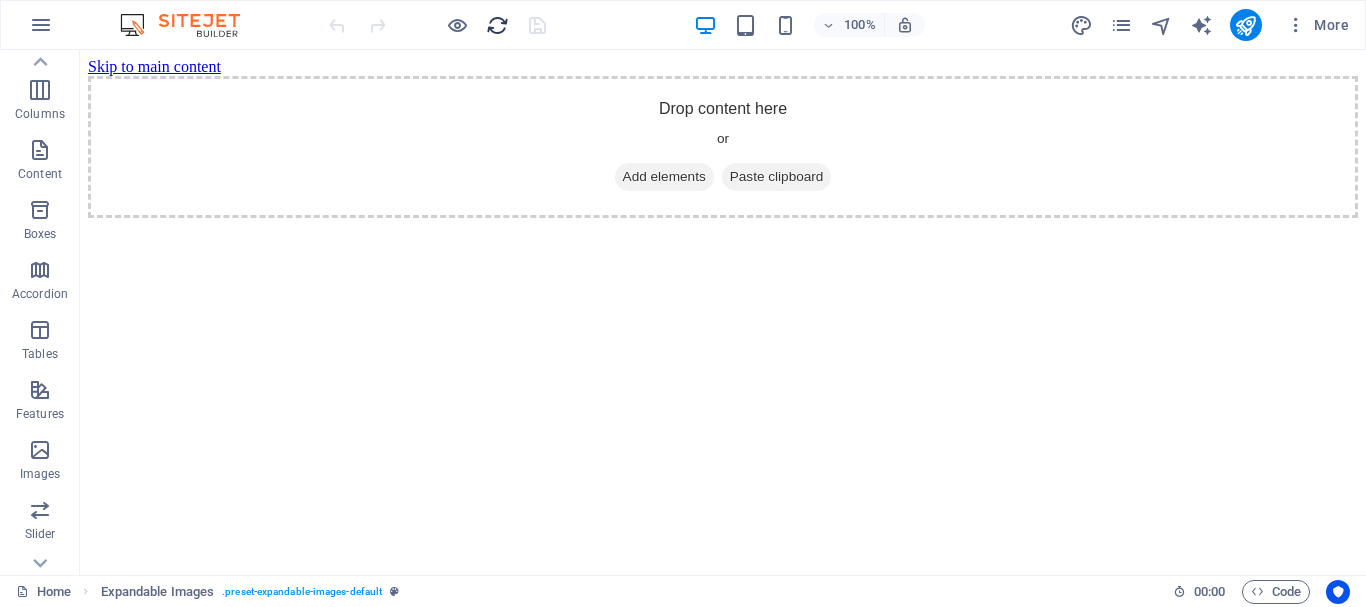 scroll, scrollTop: 0, scrollLeft: 0, axis: both 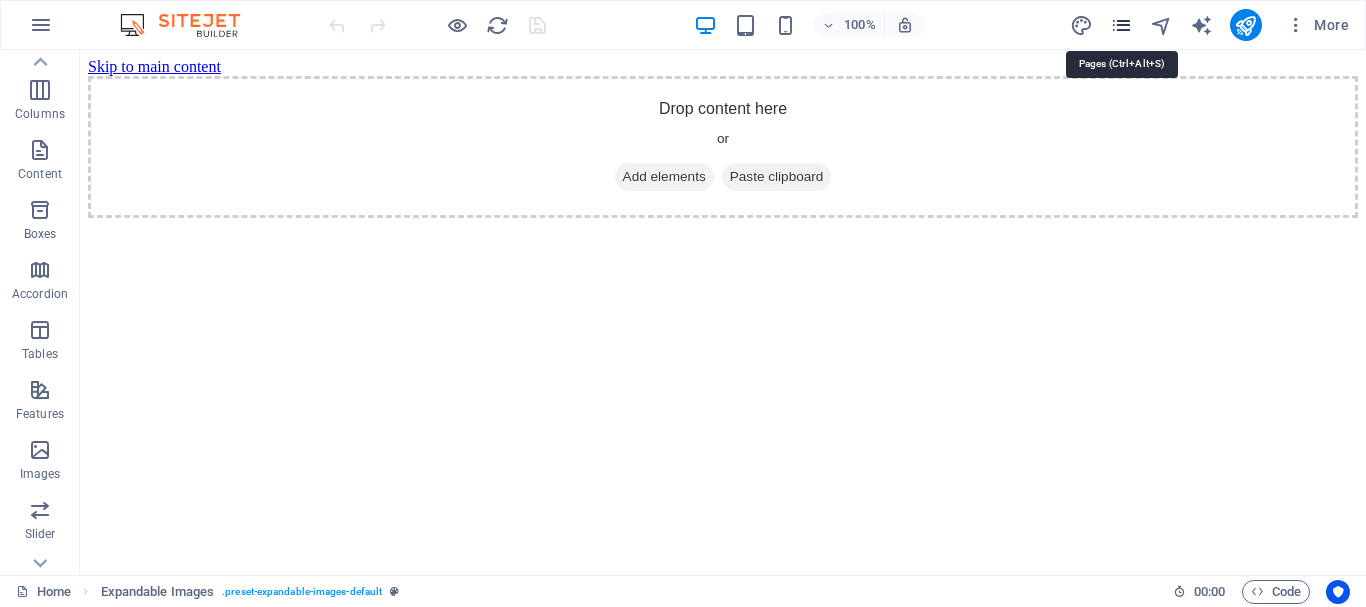 click at bounding box center (1121, 25) 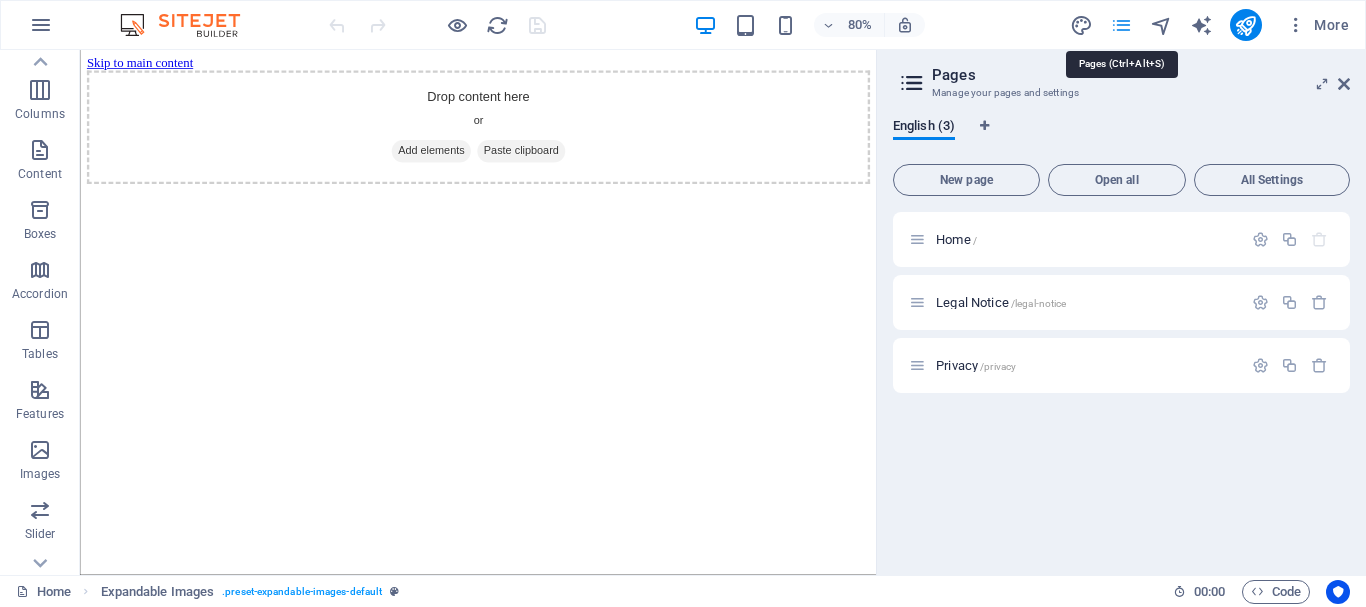 click at bounding box center [1121, 25] 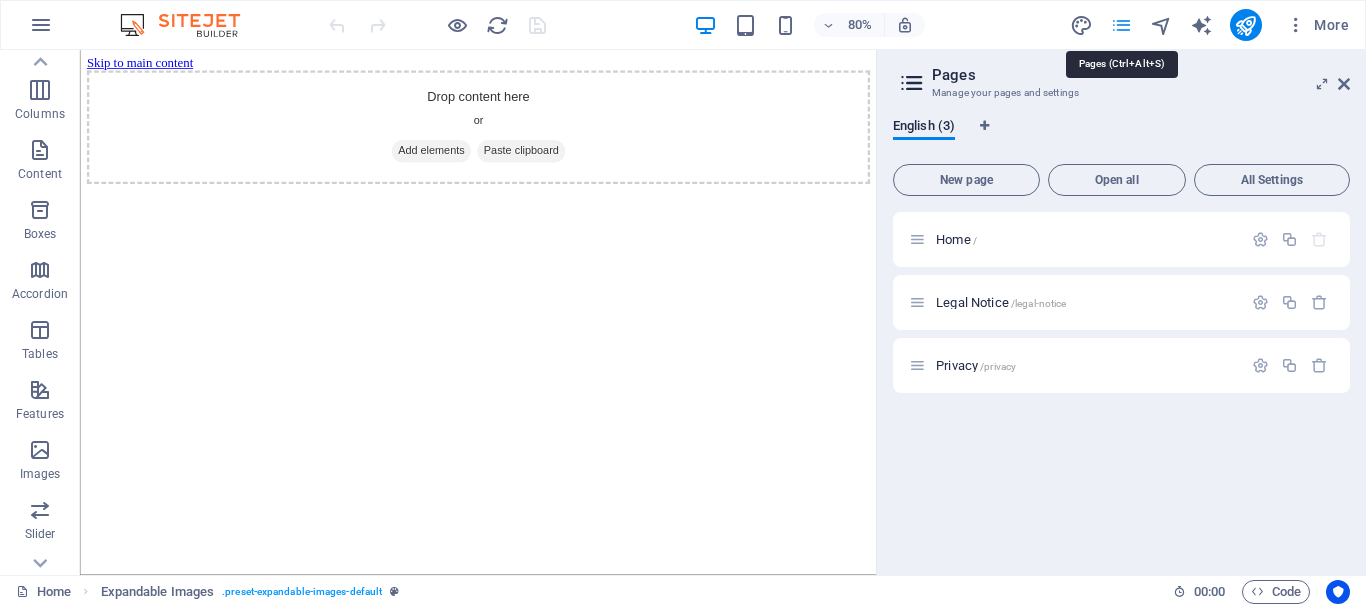 click at bounding box center [1121, 25] 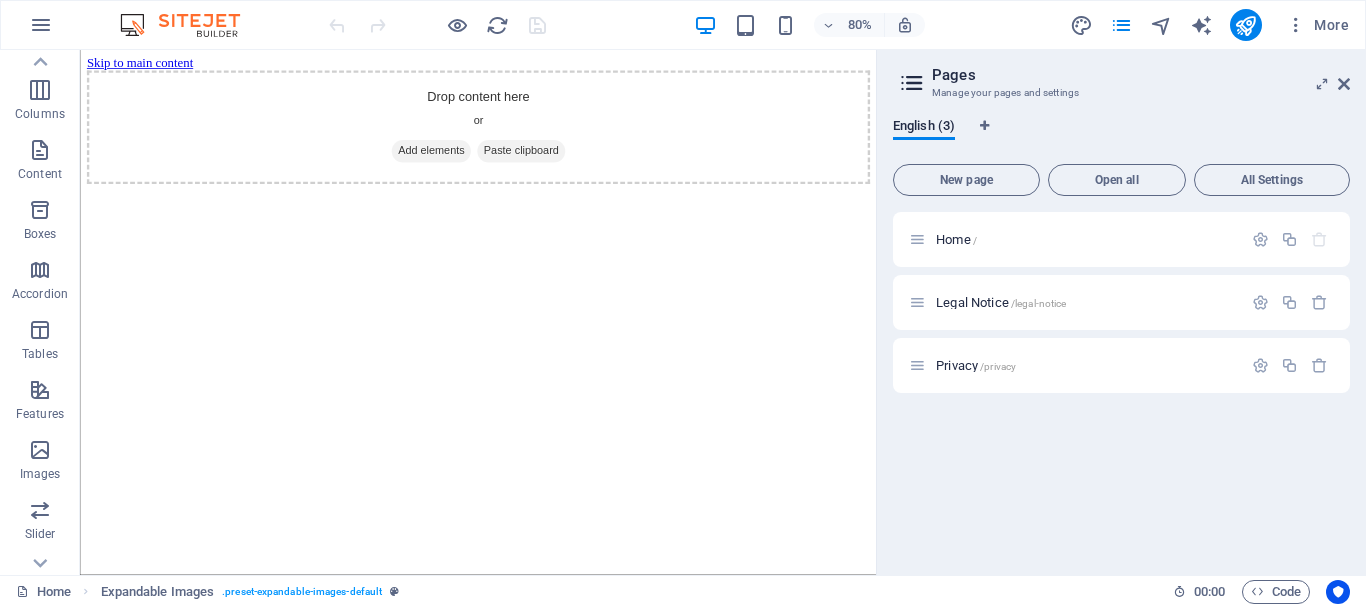 click on "Pages Manage your pages and settings English (3) New page Open all All Settings Home / Legal Notice /legal-notice Privacy /privacy" at bounding box center [1121, 312] 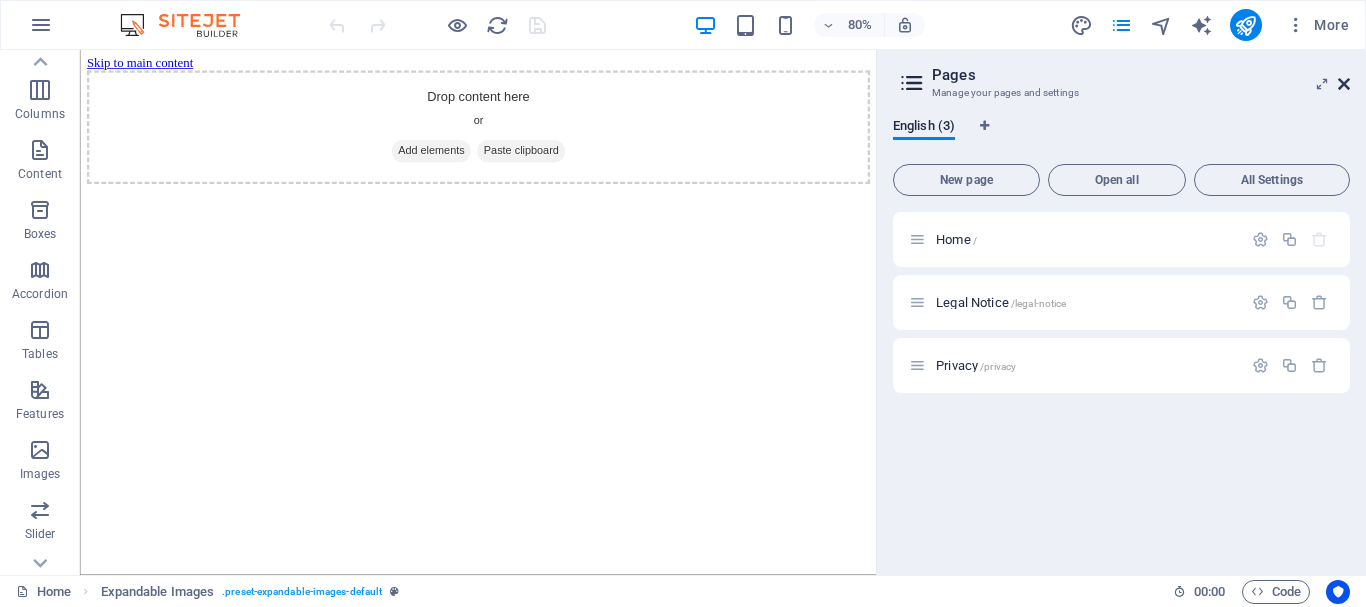 click at bounding box center [1344, 84] 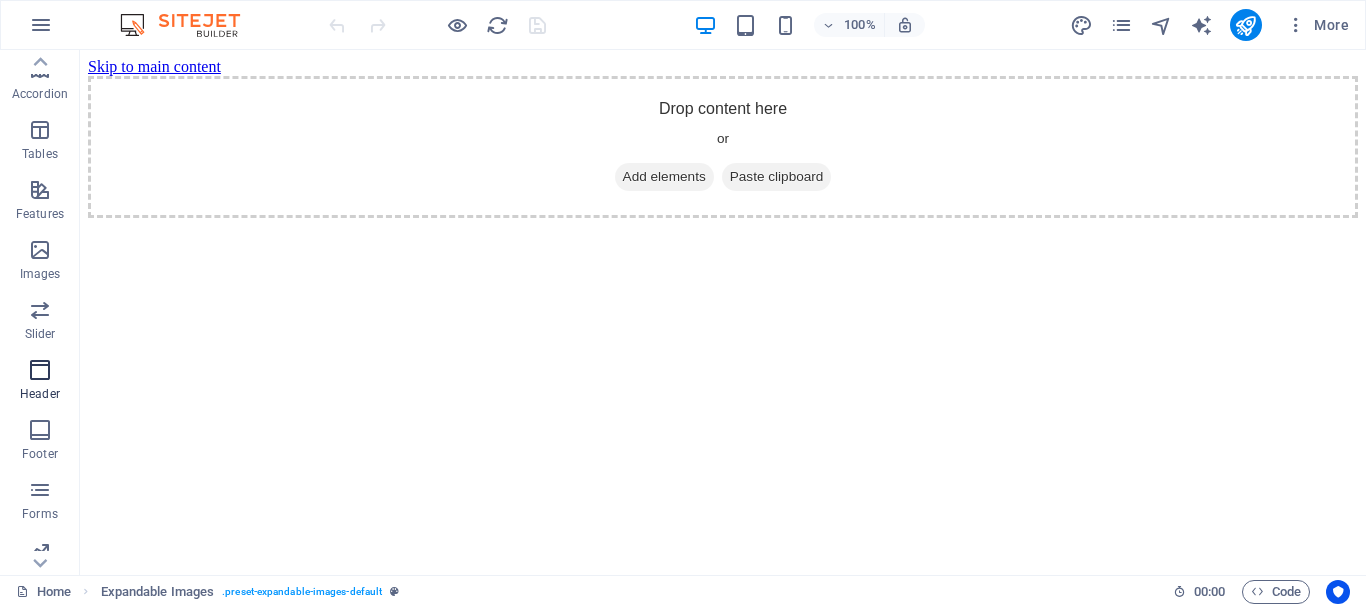scroll, scrollTop: 375, scrollLeft: 0, axis: vertical 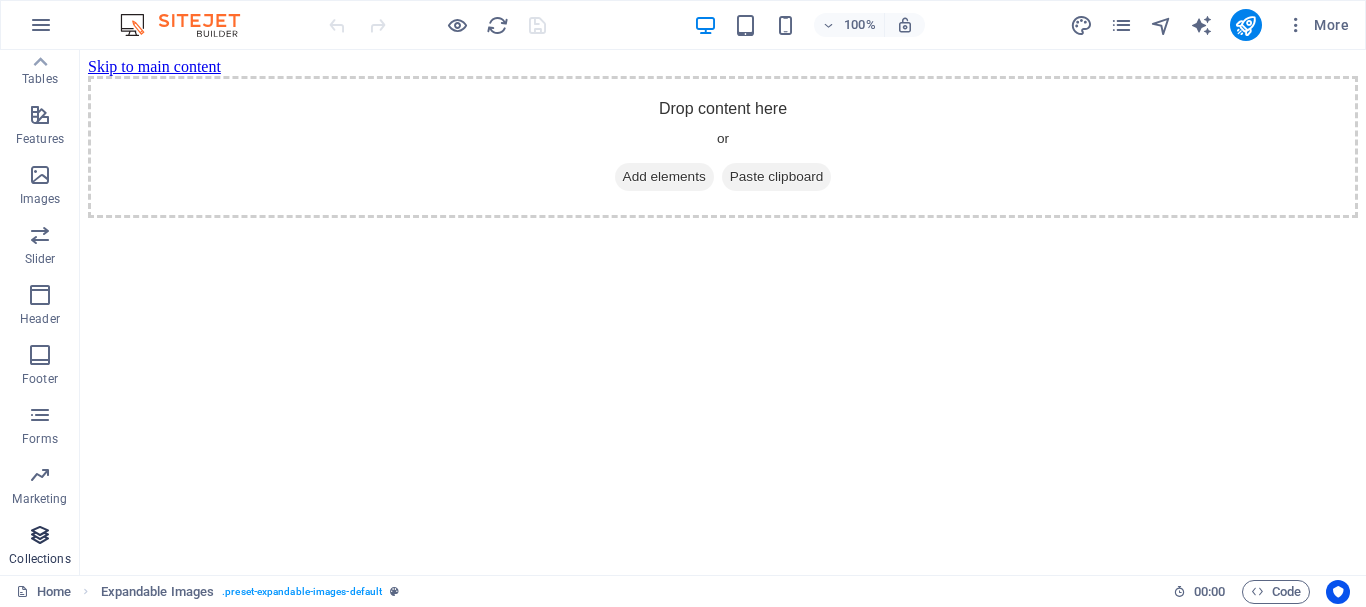 click at bounding box center (40, 535) 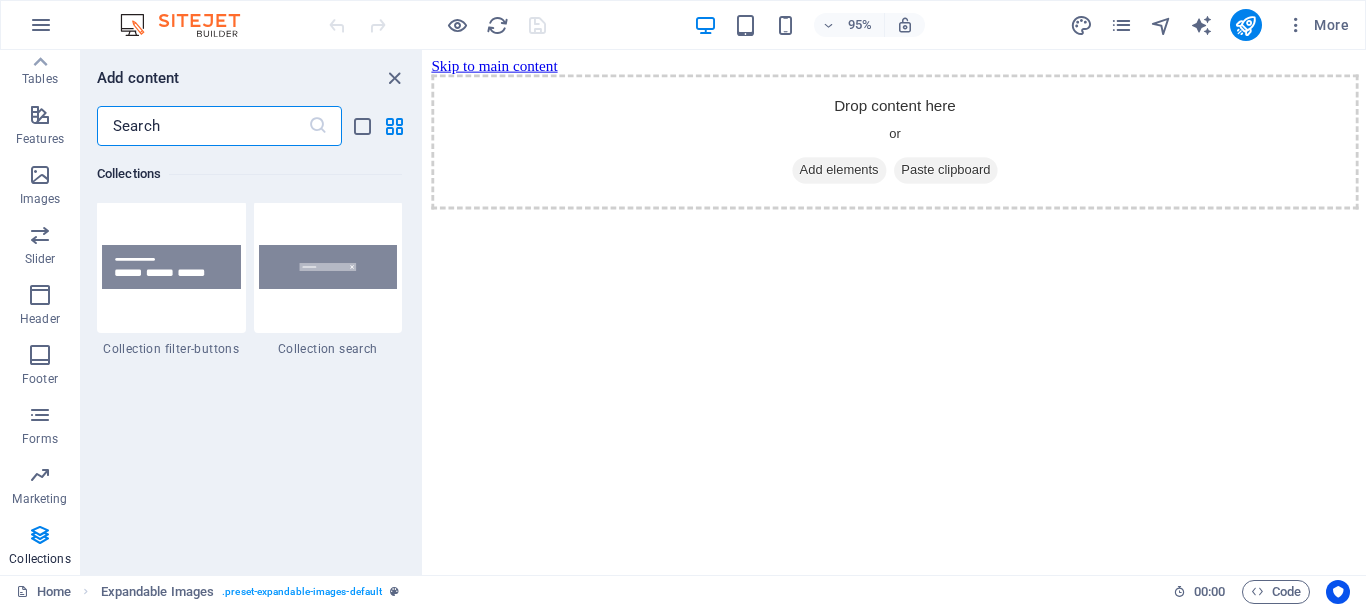 scroll, scrollTop: 19106, scrollLeft: 0, axis: vertical 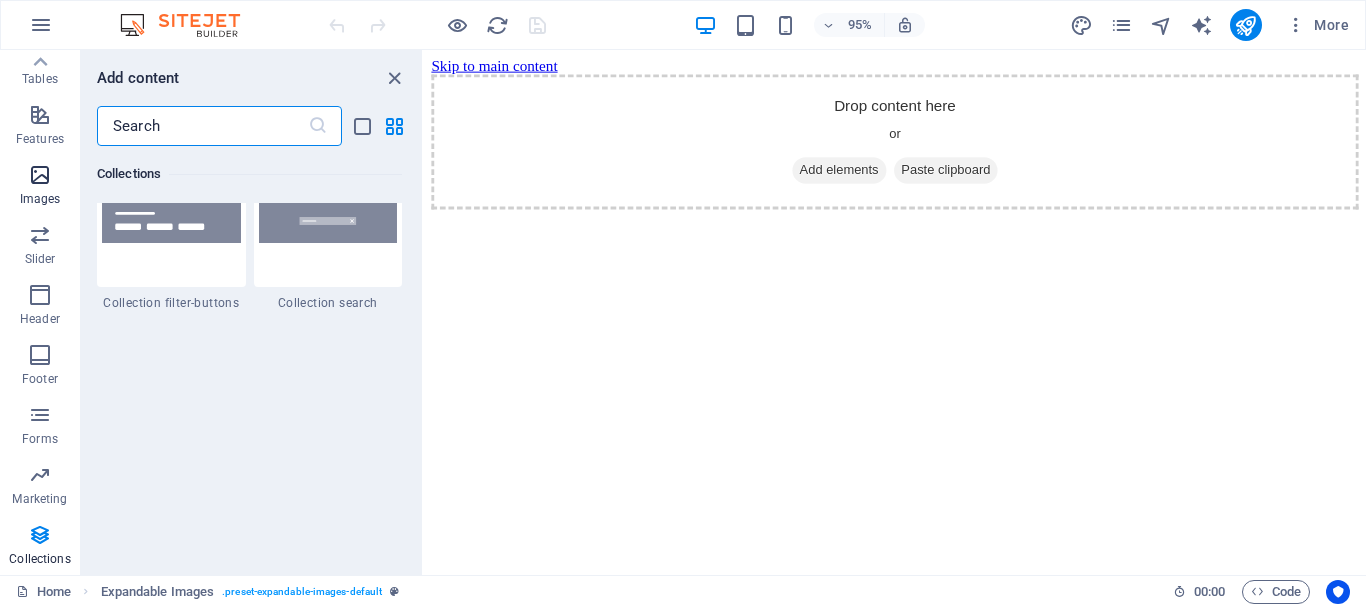 click on "Images" at bounding box center [40, 187] 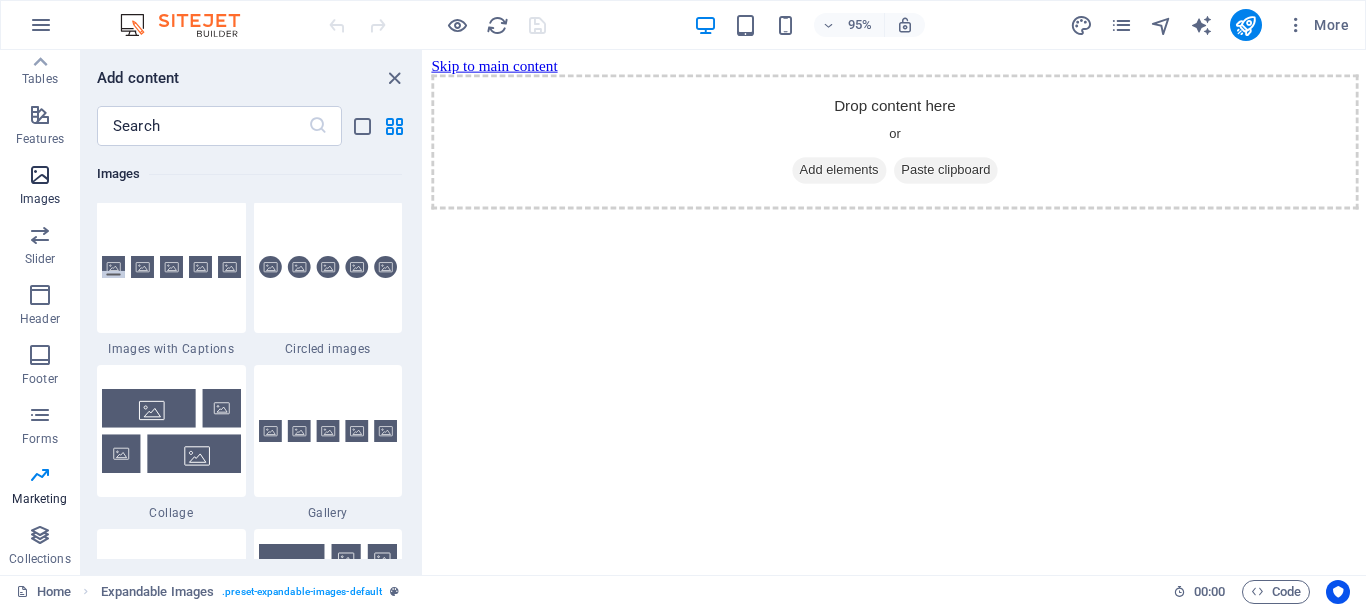 scroll, scrollTop: 10140, scrollLeft: 0, axis: vertical 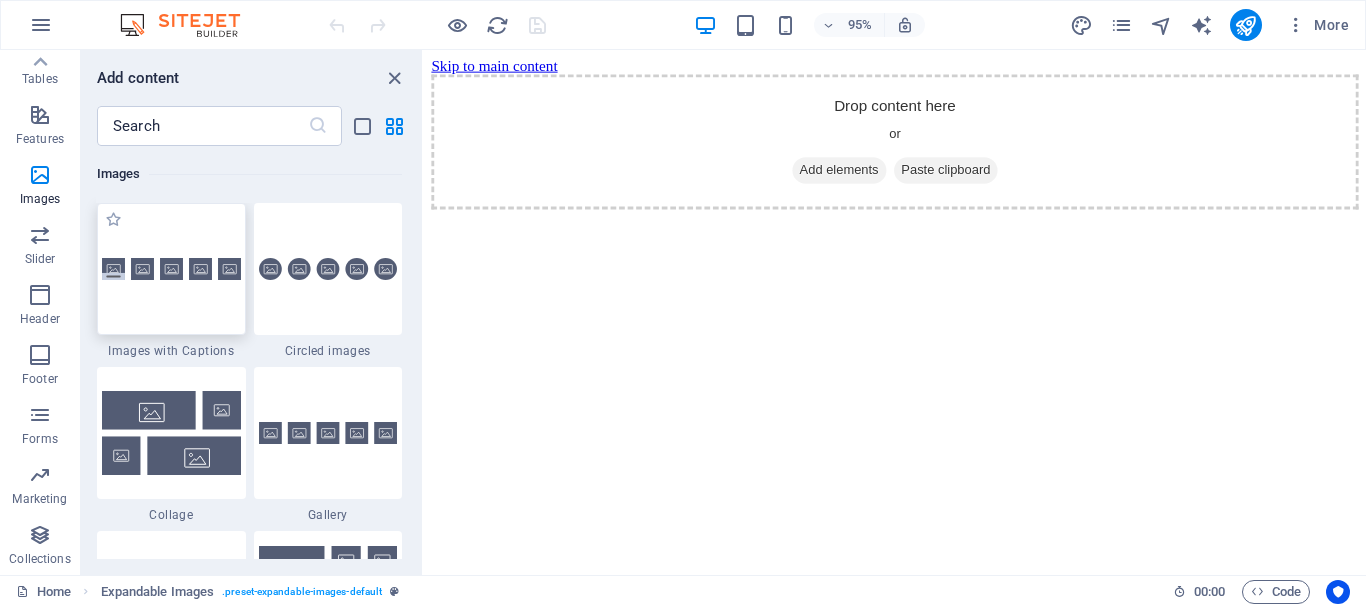 click at bounding box center (171, 269) 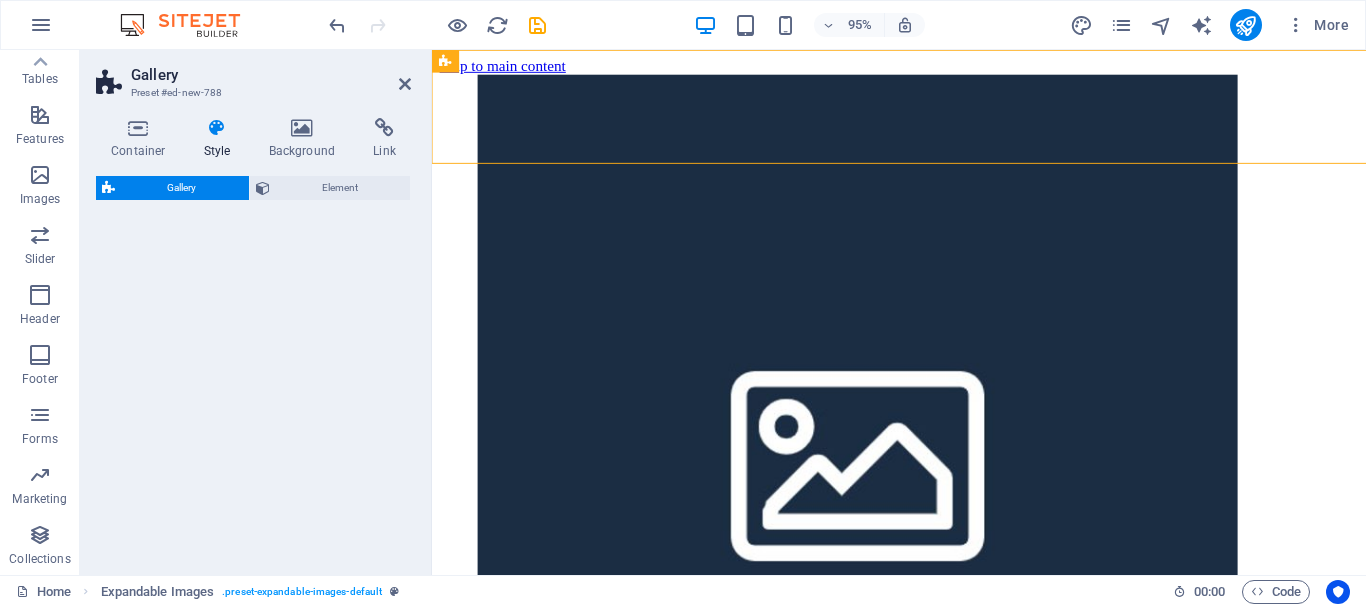 select on "rem" 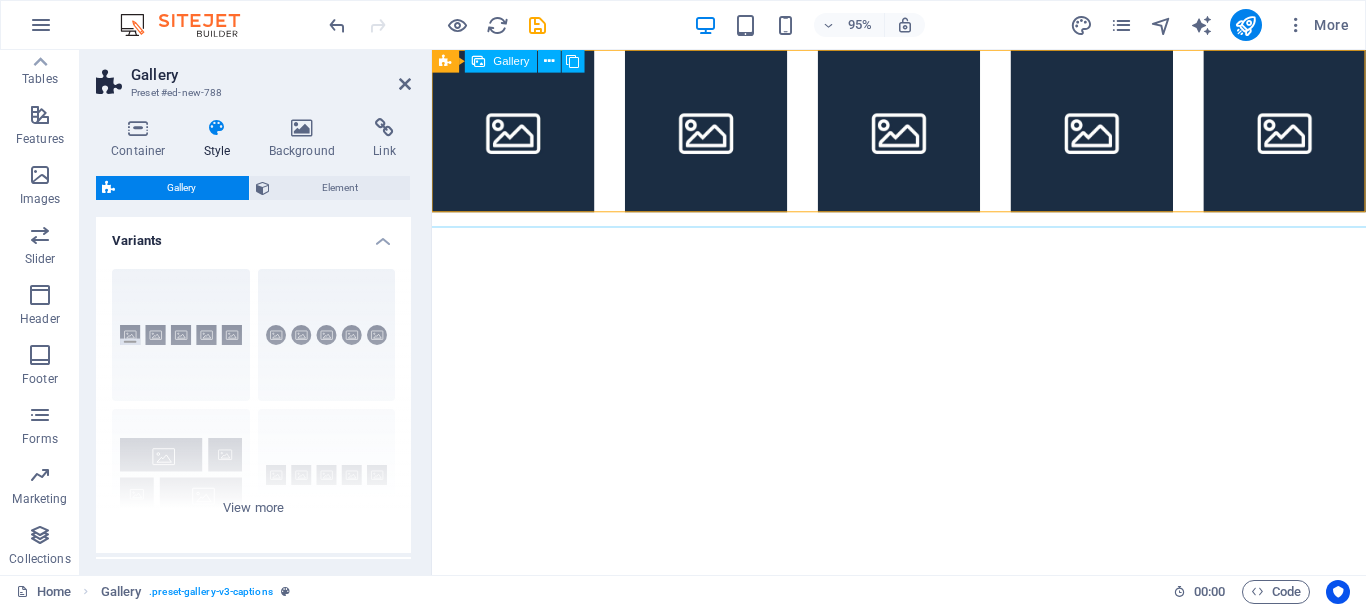 click at bounding box center (720, 135) 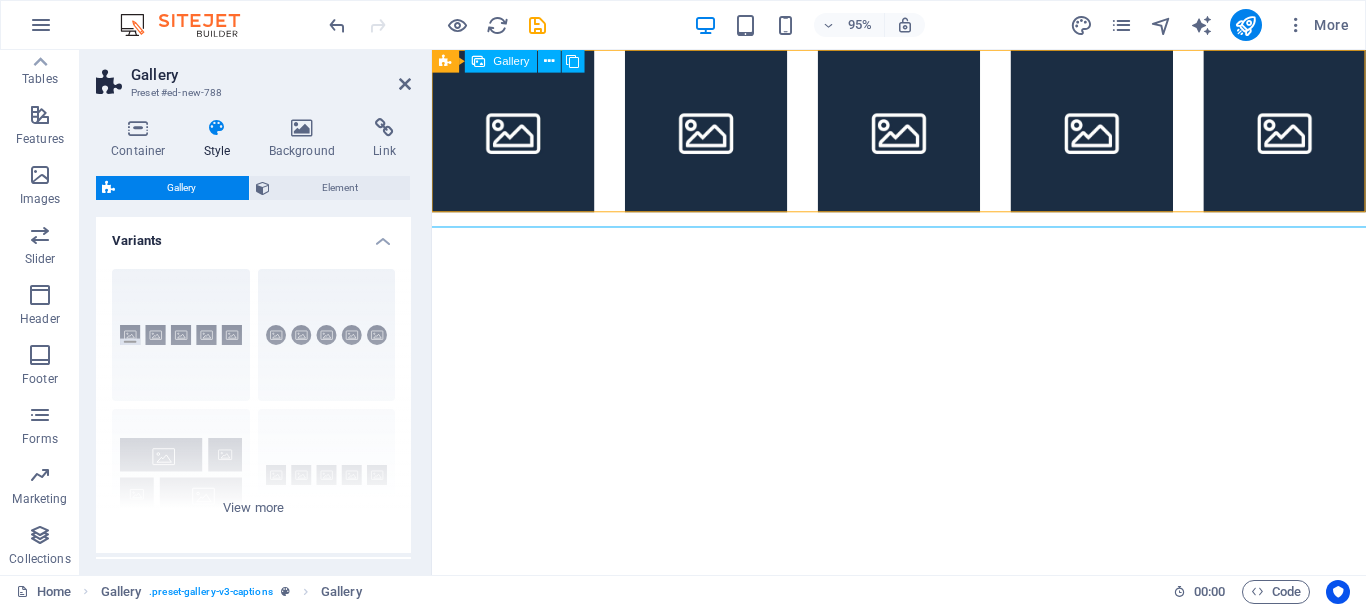 click at bounding box center [720, 135] 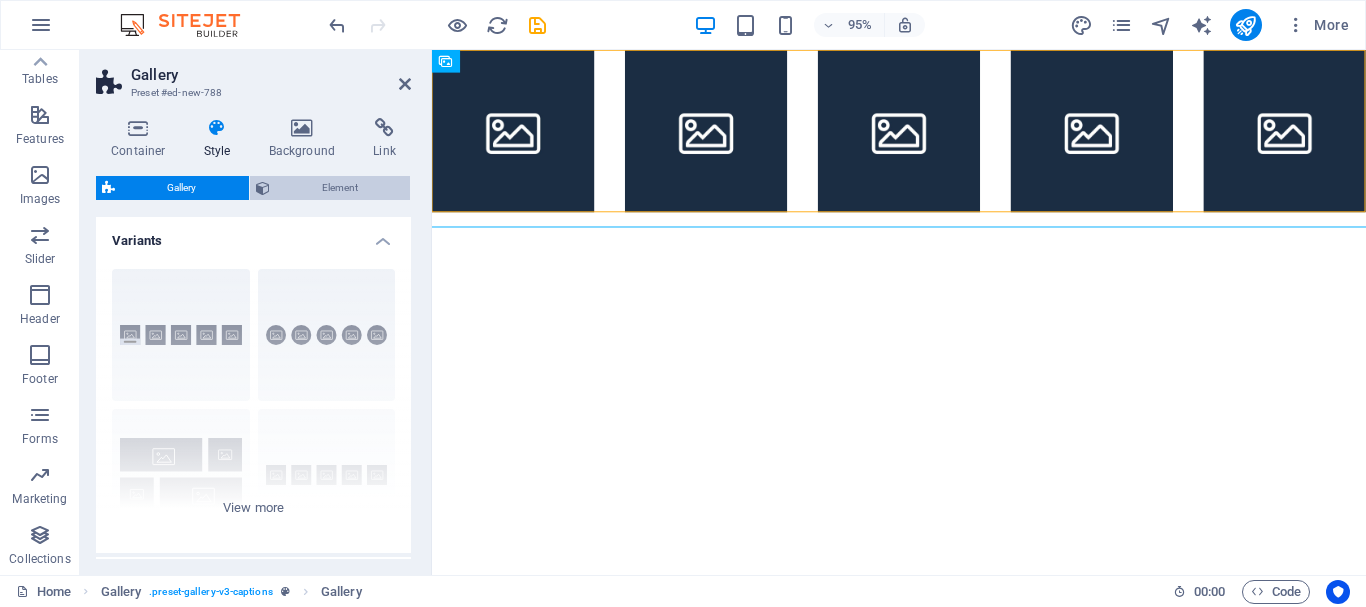click on "Element" at bounding box center [340, 188] 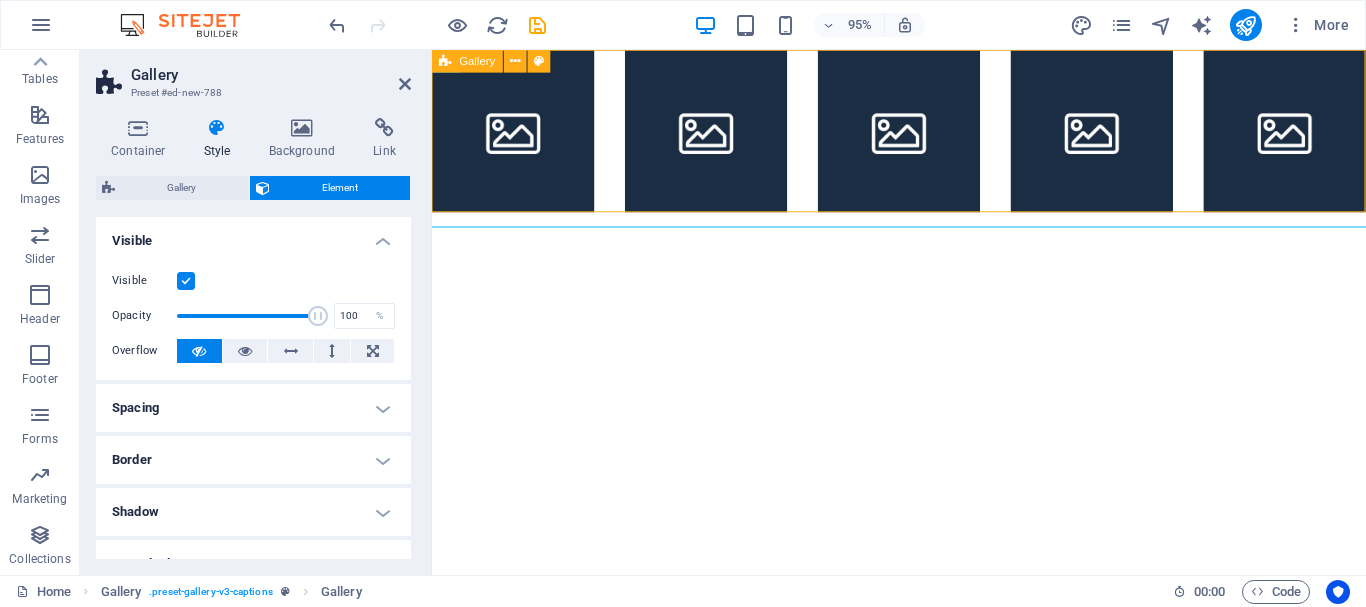 click on "Gallery" at bounding box center [478, 61] 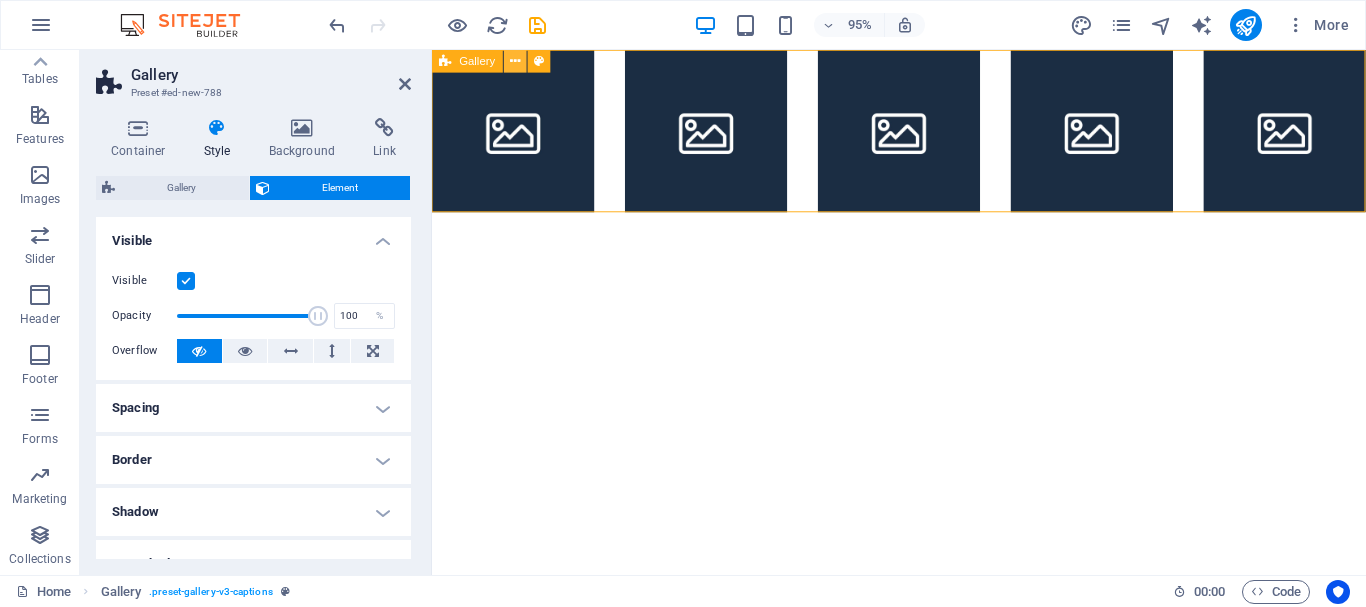 click at bounding box center [515, 61] 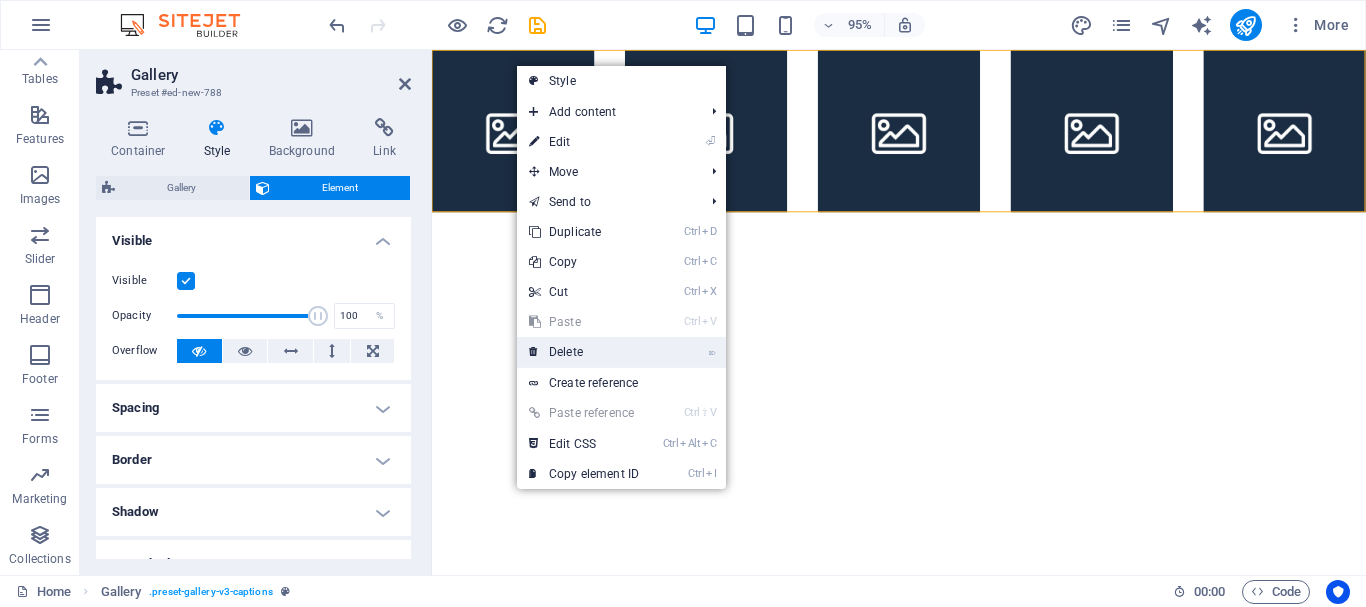 click on "⌦  Delete" at bounding box center [584, 352] 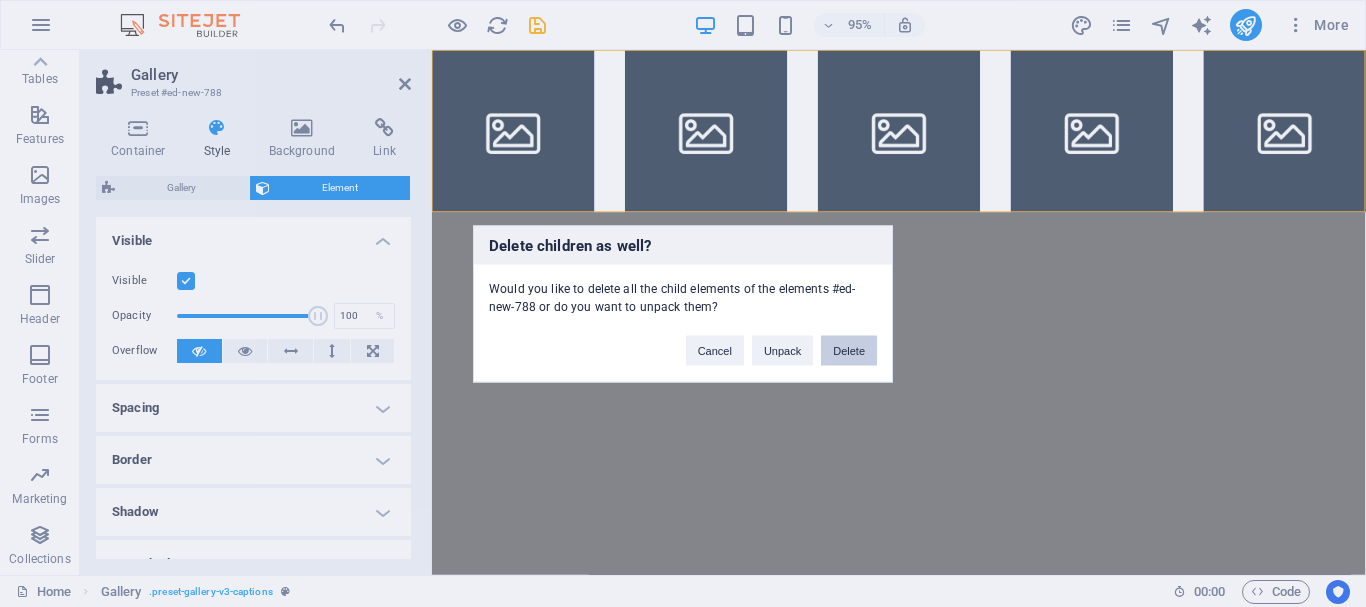click on "Delete" at bounding box center (849, 350) 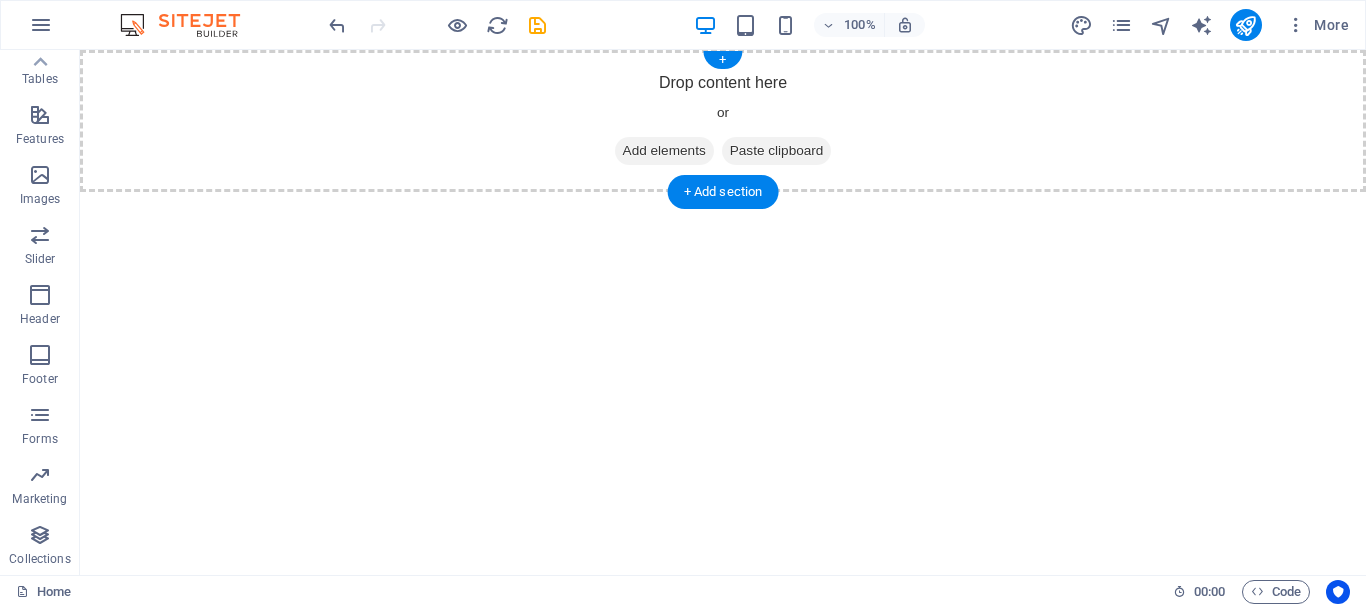 click on "Add elements" at bounding box center [664, 151] 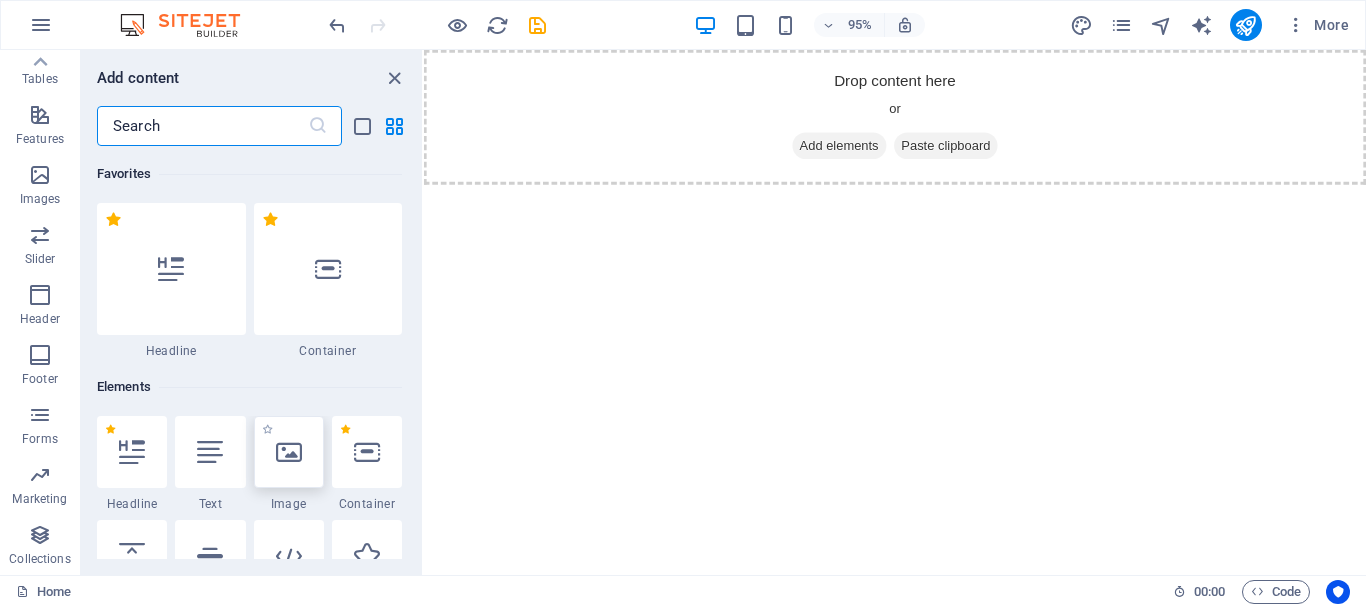 click at bounding box center (289, 452) 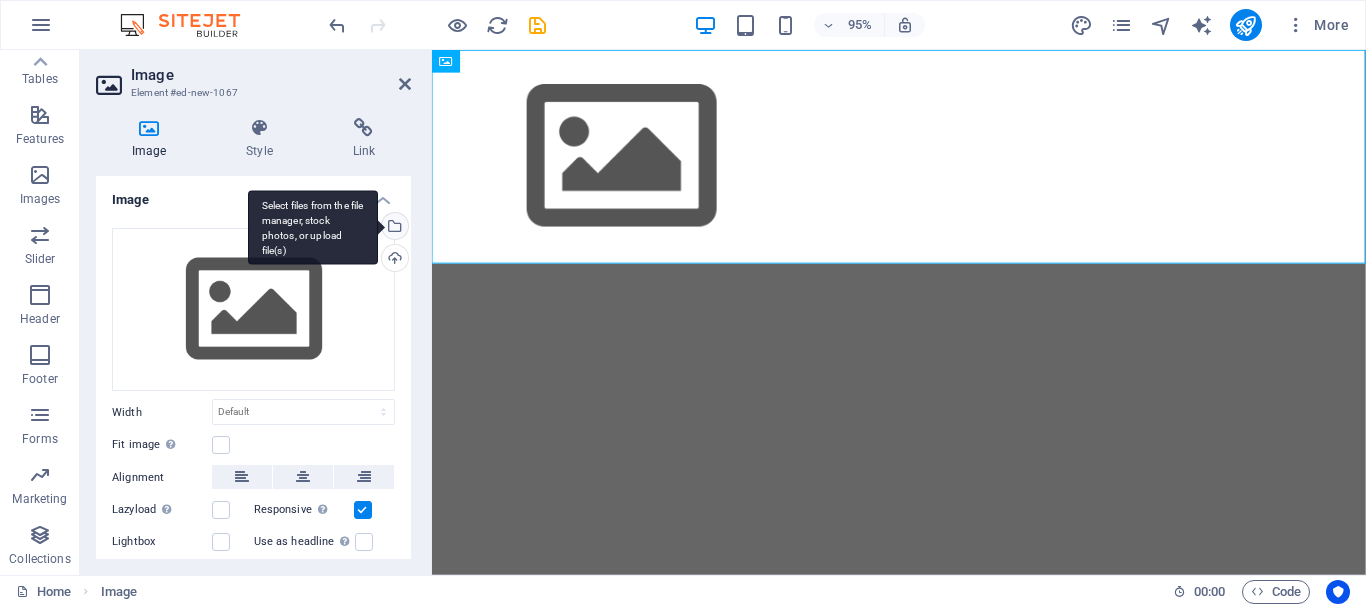 click on "Select files from the file manager, stock photos, or upload file(s)" at bounding box center (393, 228) 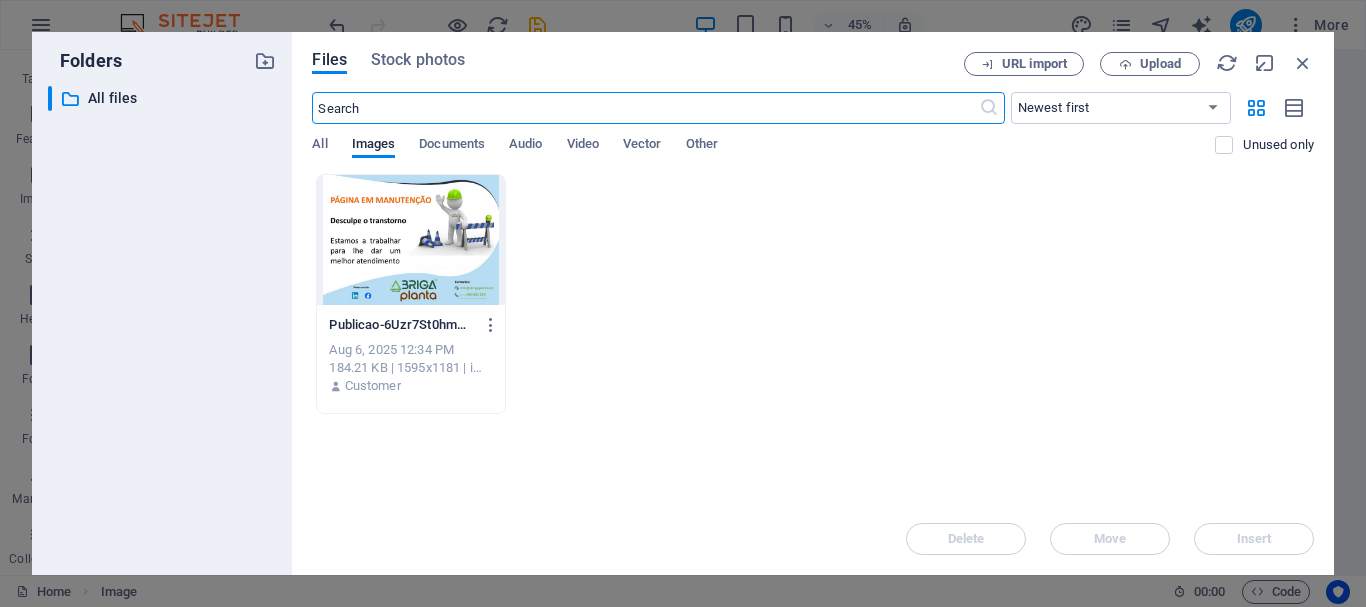 click at bounding box center (410, 240) 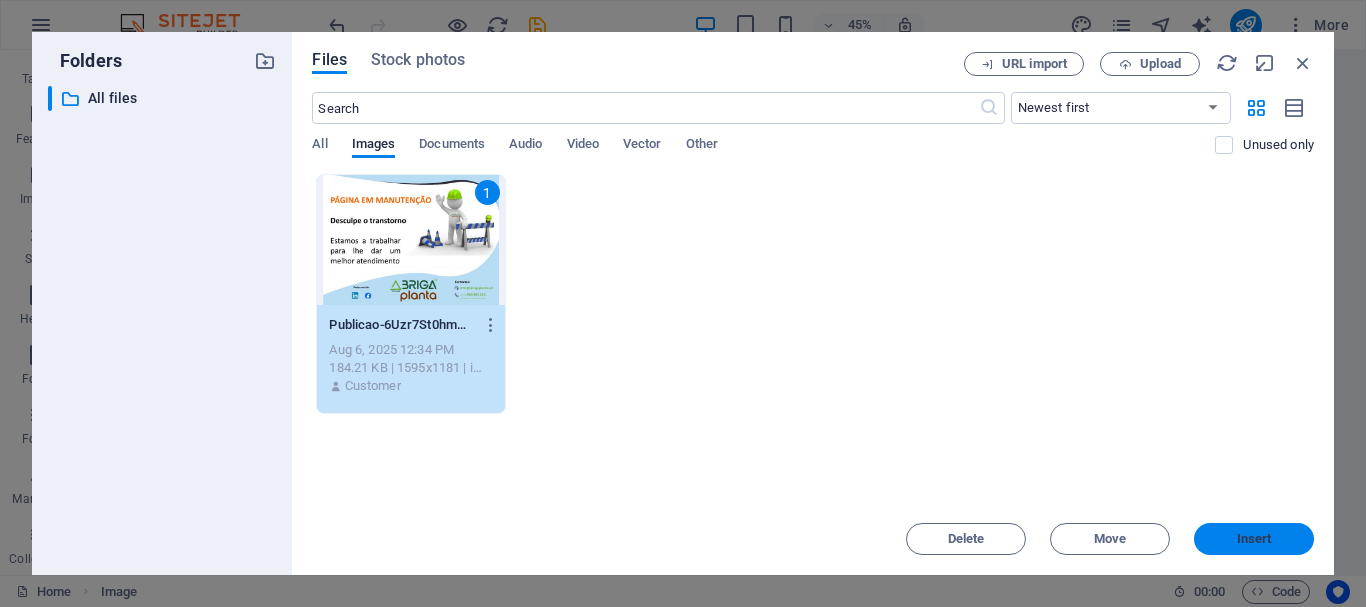 click on "Insert" at bounding box center (1254, 539) 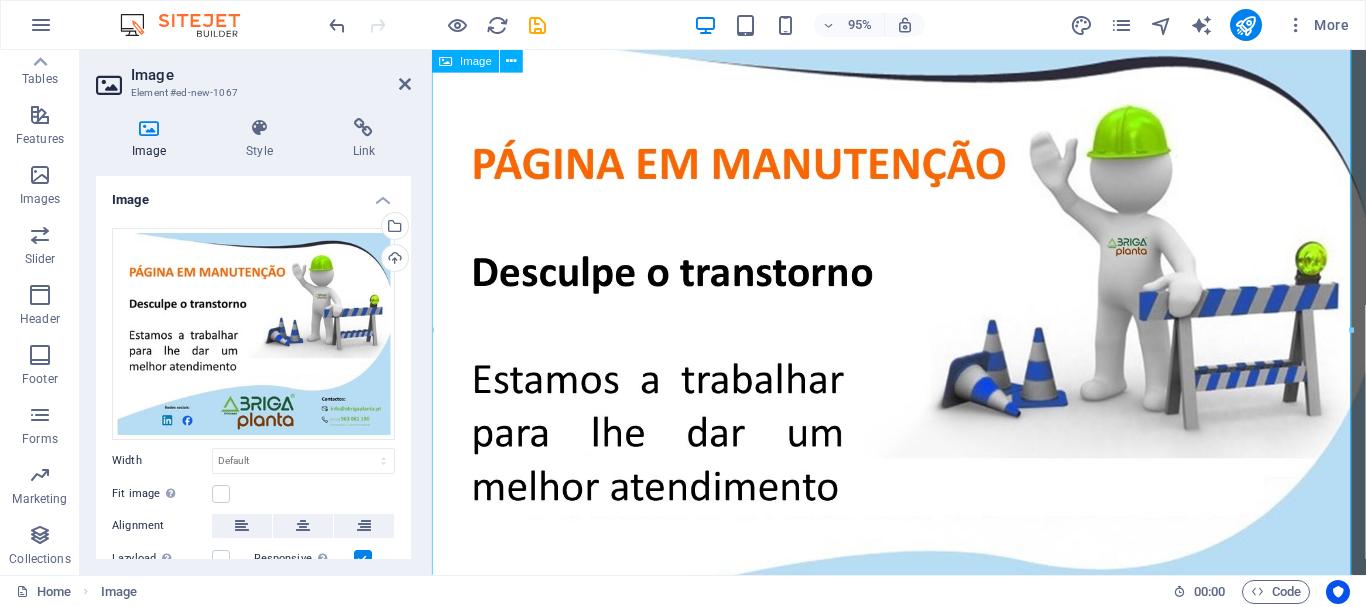 scroll, scrollTop: 0, scrollLeft: 0, axis: both 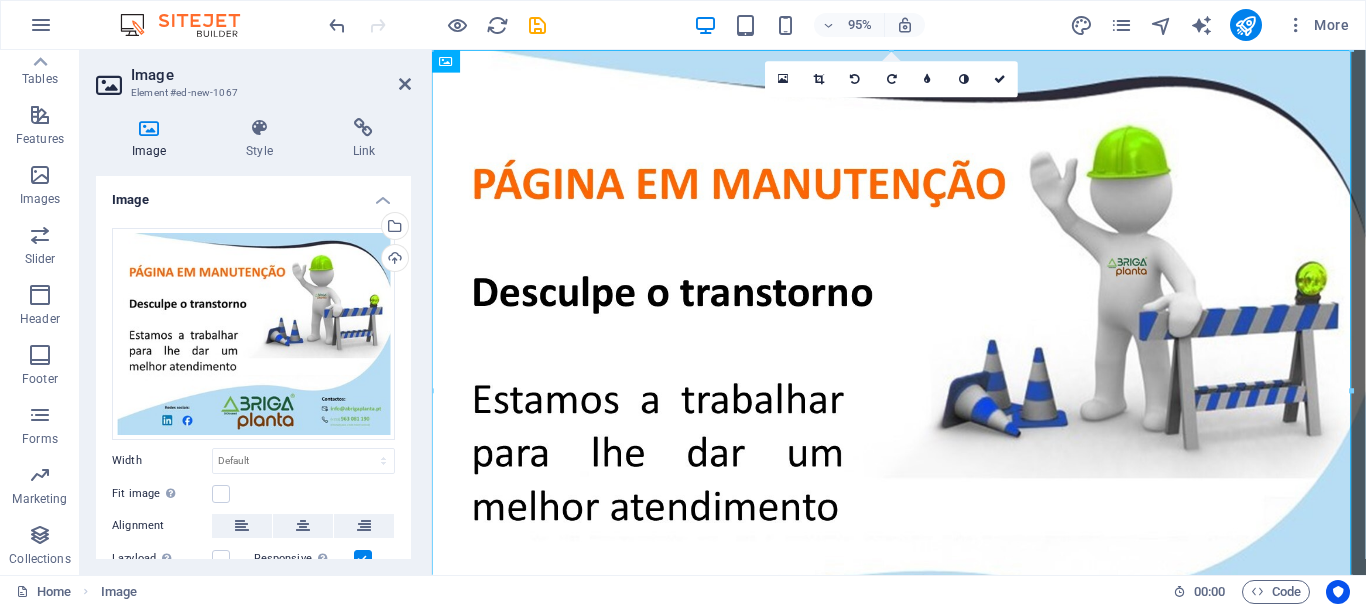 click on "Image" at bounding box center (271, 75) 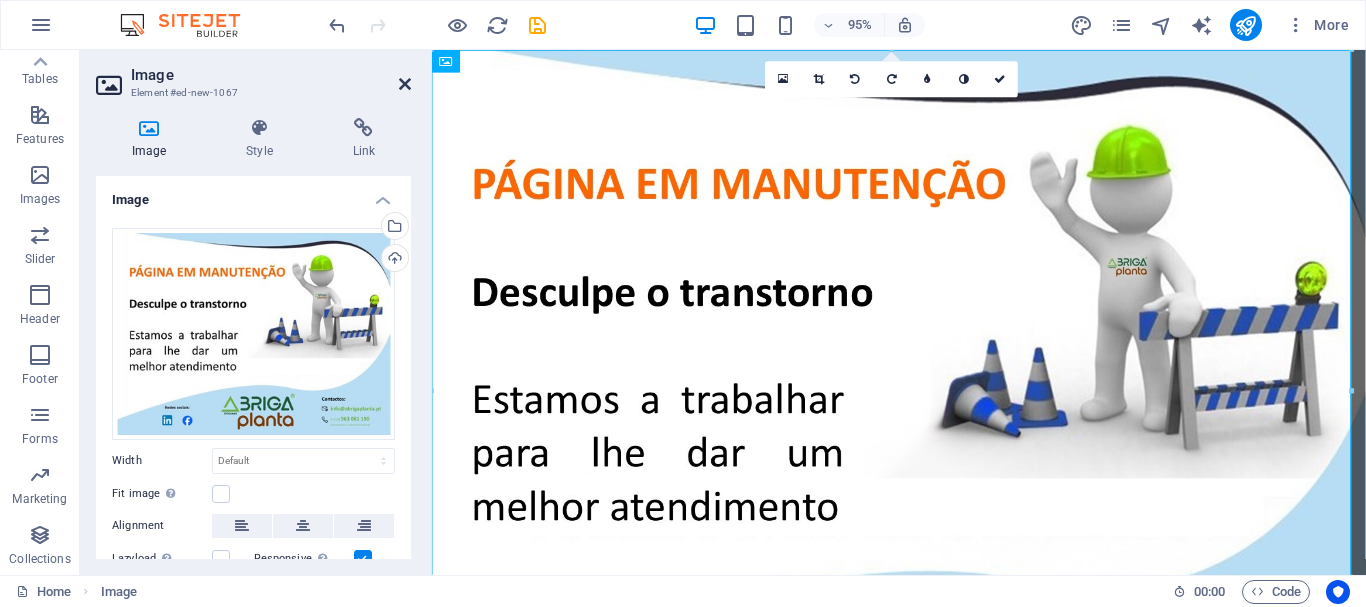 click at bounding box center (405, 84) 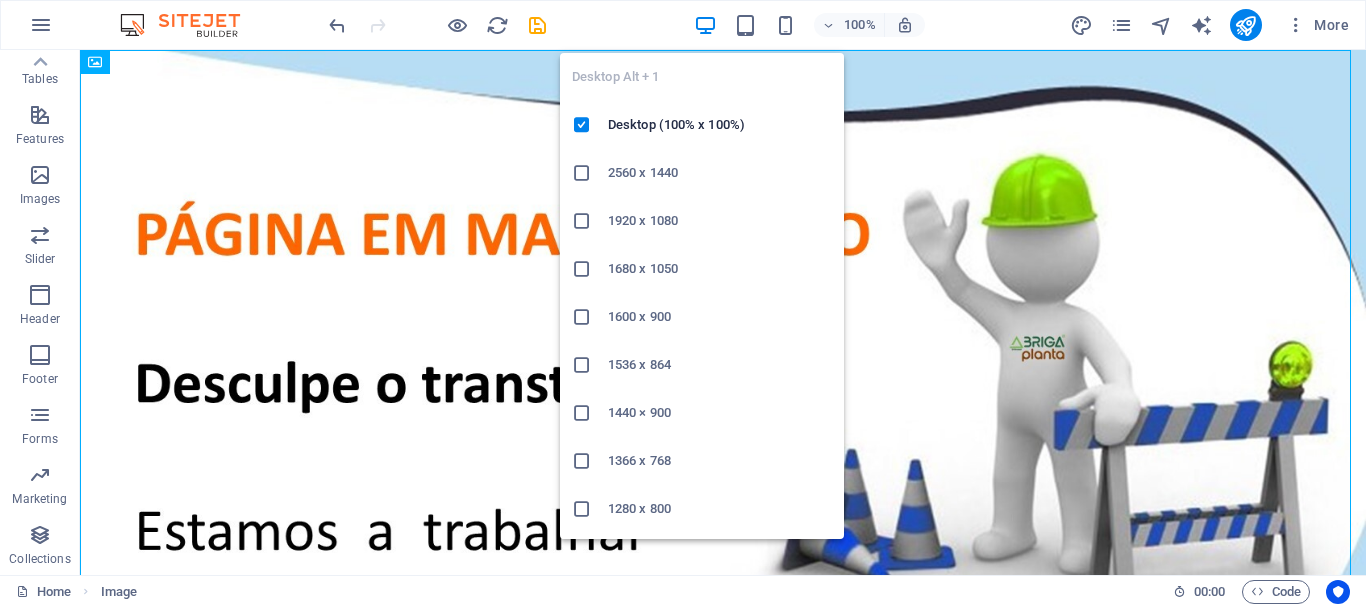 click at bounding box center [705, 25] 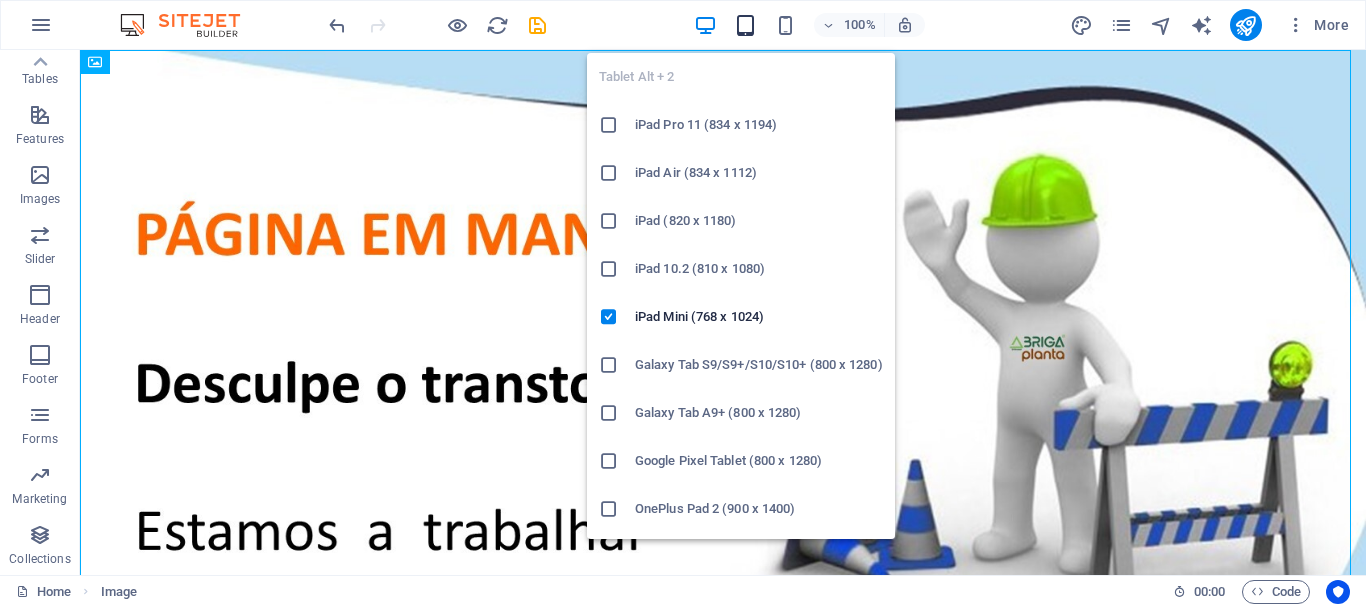 click at bounding box center (745, 25) 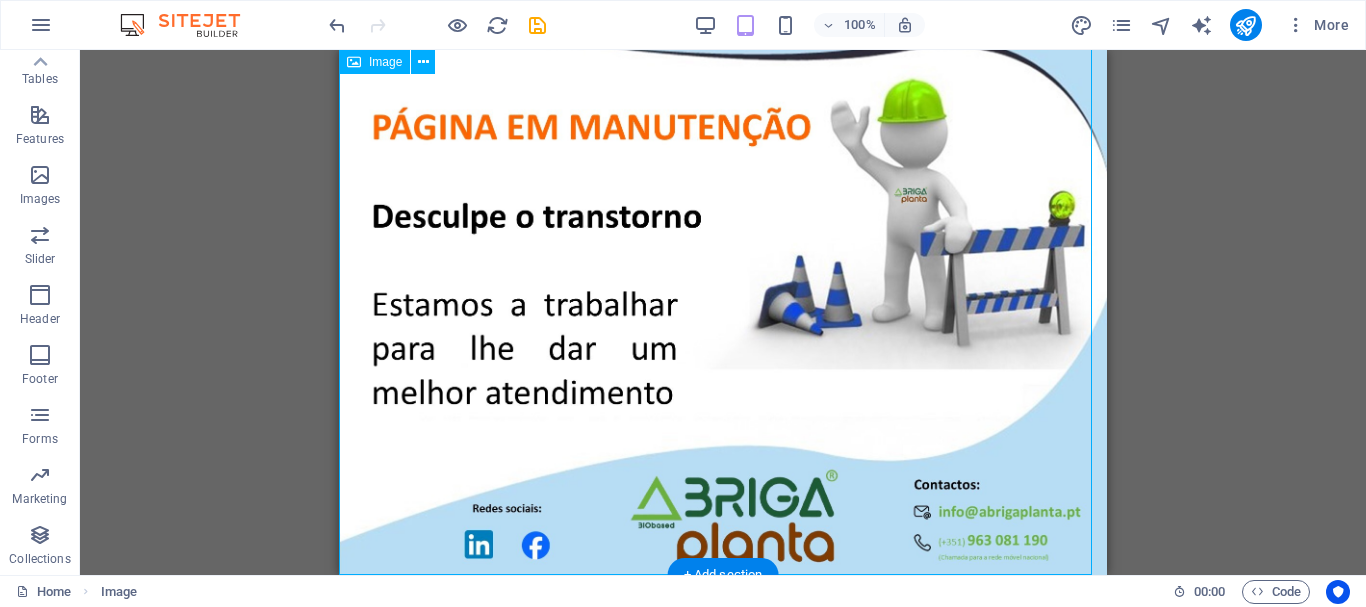 scroll, scrollTop: 0, scrollLeft: 0, axis: both 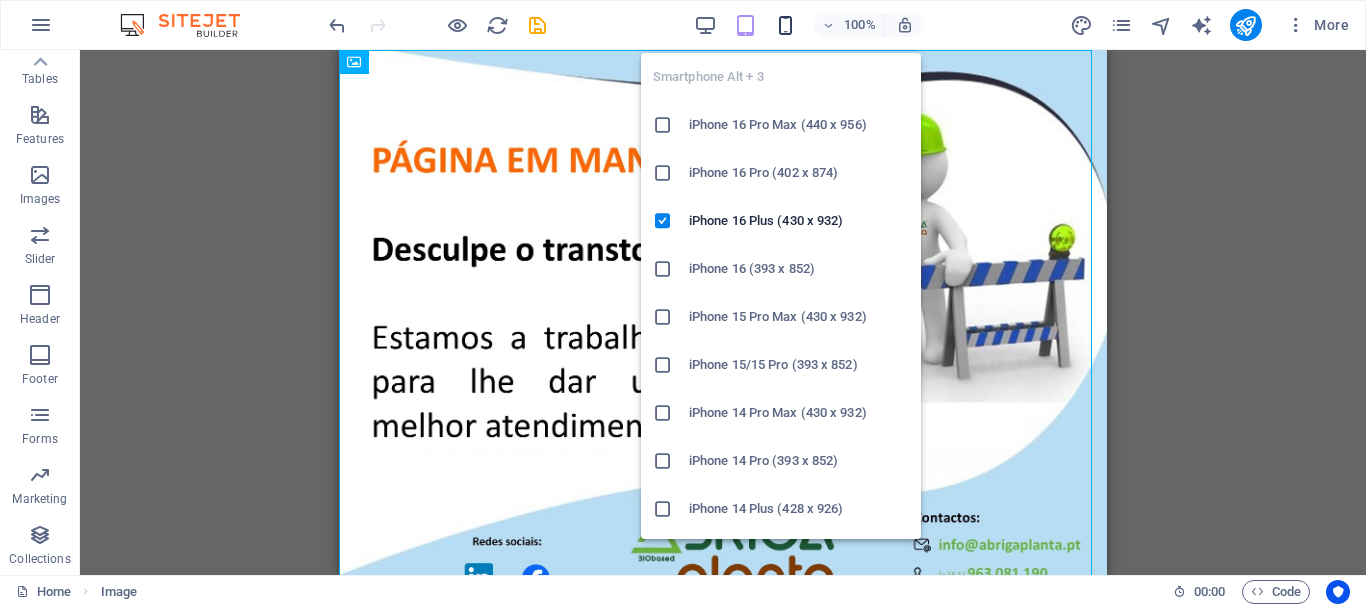 click at bounding box center [785, 25] 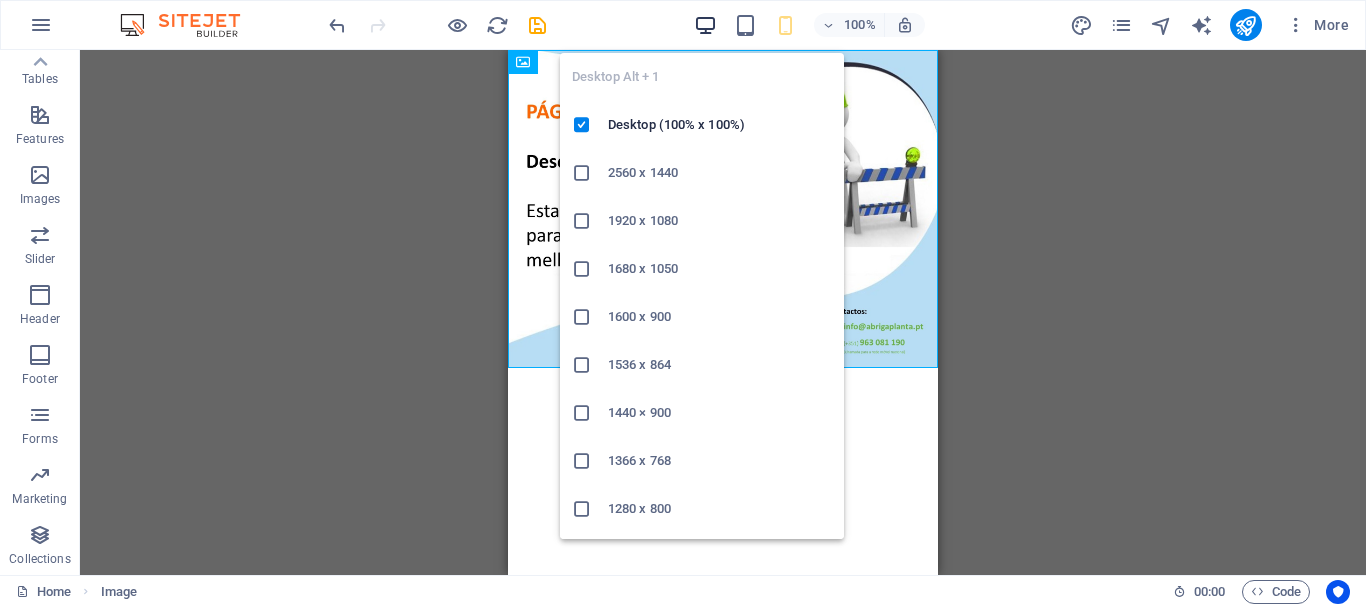 click at bounding box center (705, 25) 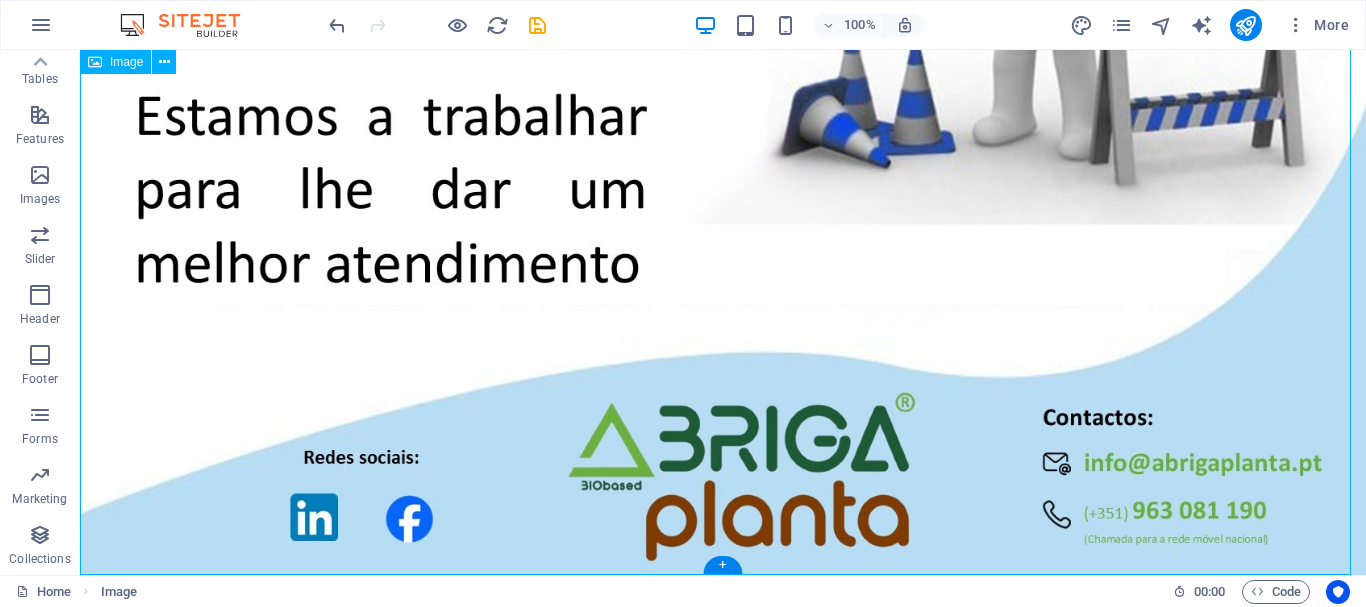 scroll, scrollTop: 416, scrollLeft: 0, axis: vertical 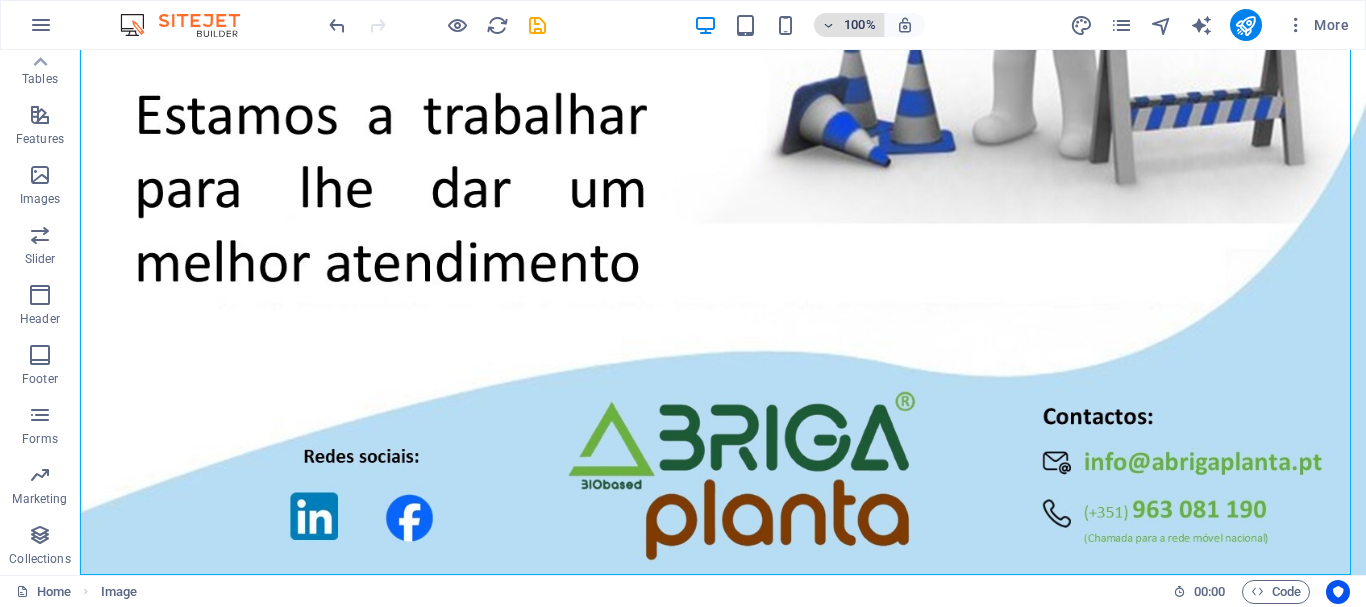 click at bounding box center (829, 25) 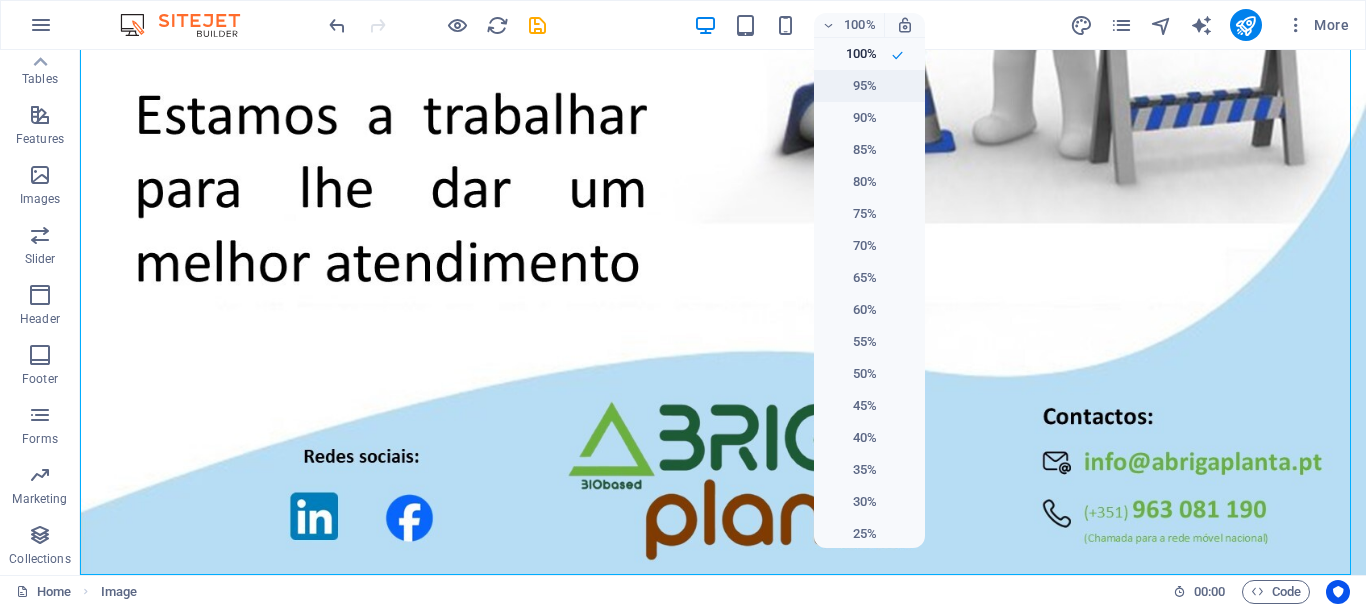 click on "95%" at bounding box center (851, 86) 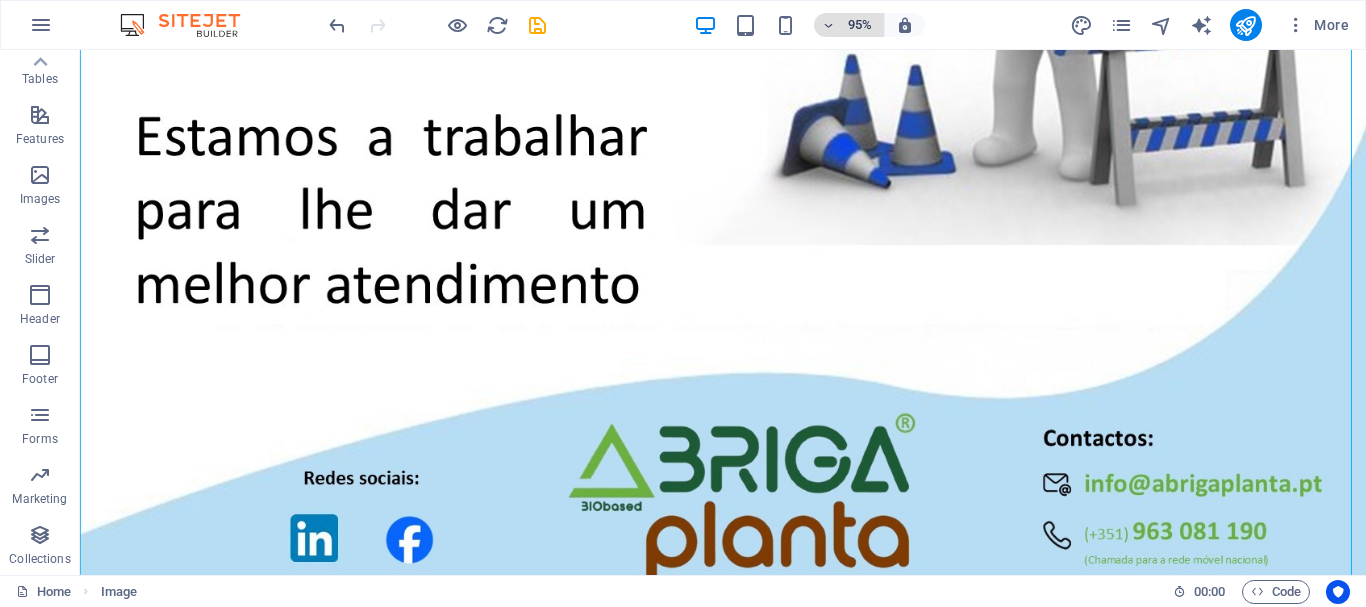 click at bounding box center [829, 25] 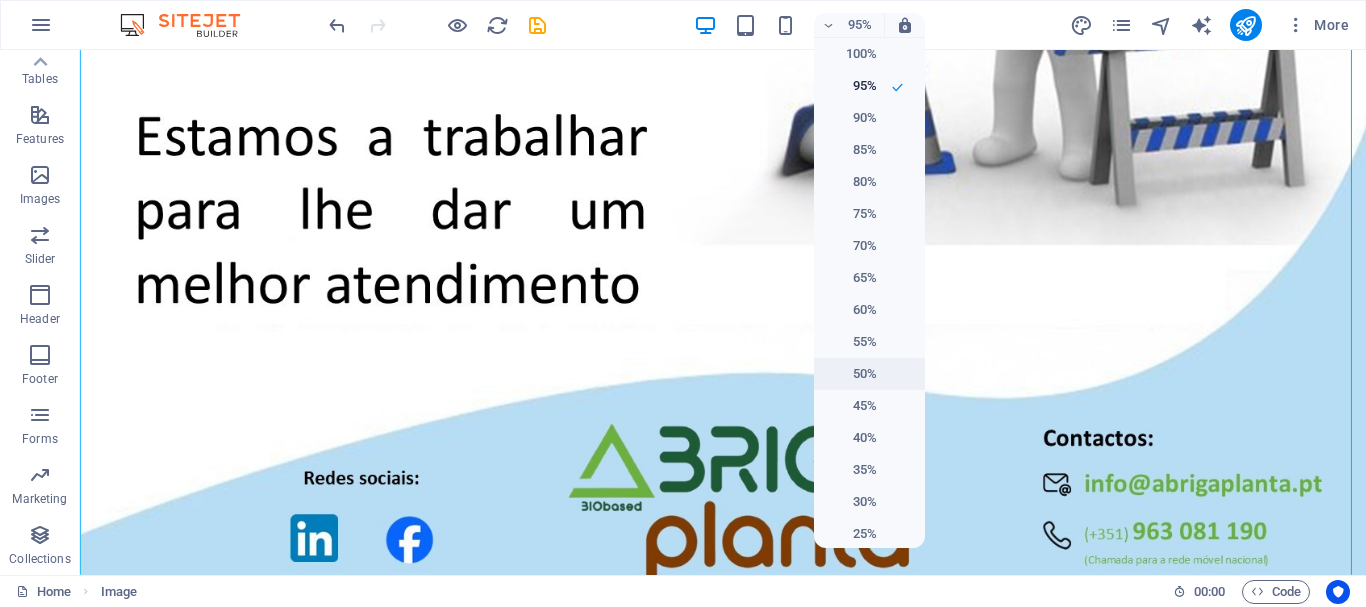 click on "50%" at bounding box center [851, 374] 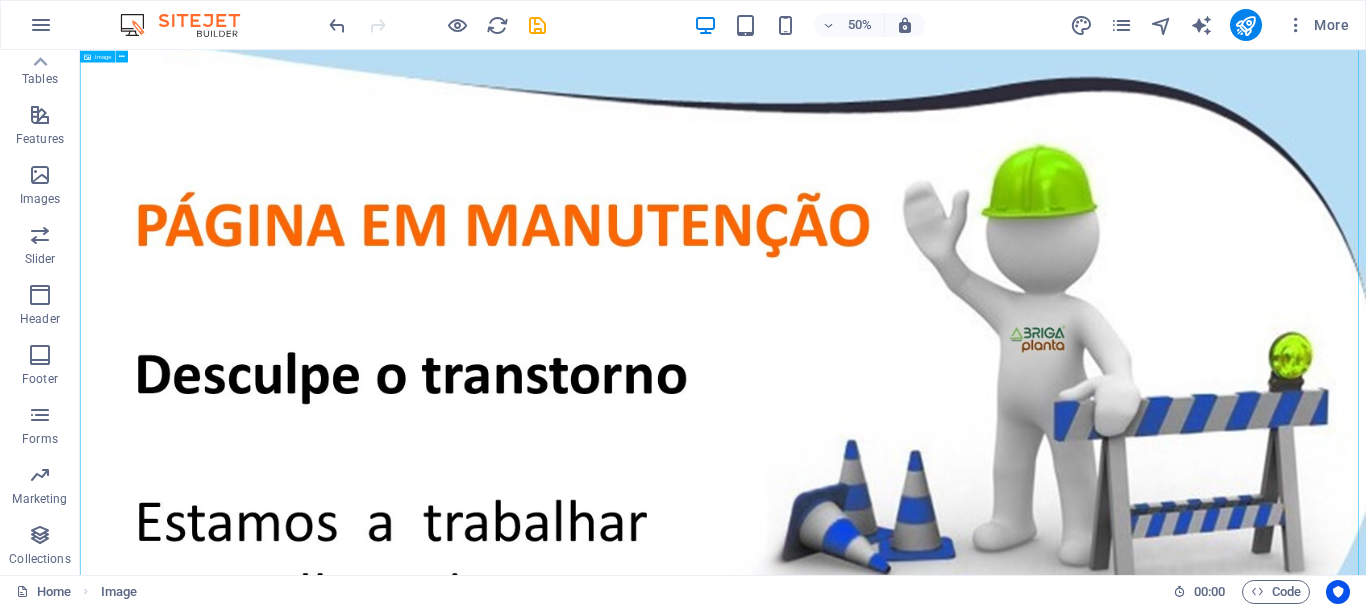 scroll, scrollTop: 0, scrollLeft: 0, axis: both 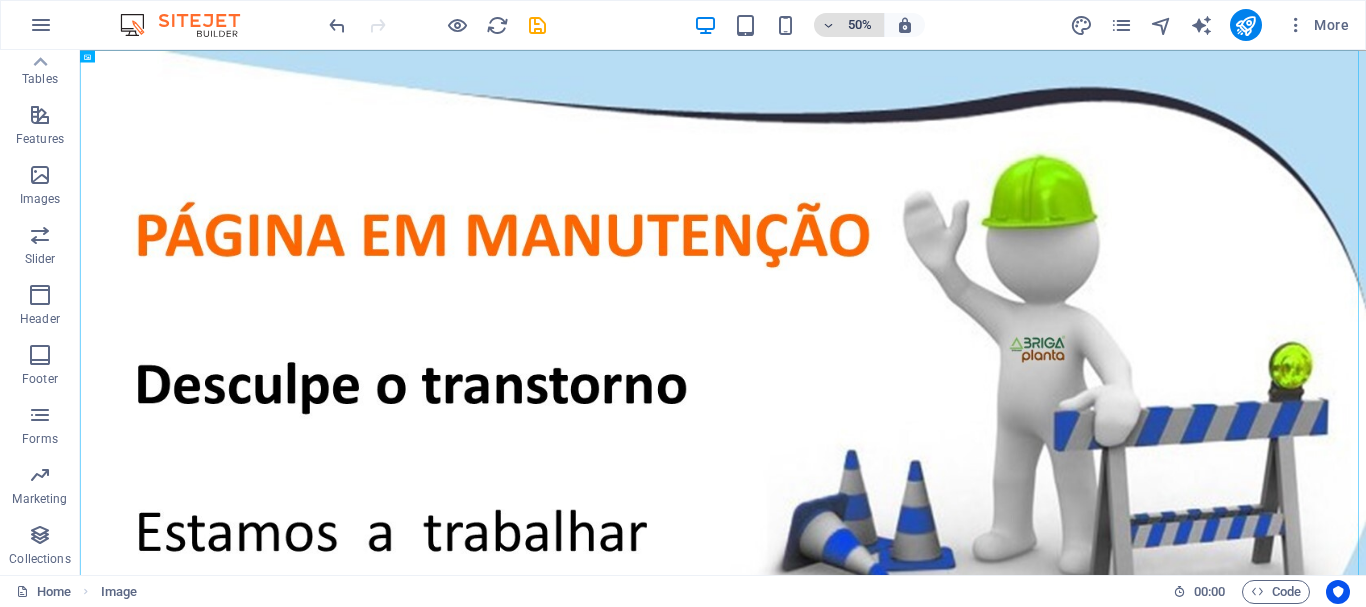 click at bounding box center (829, 25) 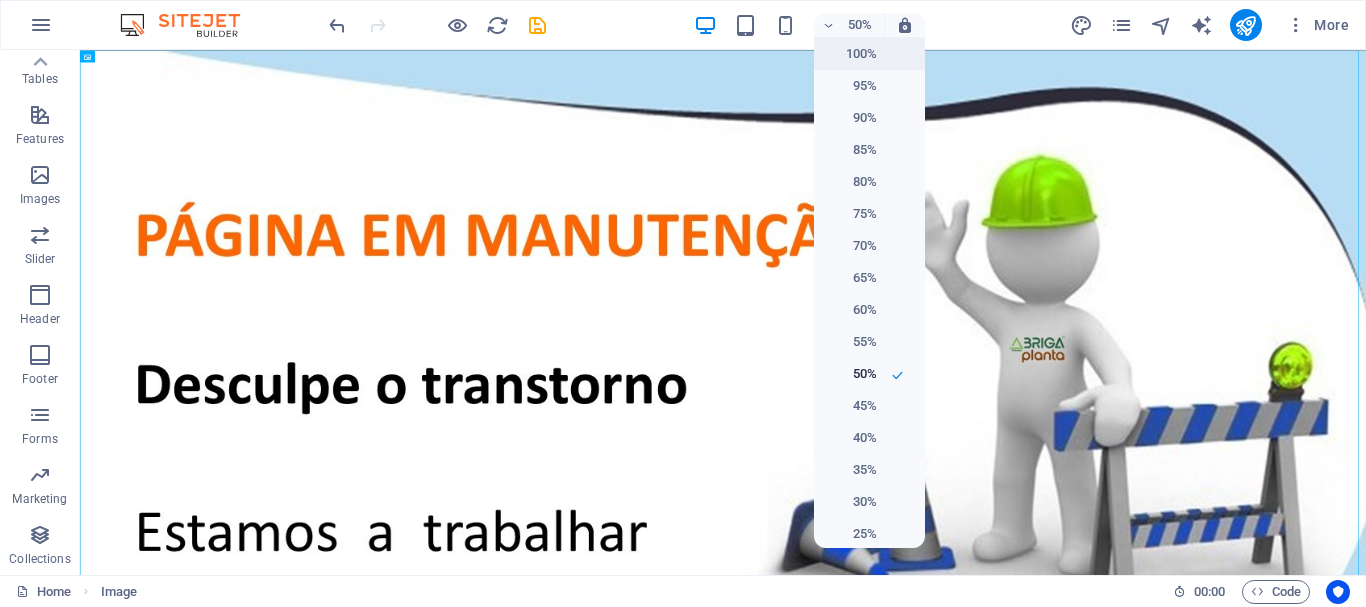 click on "100%" at bounding box center (851, 54) 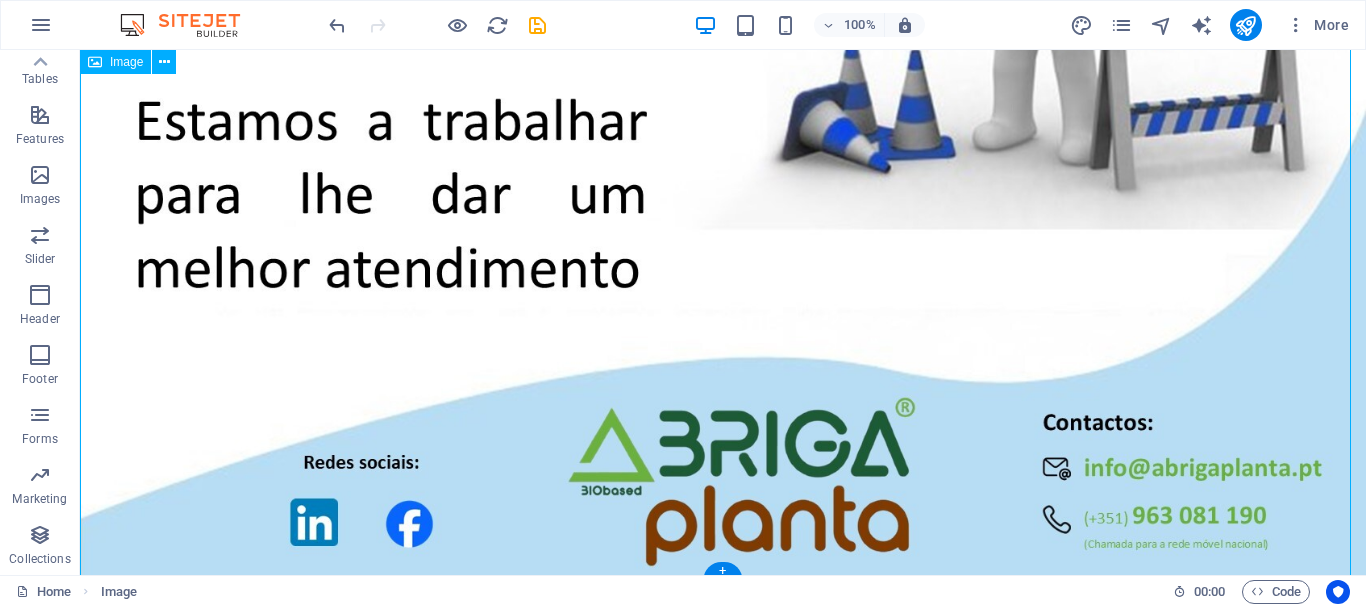 scroll, scrollTop: 416, scrollLeft: 0, axis: vertical 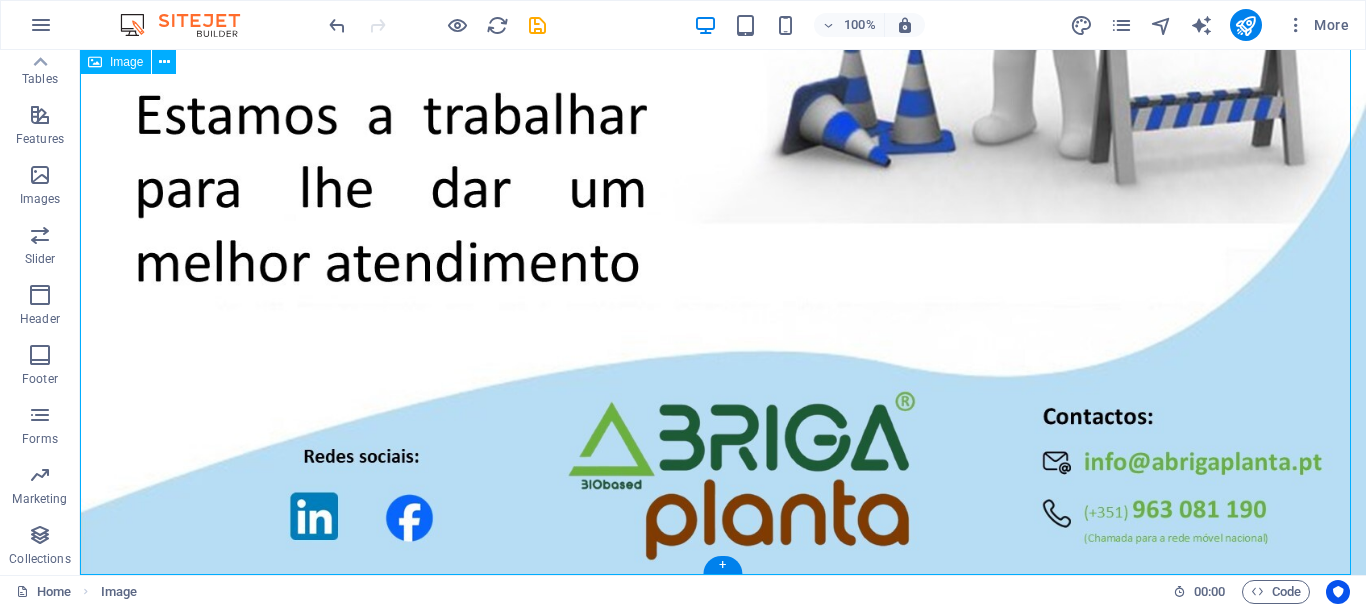 click at bounding box center (723, 110) 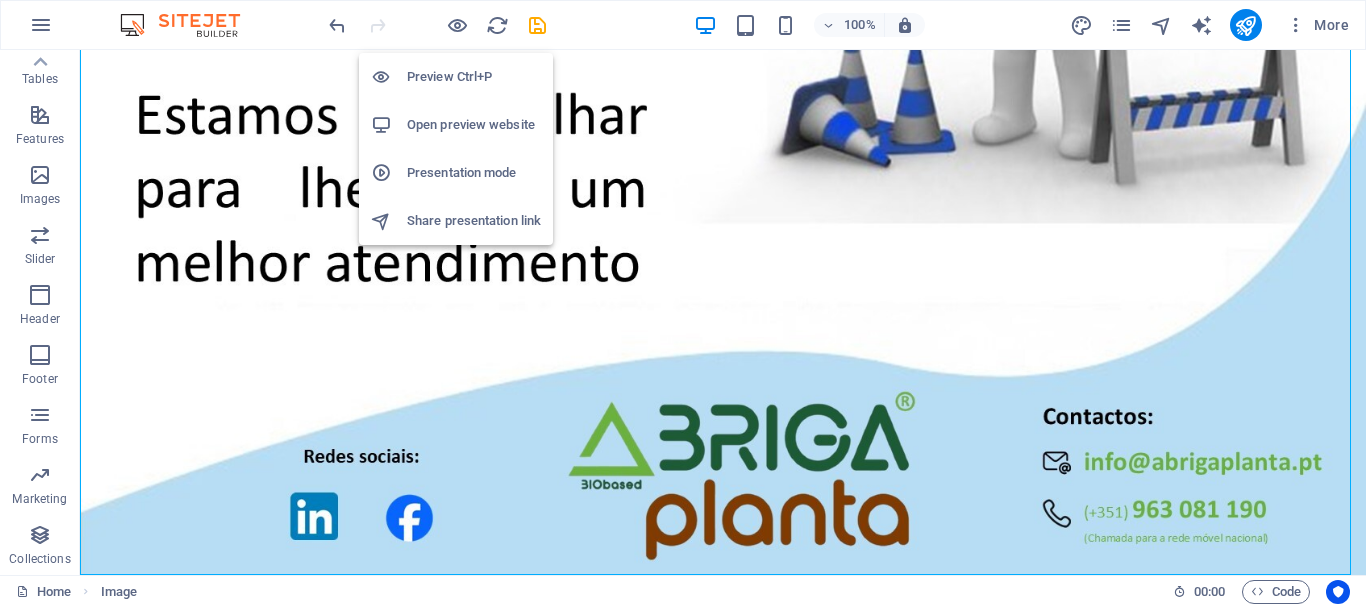 click on "Preview Ctrl+P" at bounding box center [474, 77] 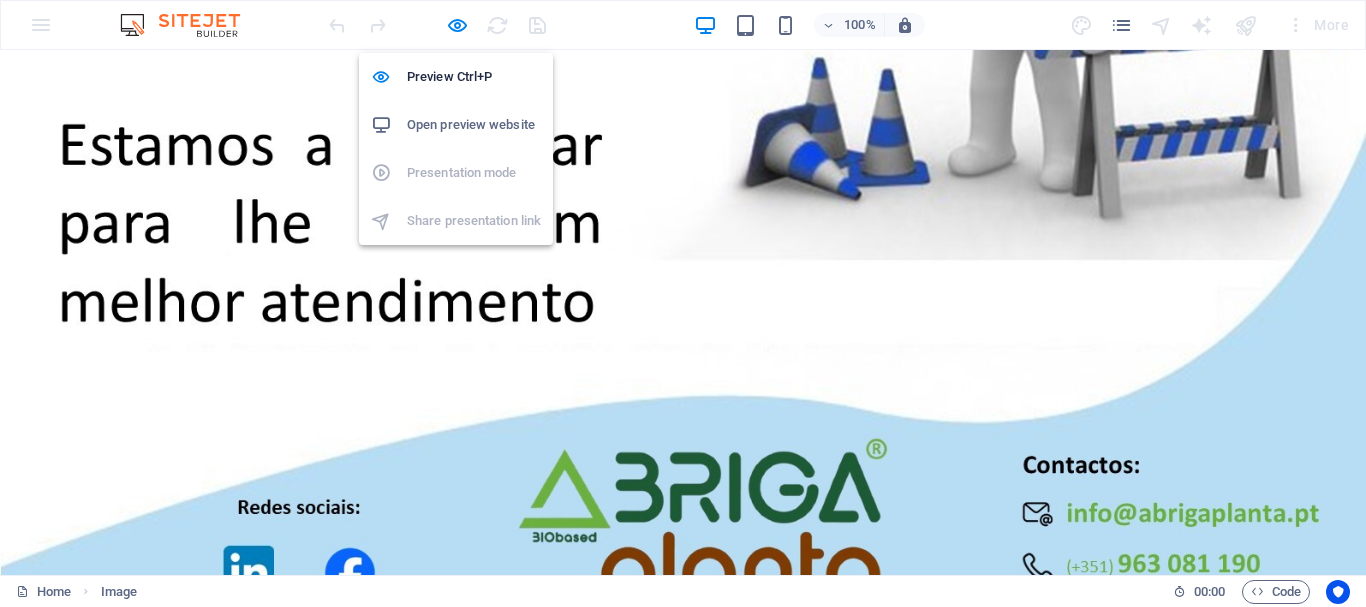 click on "Open preview website" at bounding box center [474, 125] 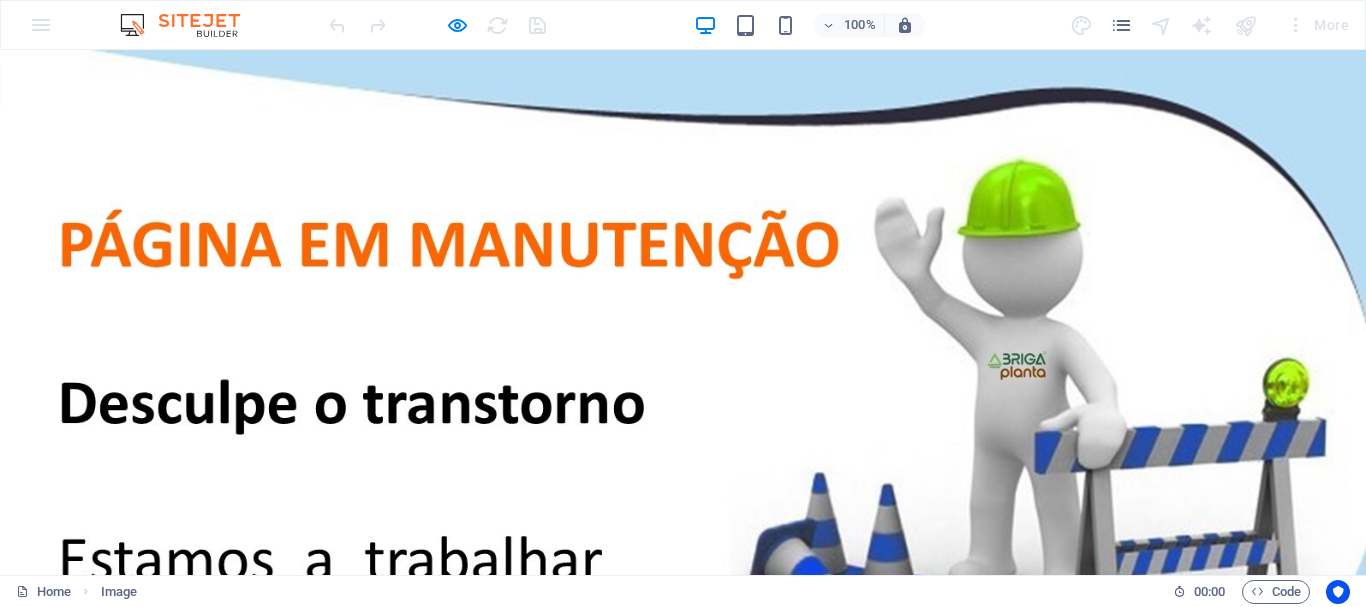 scroll, scrollTop: 0, scrollLeft: 0, axis: both 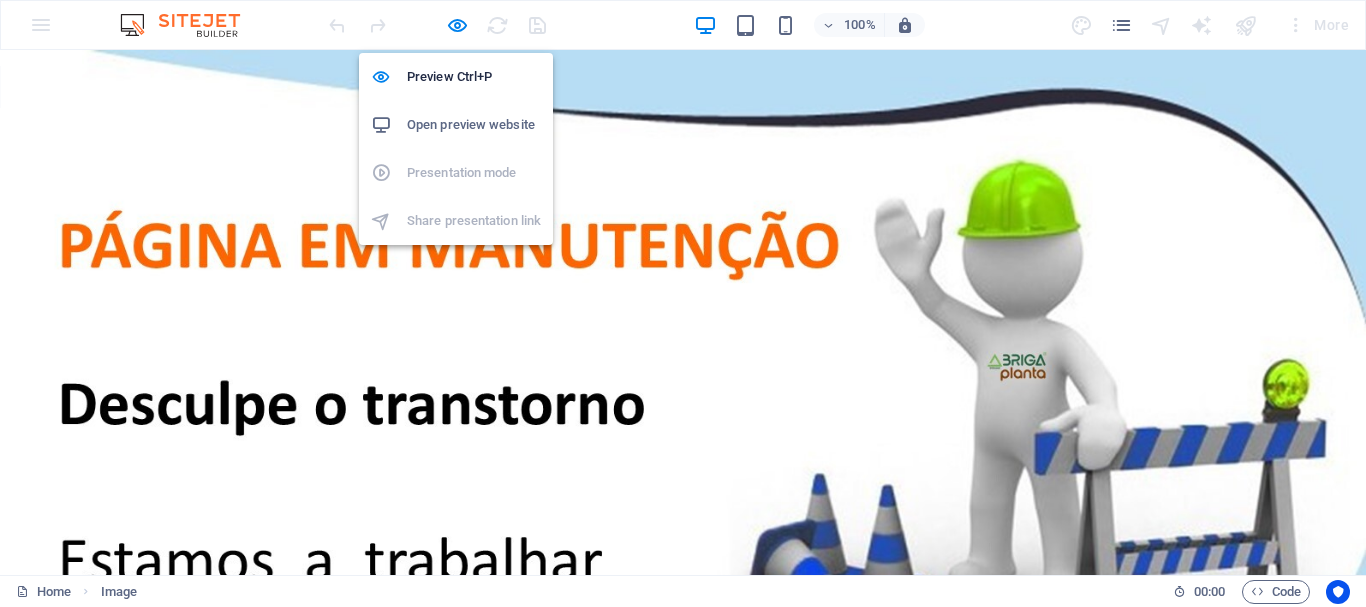 click on "Open preview website" at bounding box center [474, 125] 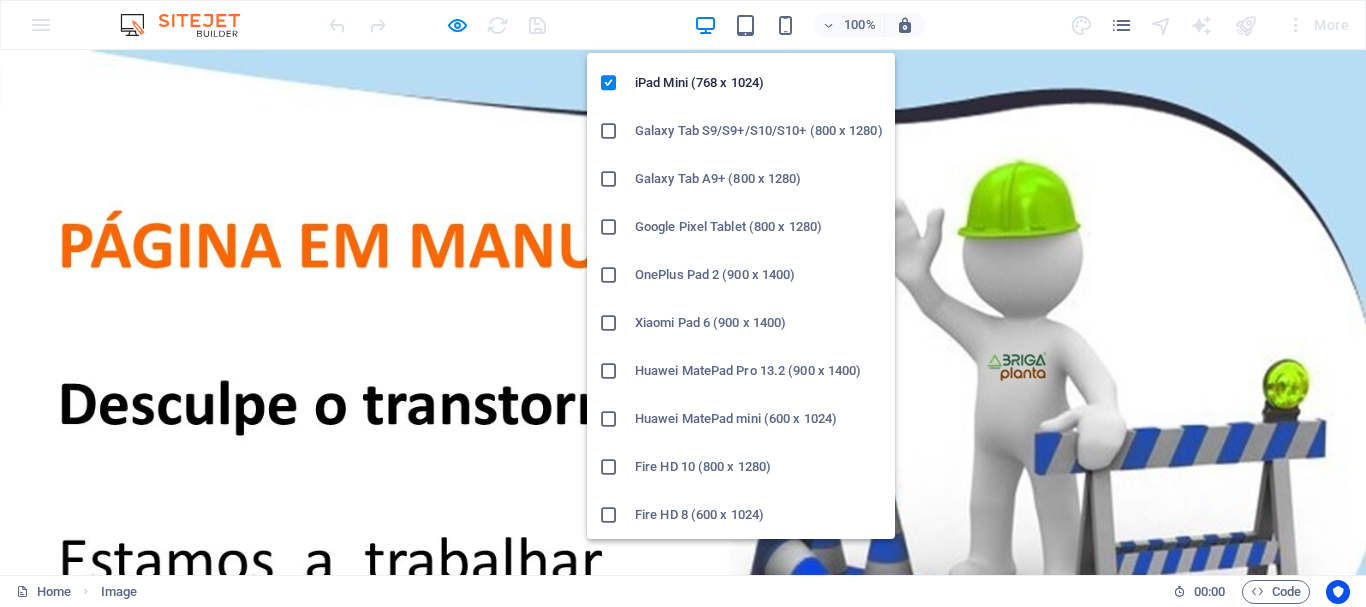 scroll, scrollTop: 0, scrollLeft: 0, axis: both 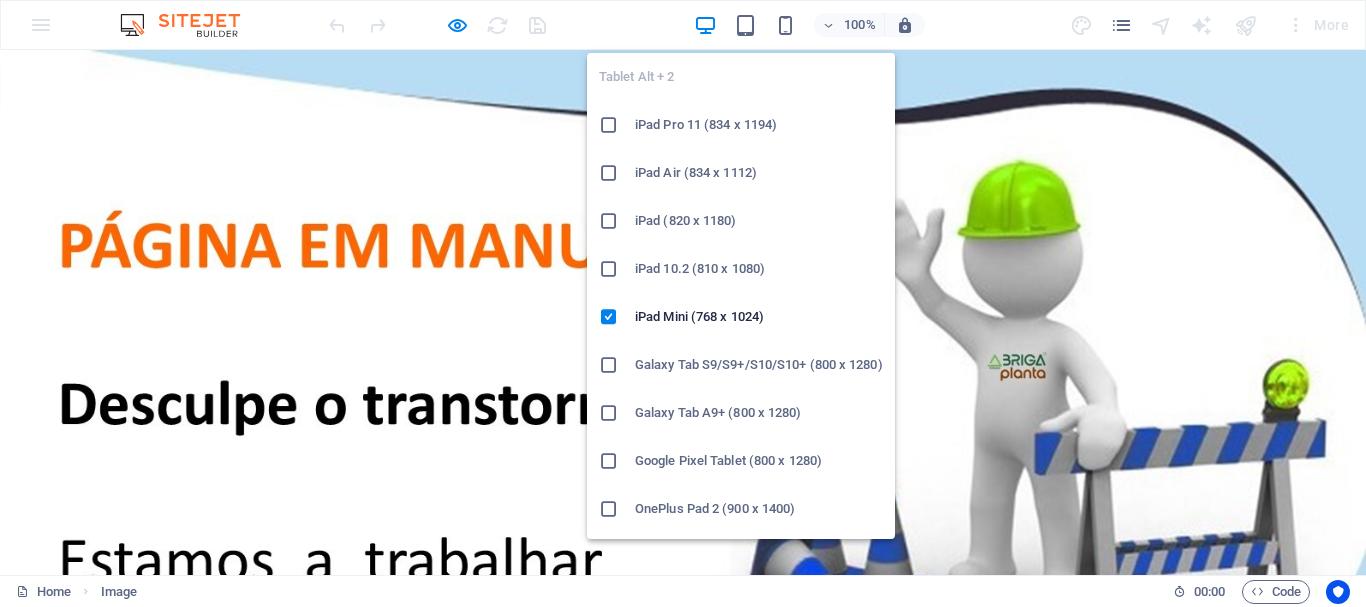 click on "iPad Pro 11 (834 x 1194)" at bounding box center [759, 125] 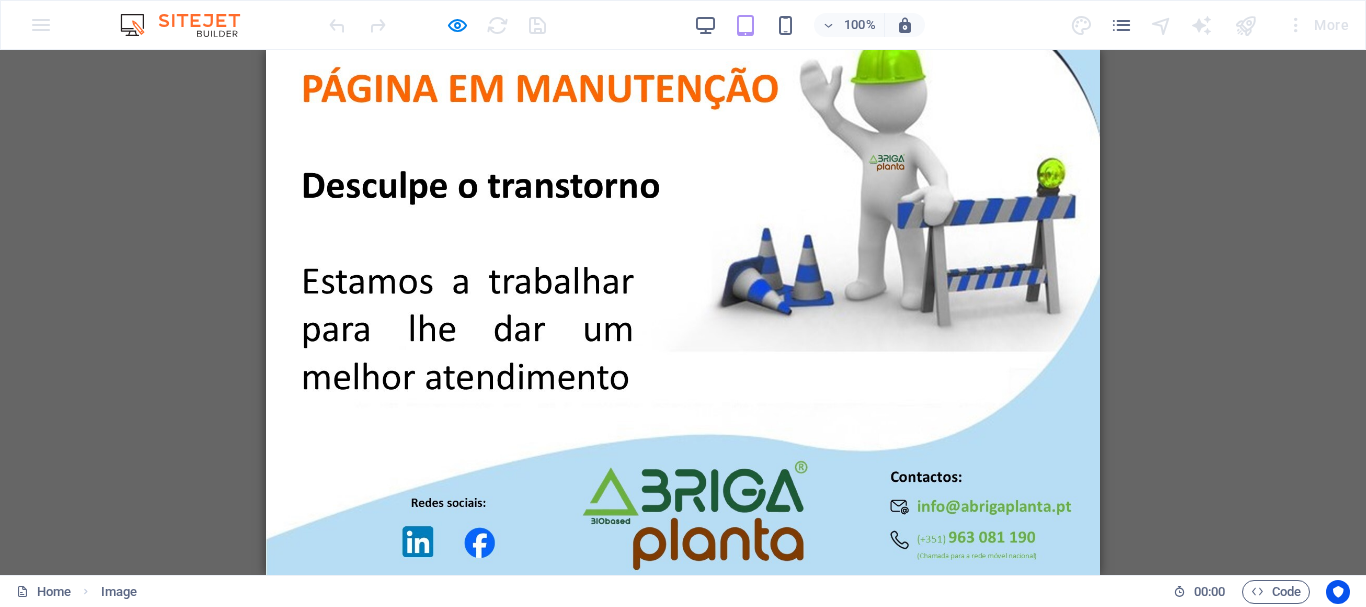 scroll, scrollTop: 0, scrollLeft: 0, axis: both 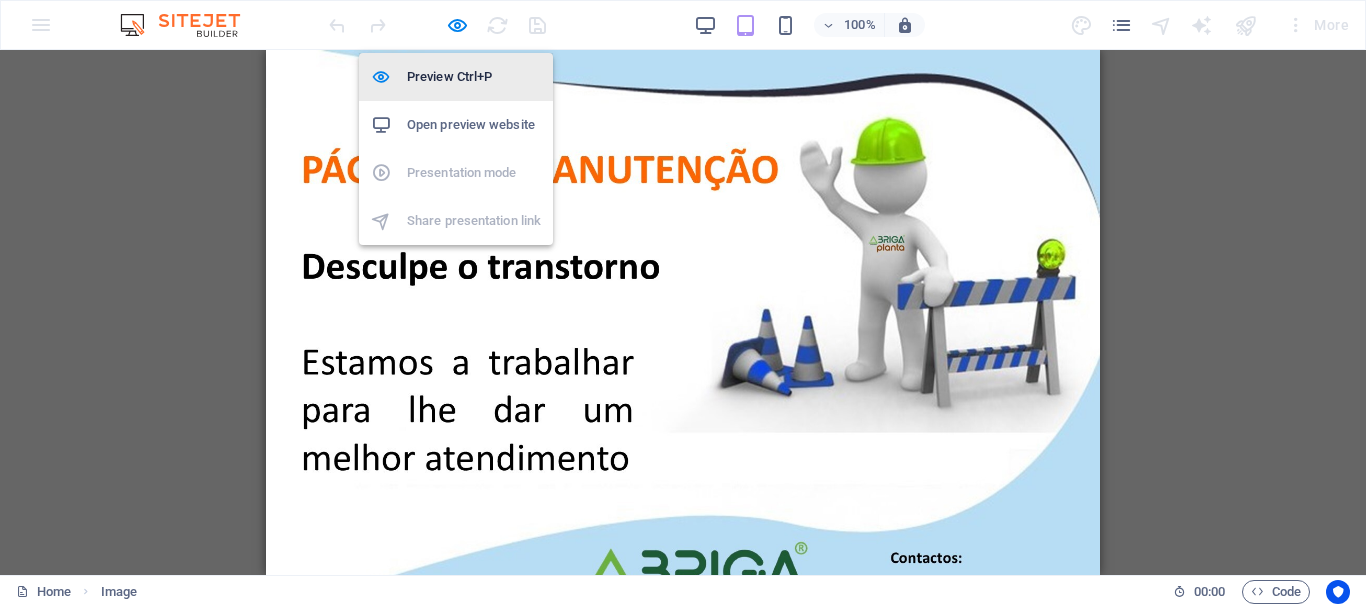 click on "Preview Ctrl+P" at bounding box center (474, 77) 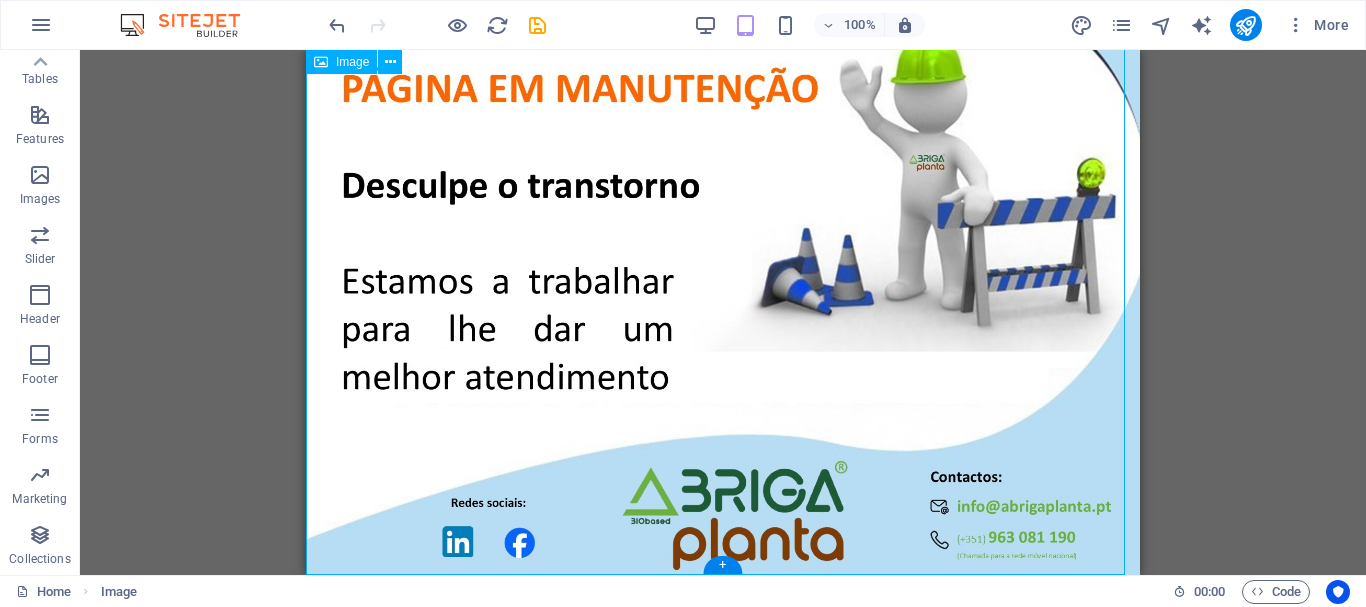 scroll, scrollTop: 0, scrollLeft: 0, axis: both 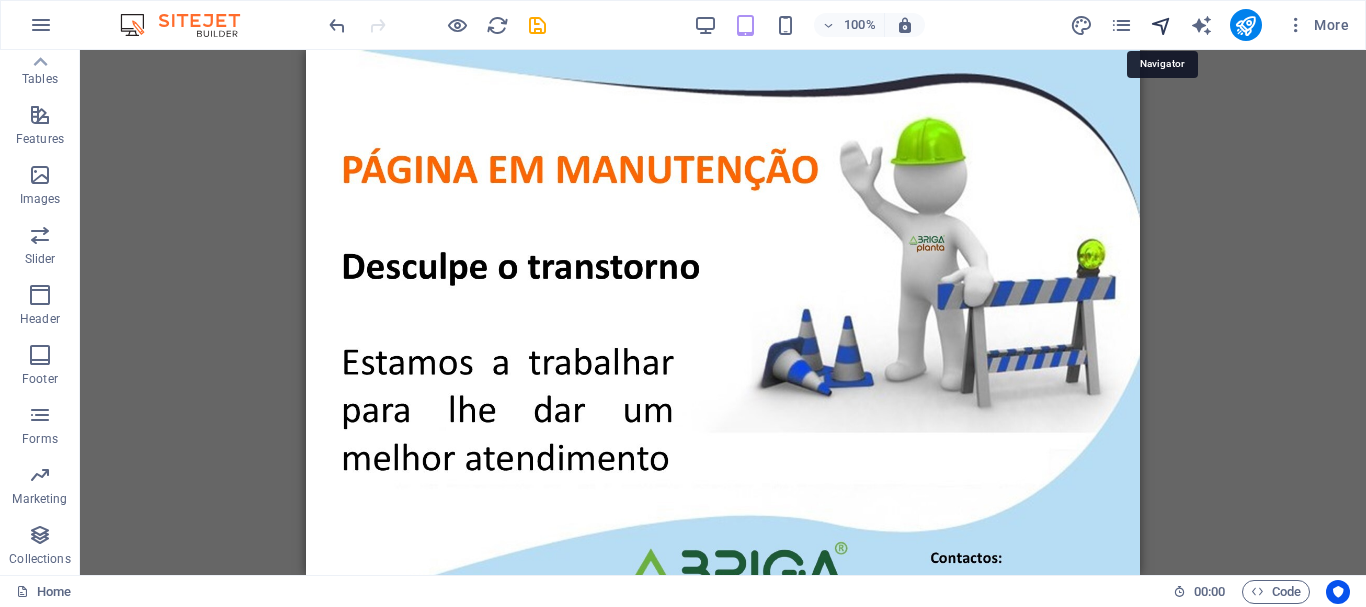 click at bounding box center [1161, 25] 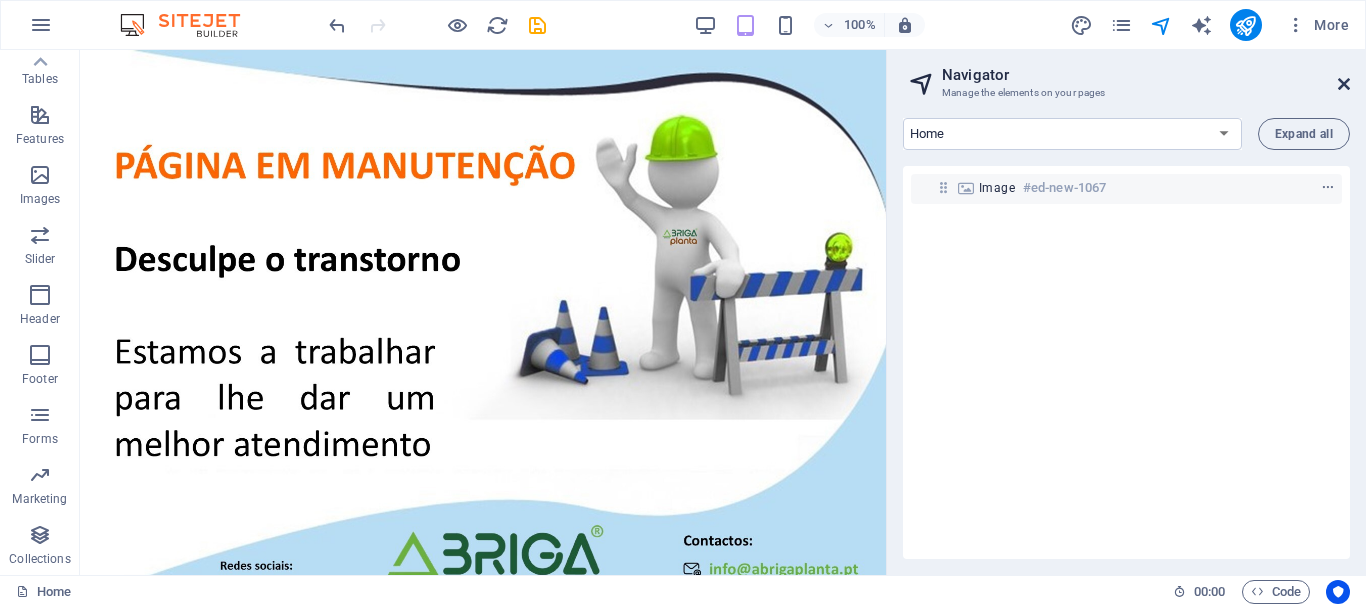 click at bounding box center [1344, 84] 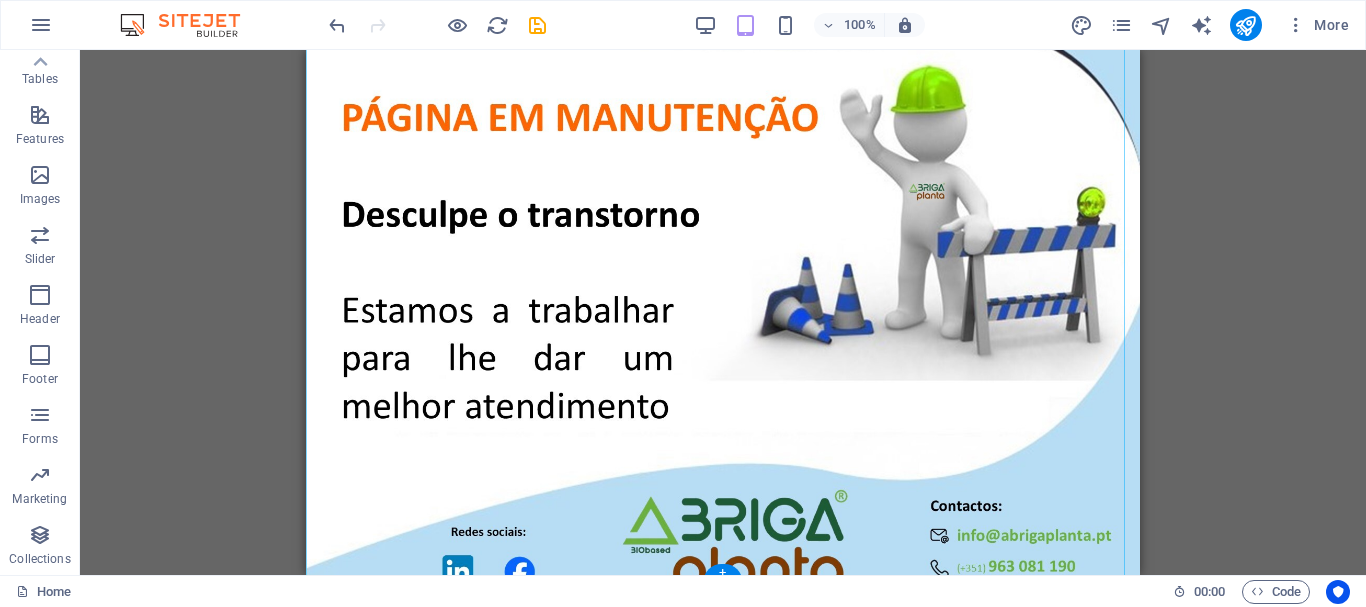 scroll, scrollTop: 81, scrollLeft: 0, axis: vertical 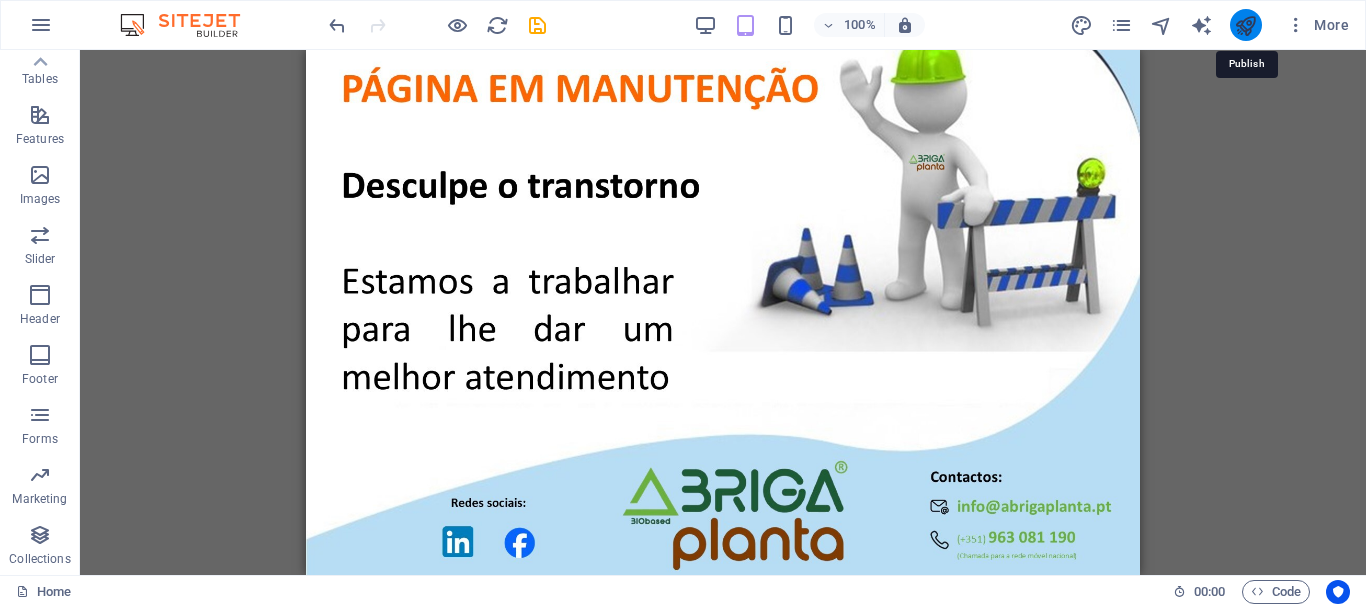 click at bounding box center [1245, 25] 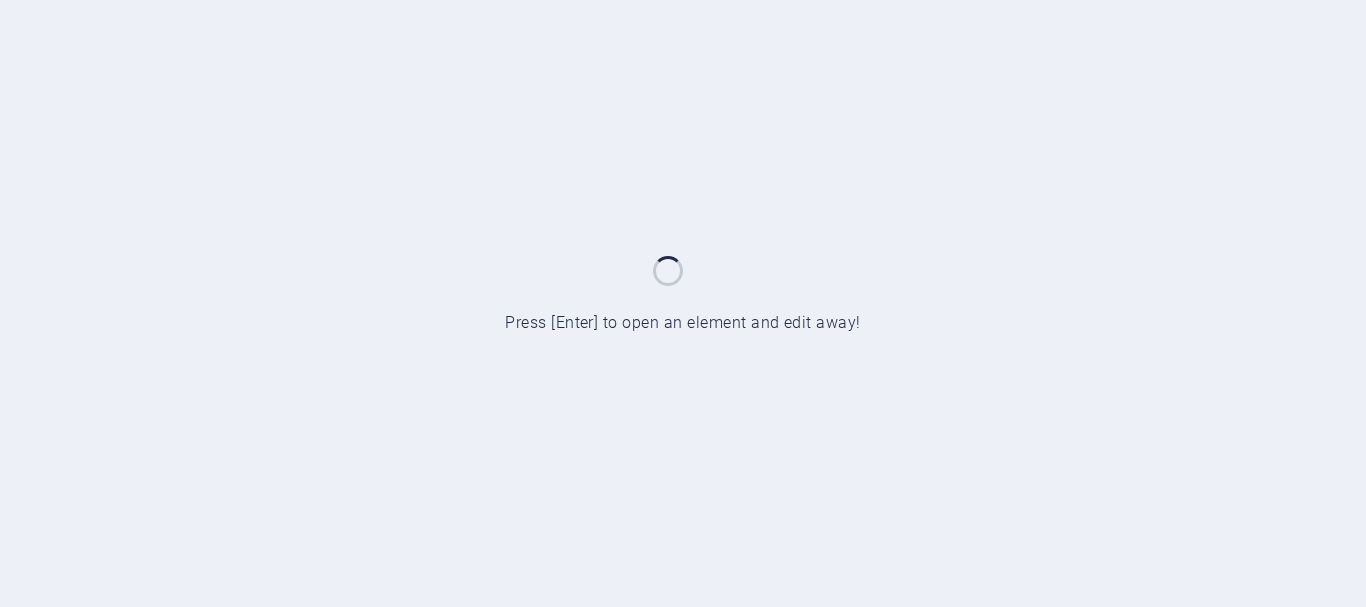 scroll, scrollTop: 0, scrollLeft: 0, axis: both 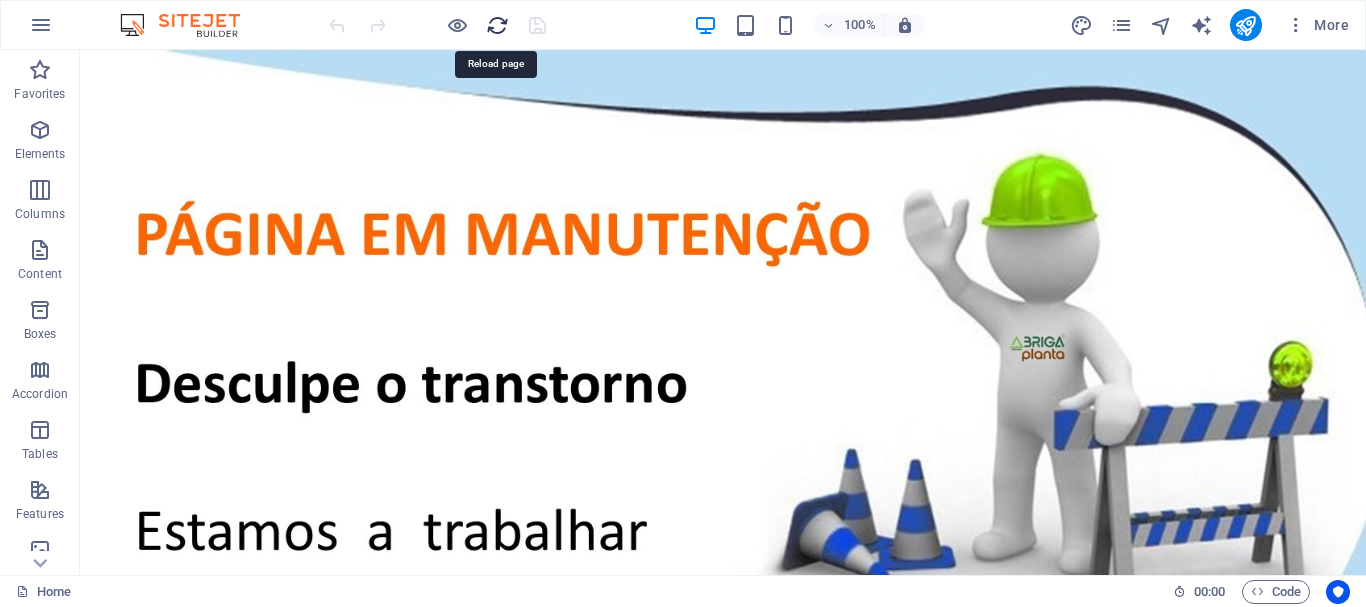 click at bounding box center (497, 25) 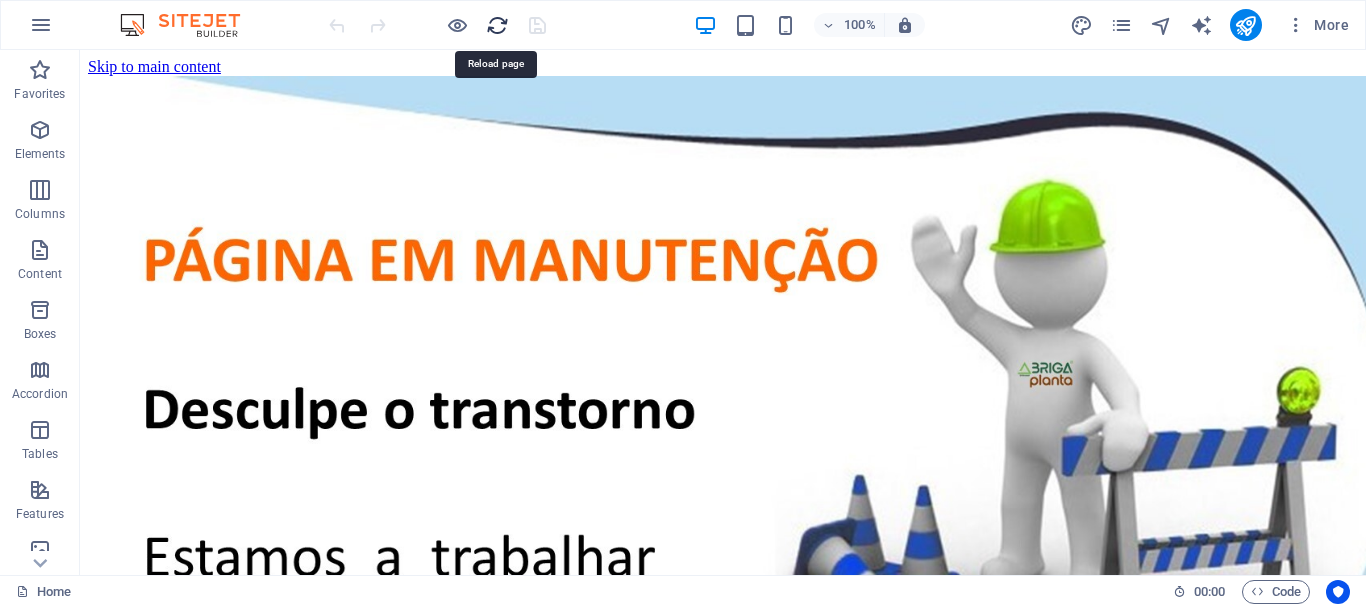 scroll, scrollTop: 0, scrollLeft: 0, axis: both 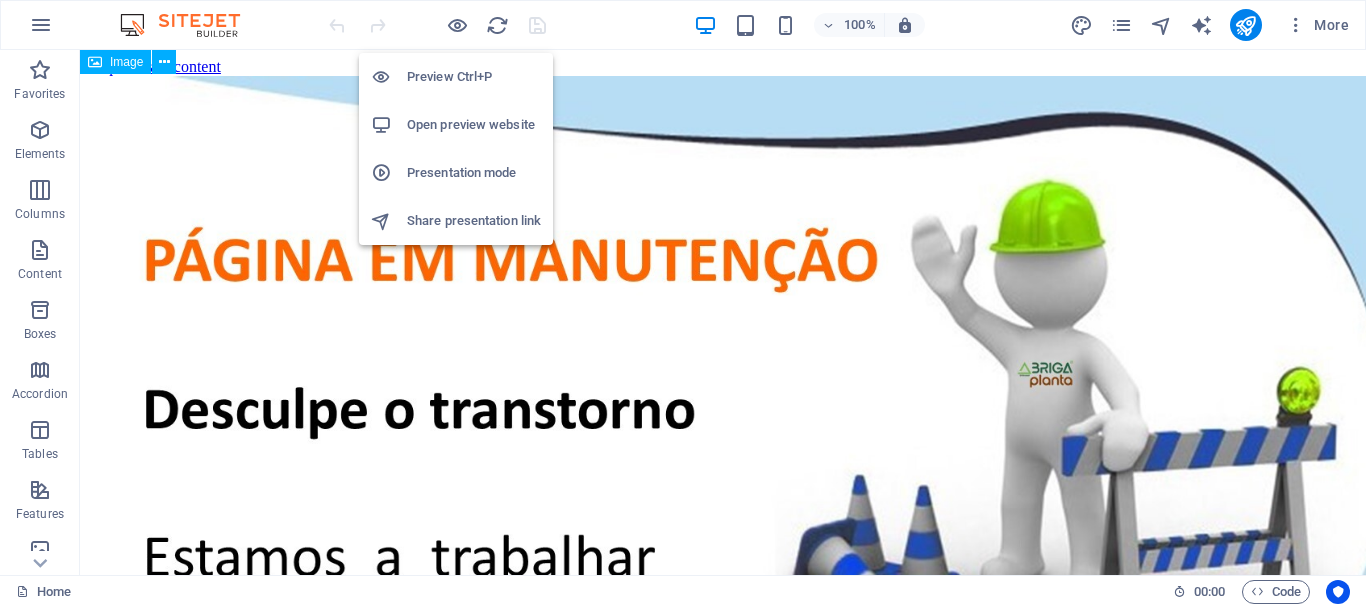 click on "Open preview website" at bounding box center (474, 125) 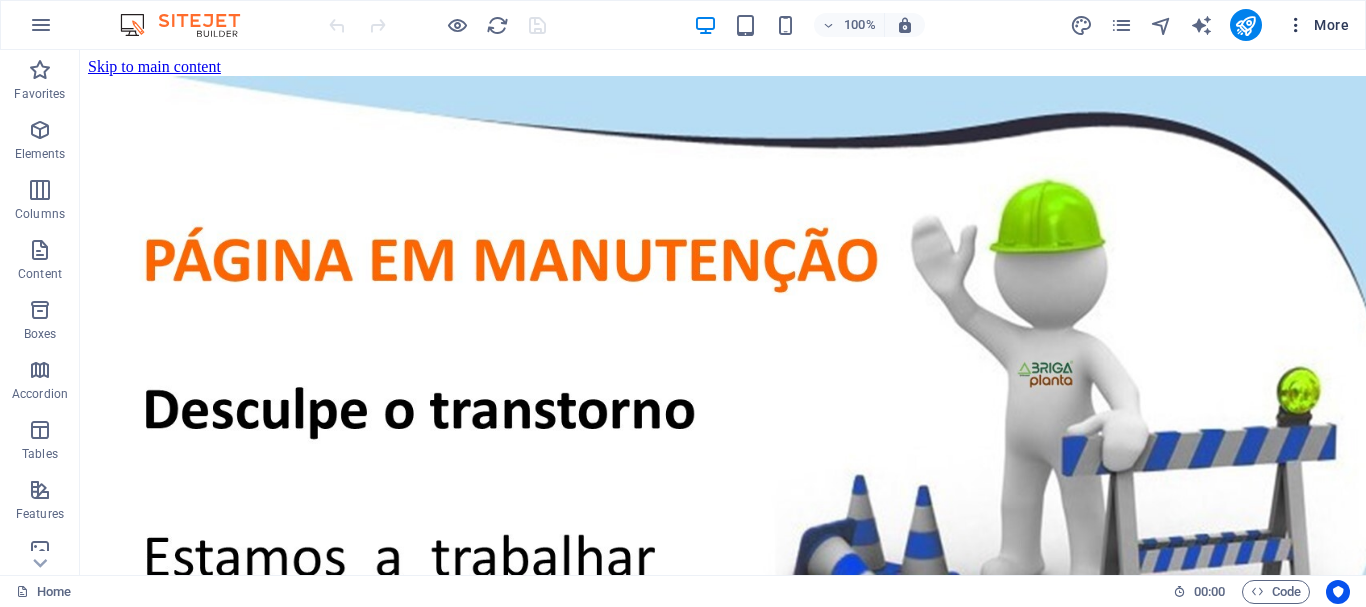 click at bounding box center [1296, 25] 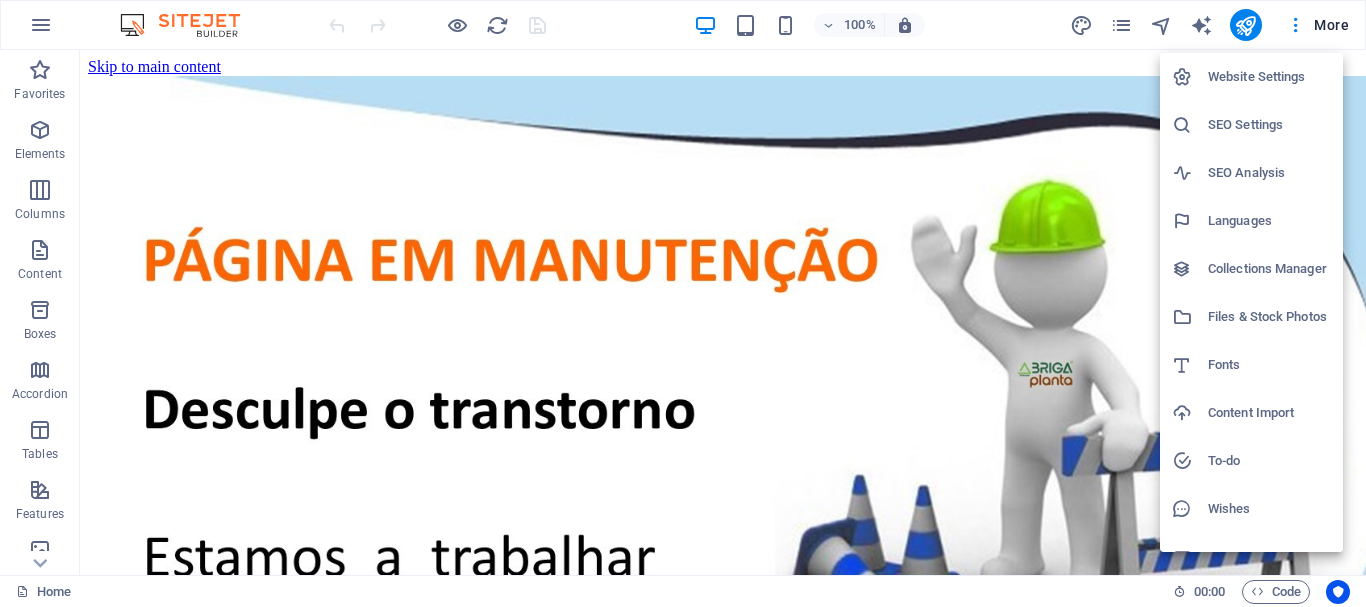 click on "Website Settings" at bounding box center (1269, 77) 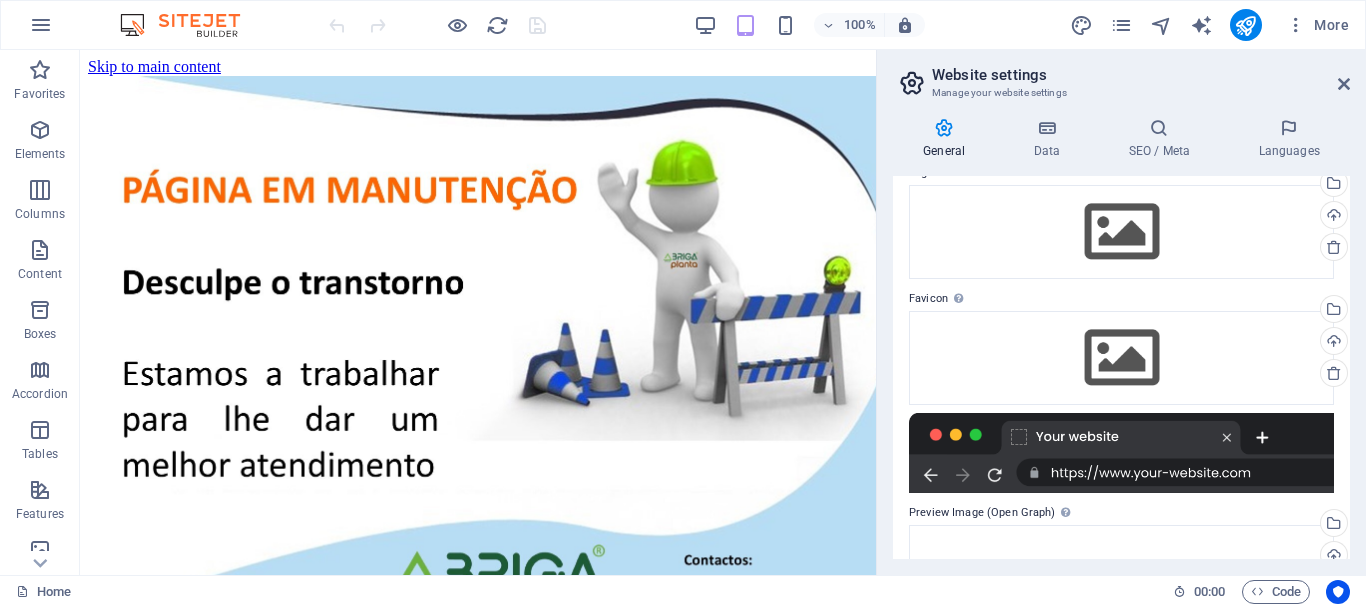 scroll, scrollTop: 93, scrollLeft: 0, axis: vertical 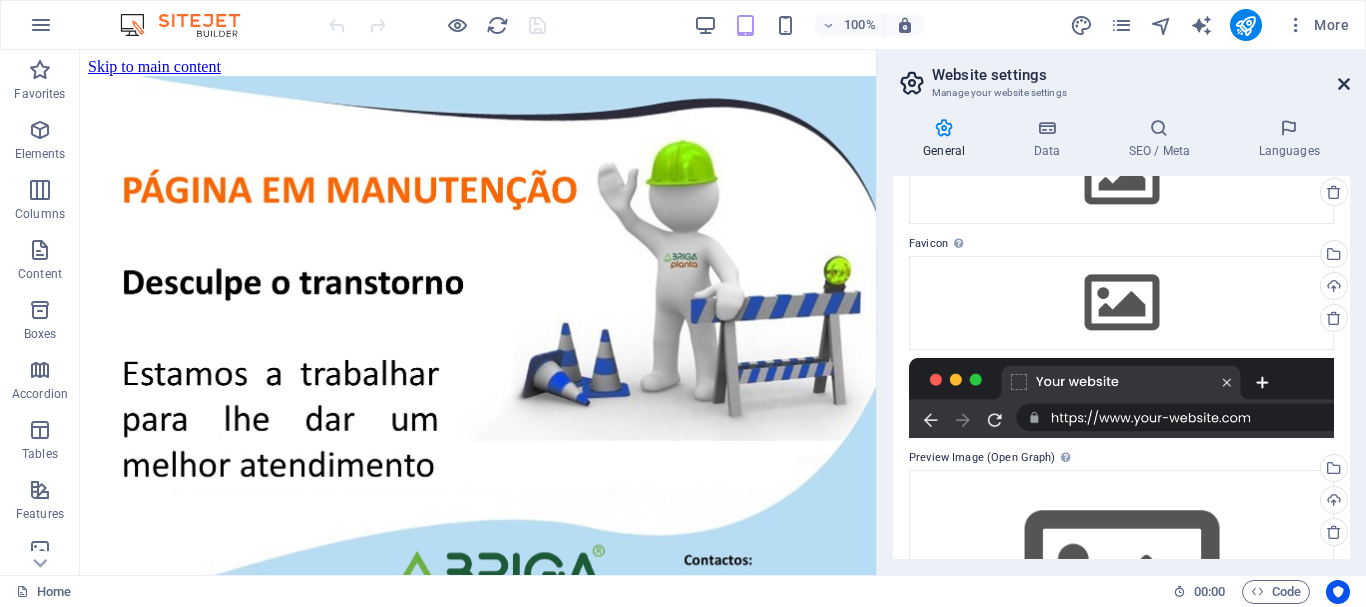 click at bounding box center (1344, 84) 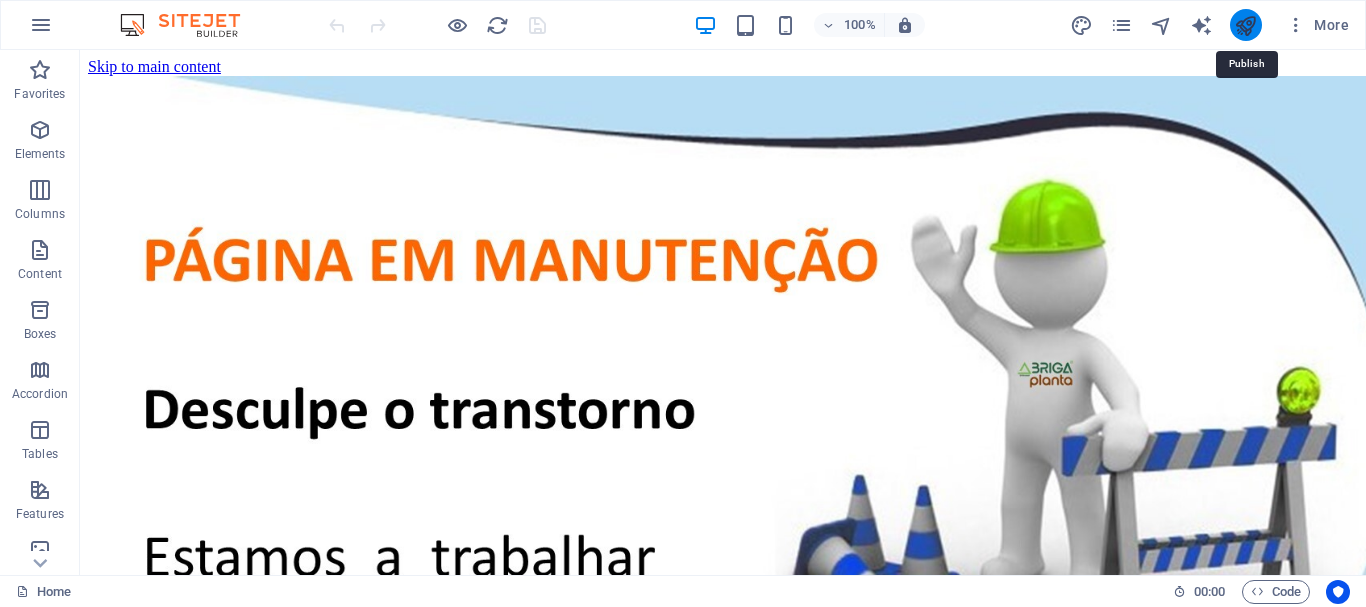 click at bounding box center (1245, 25) 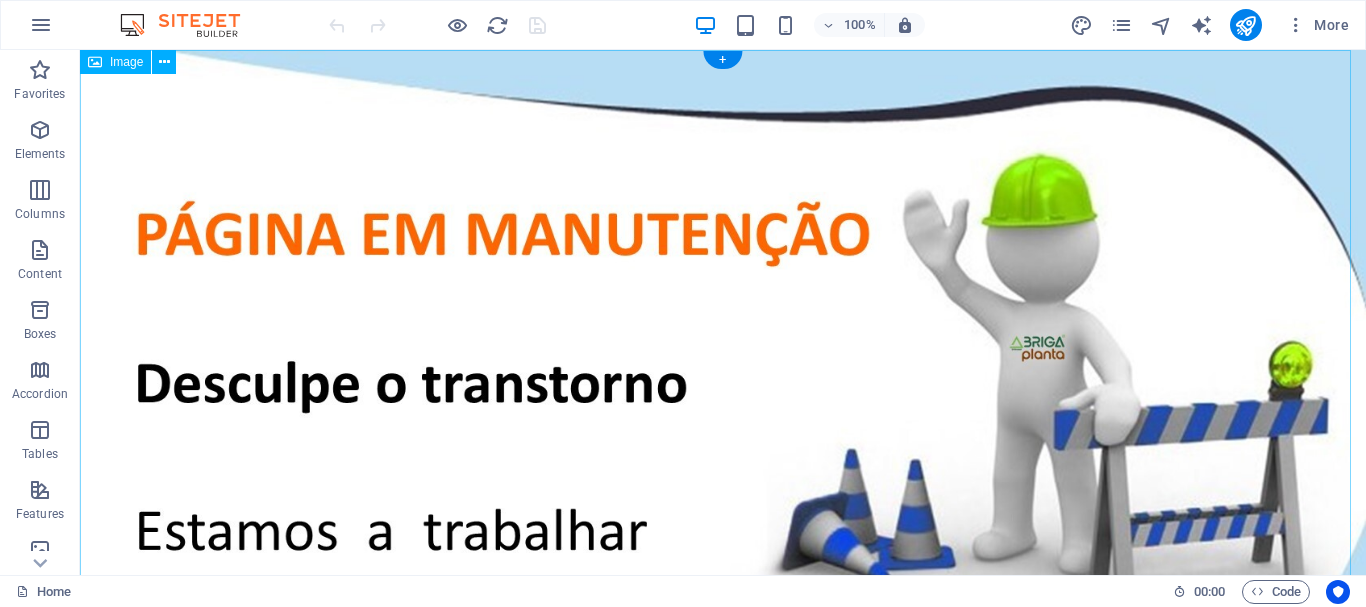 scroll, scrollTop: 0, scrollLeft: 0, axis: both 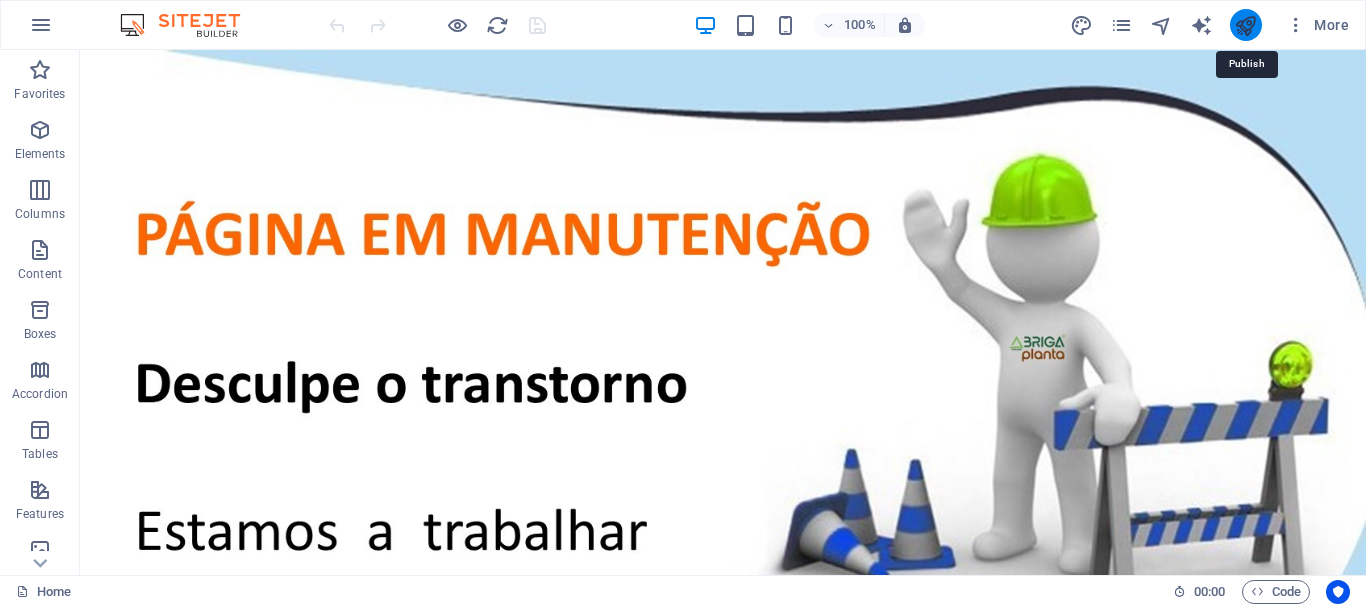click at bounding box center (1245, 25) 